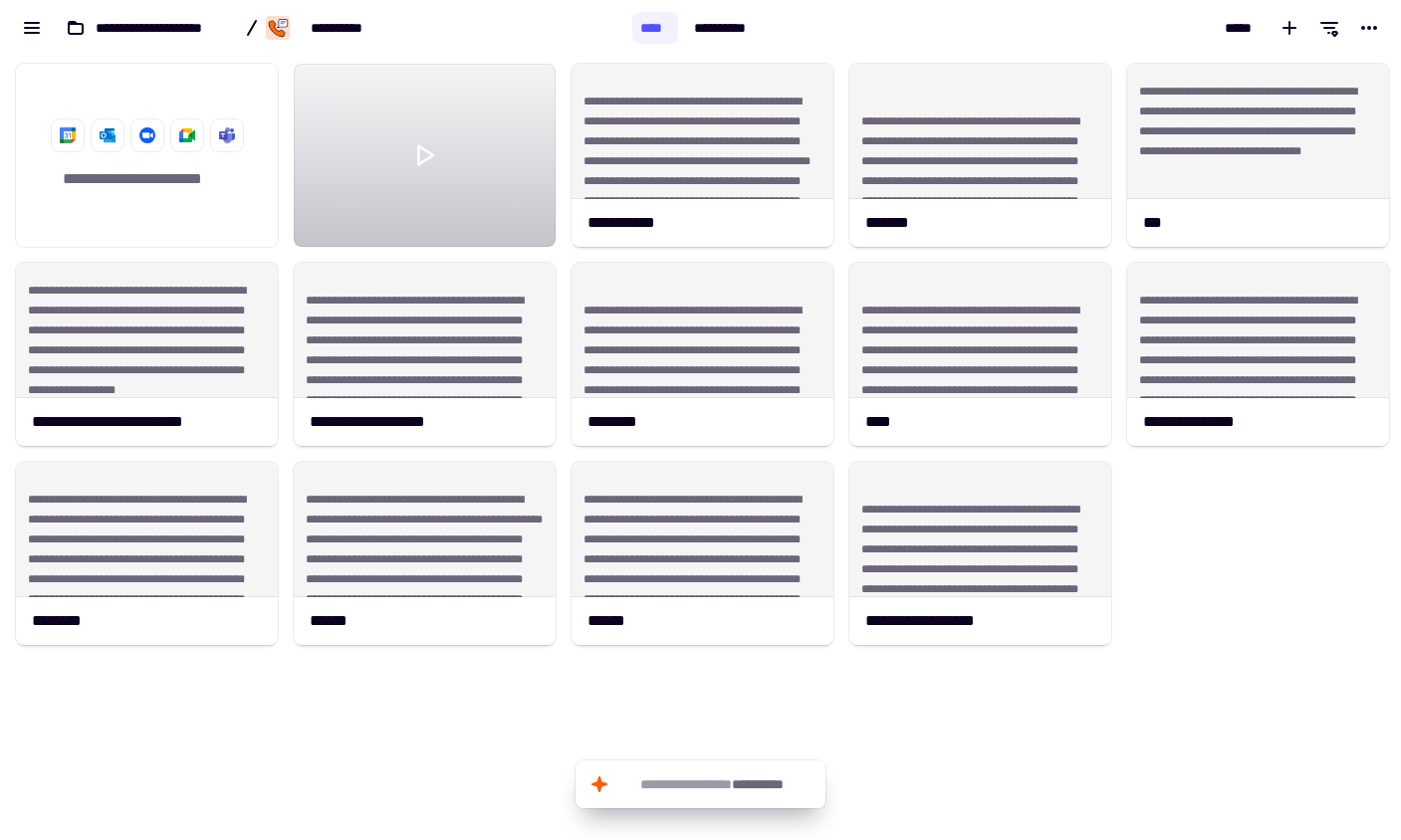 scroll, scrollTop: 0, scrollLeft: 0, axis: both 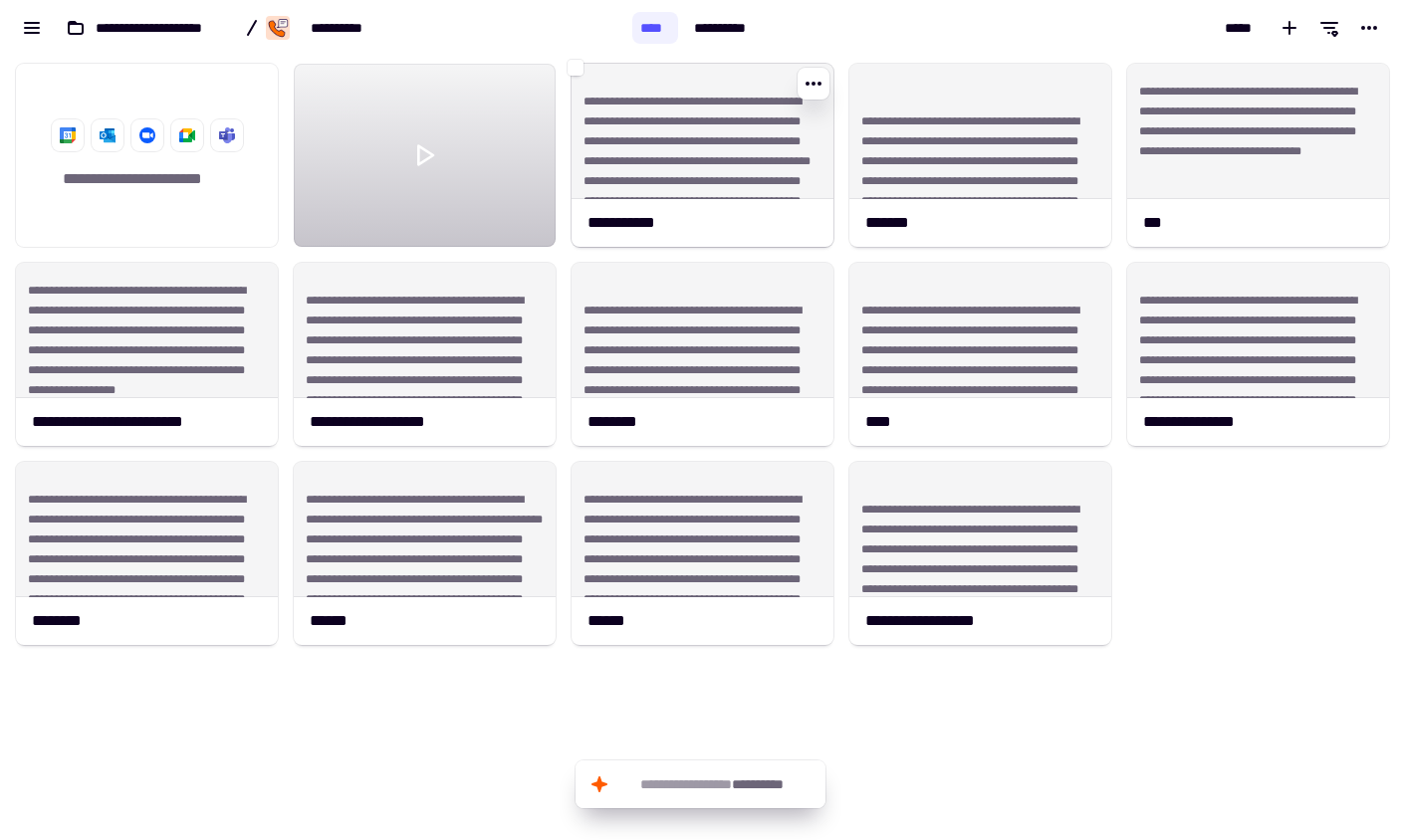 click on "**********" 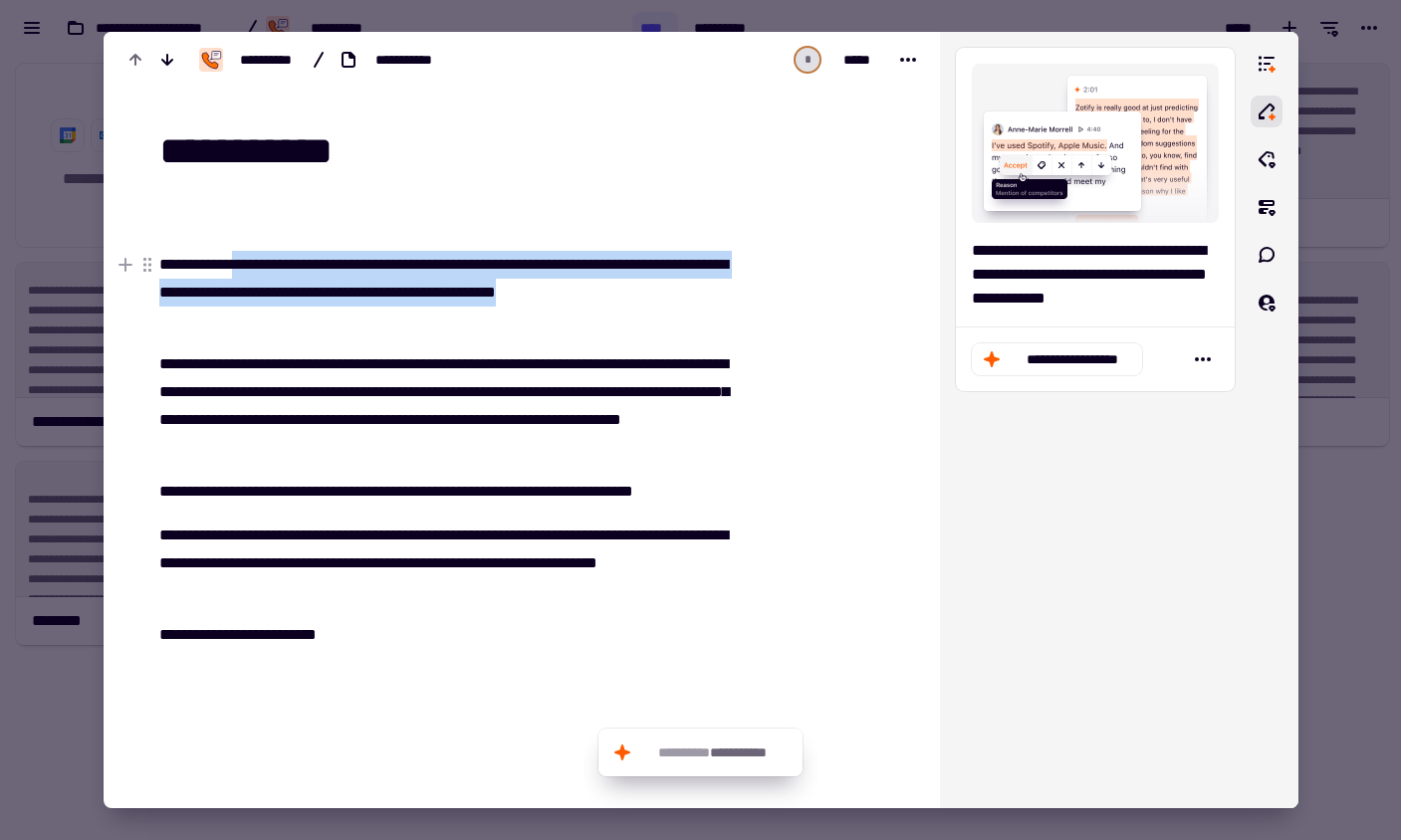 drag, startPoint x: 250, startPoint y: 262, endPoint x: 701, endPoint y: 284, distance: 451.5363 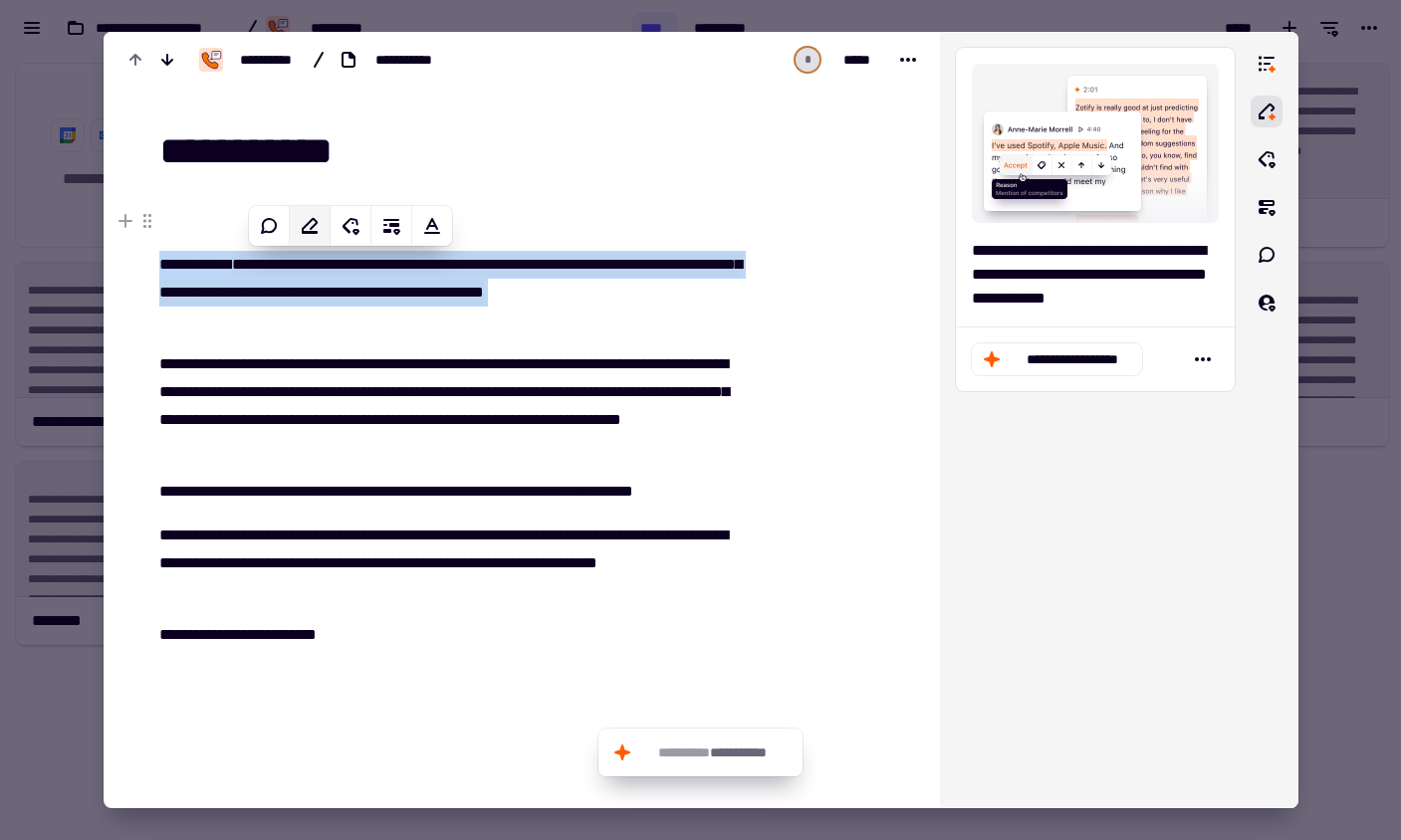 click 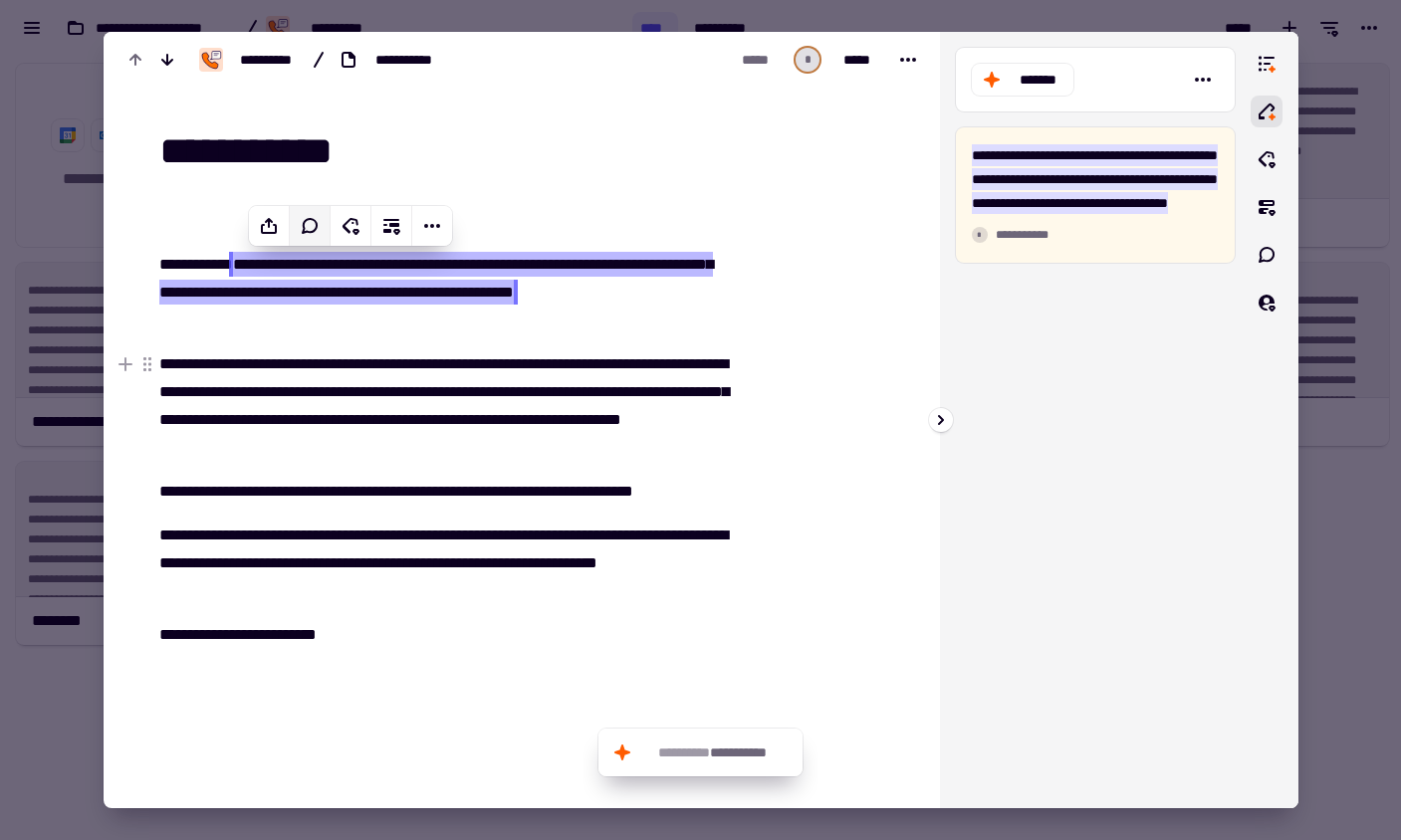click on "**********" at bounding box center [1095, 420] 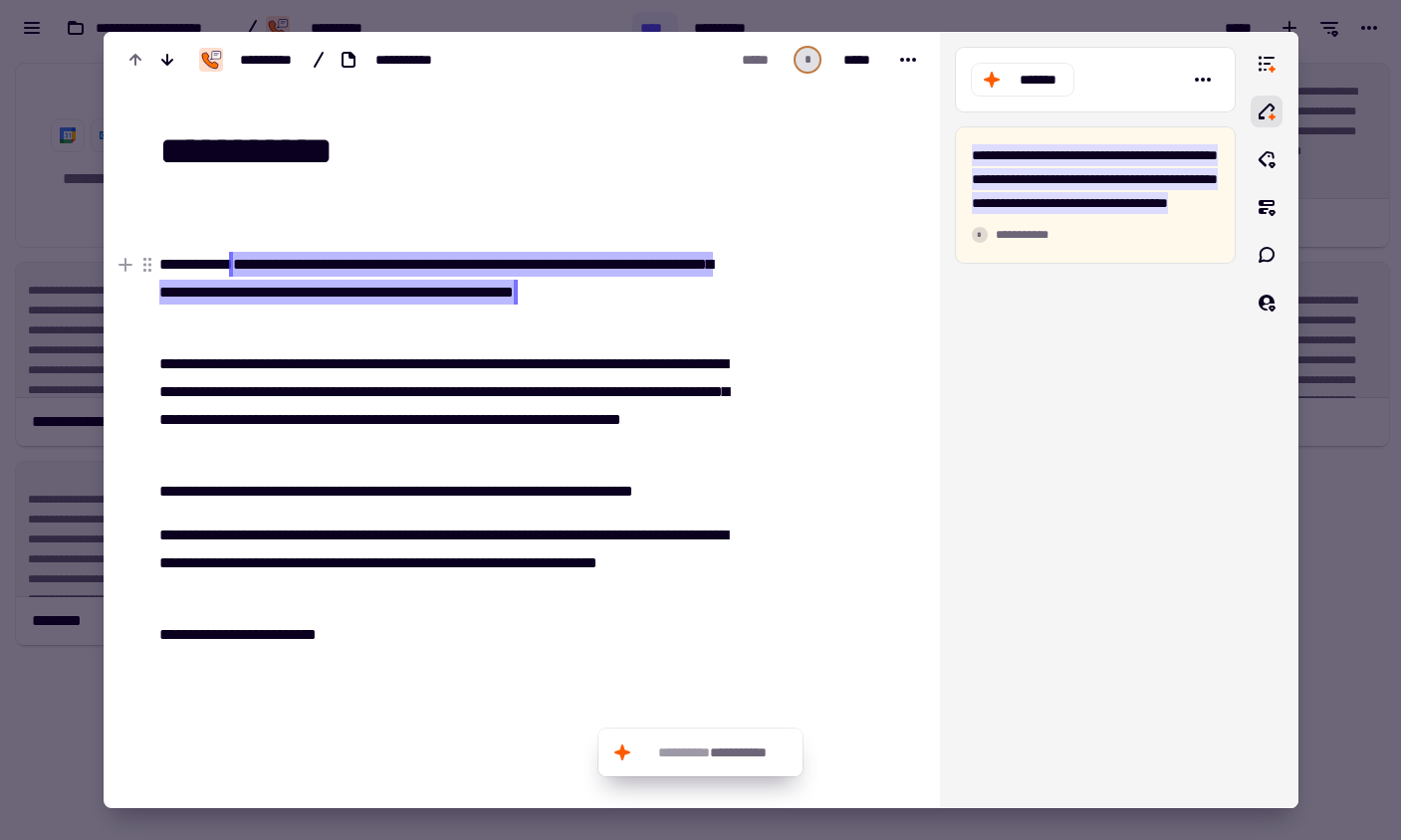 click on "**********" at bounding box center (436, 278) 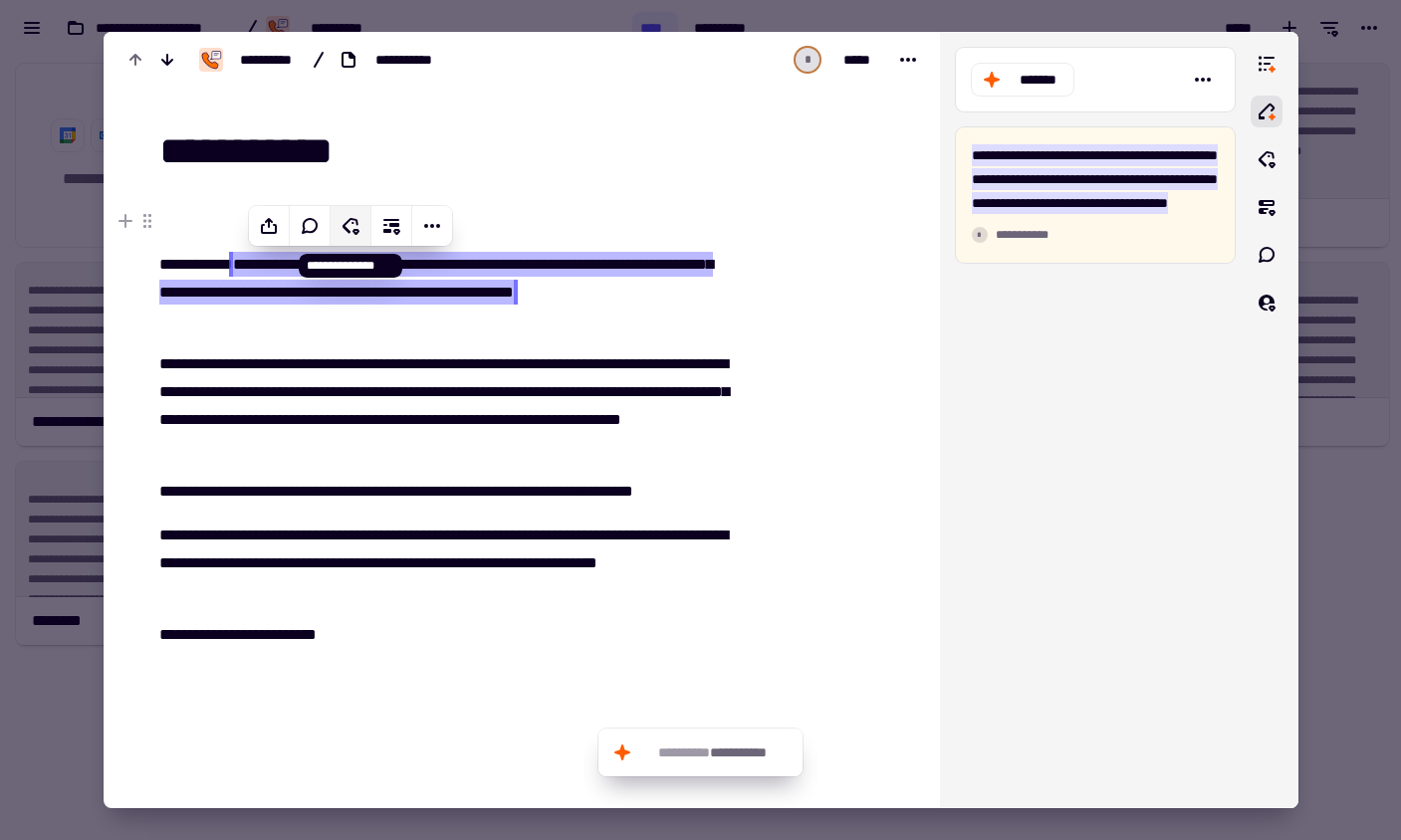 click 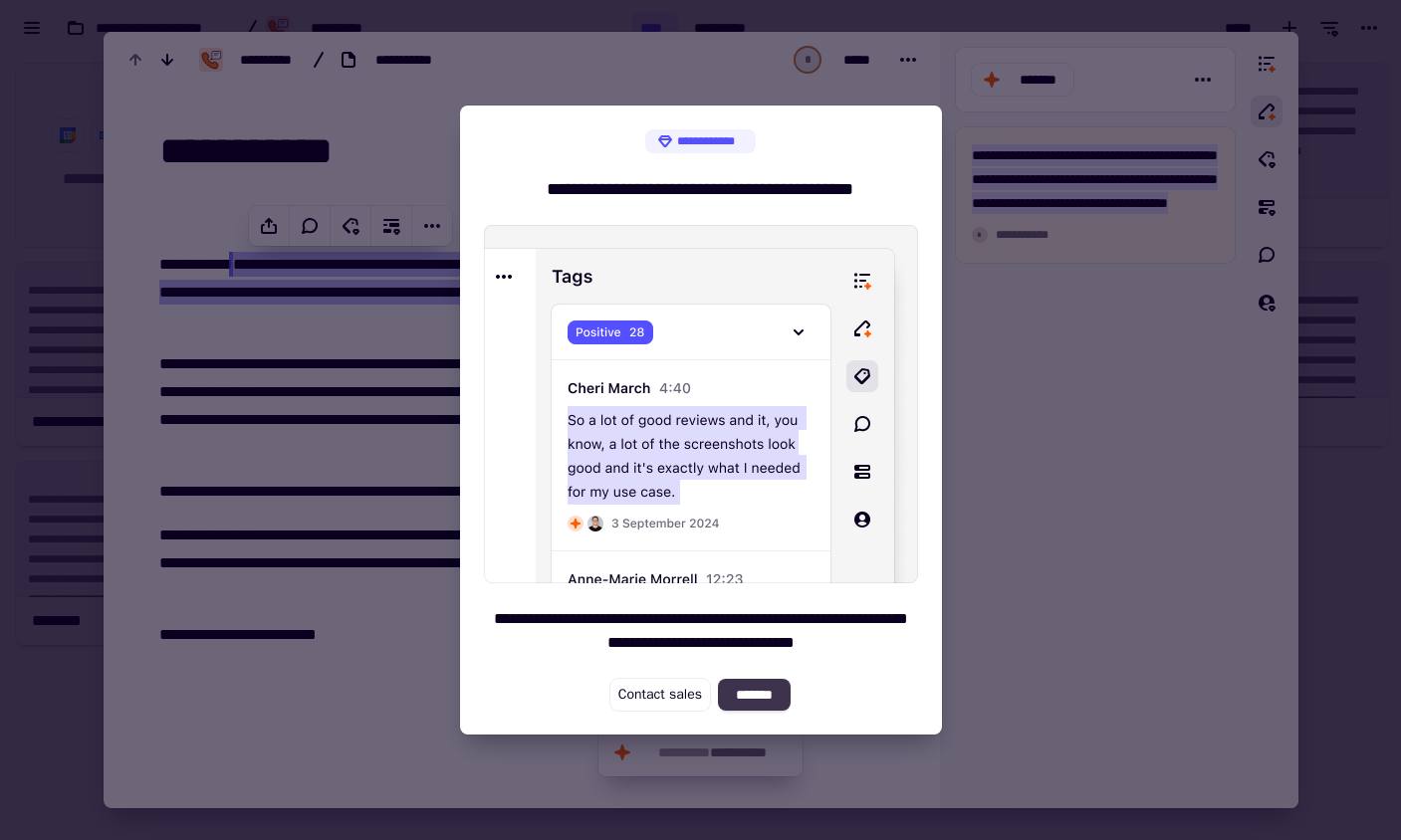 click on "*******" 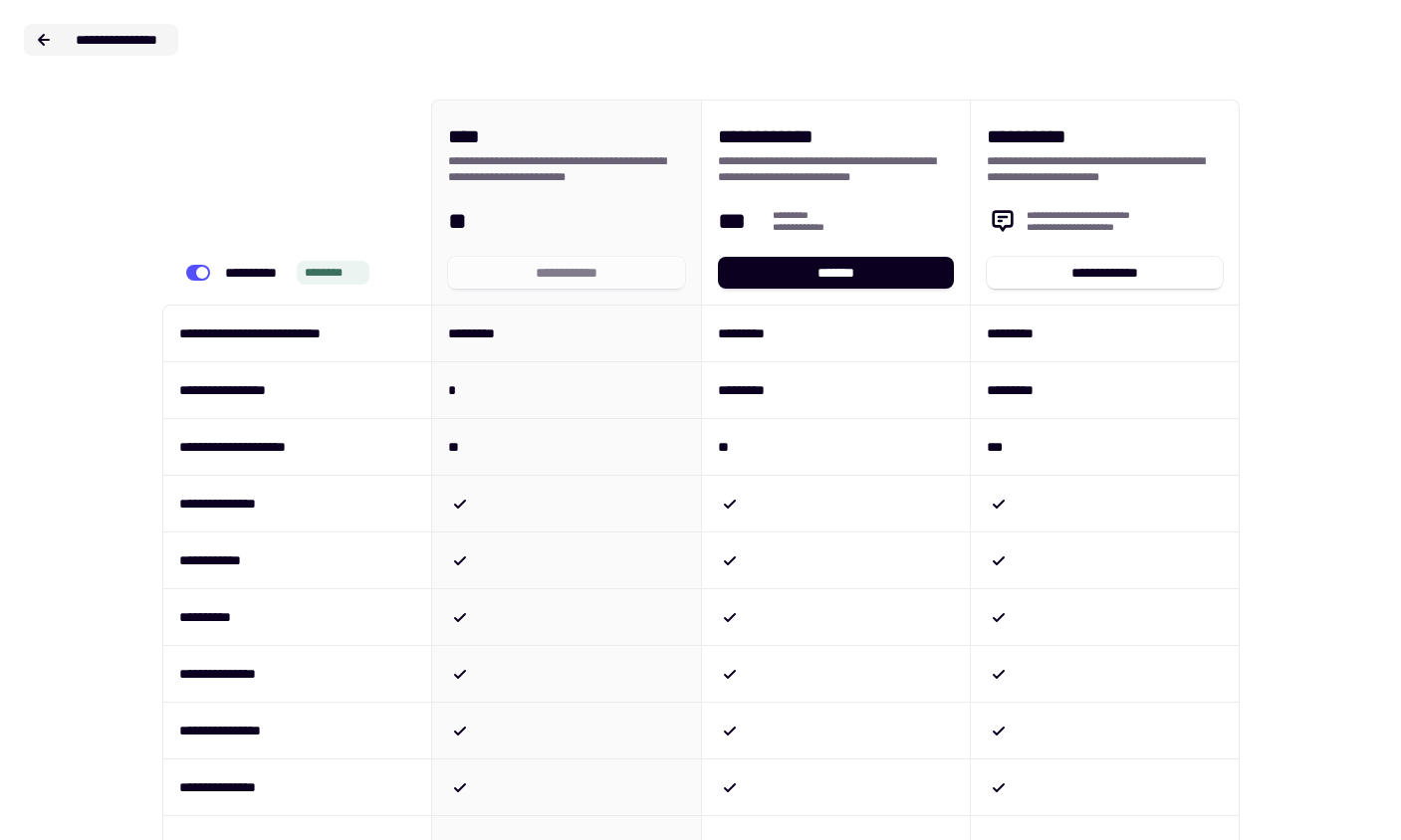 click on "**********" 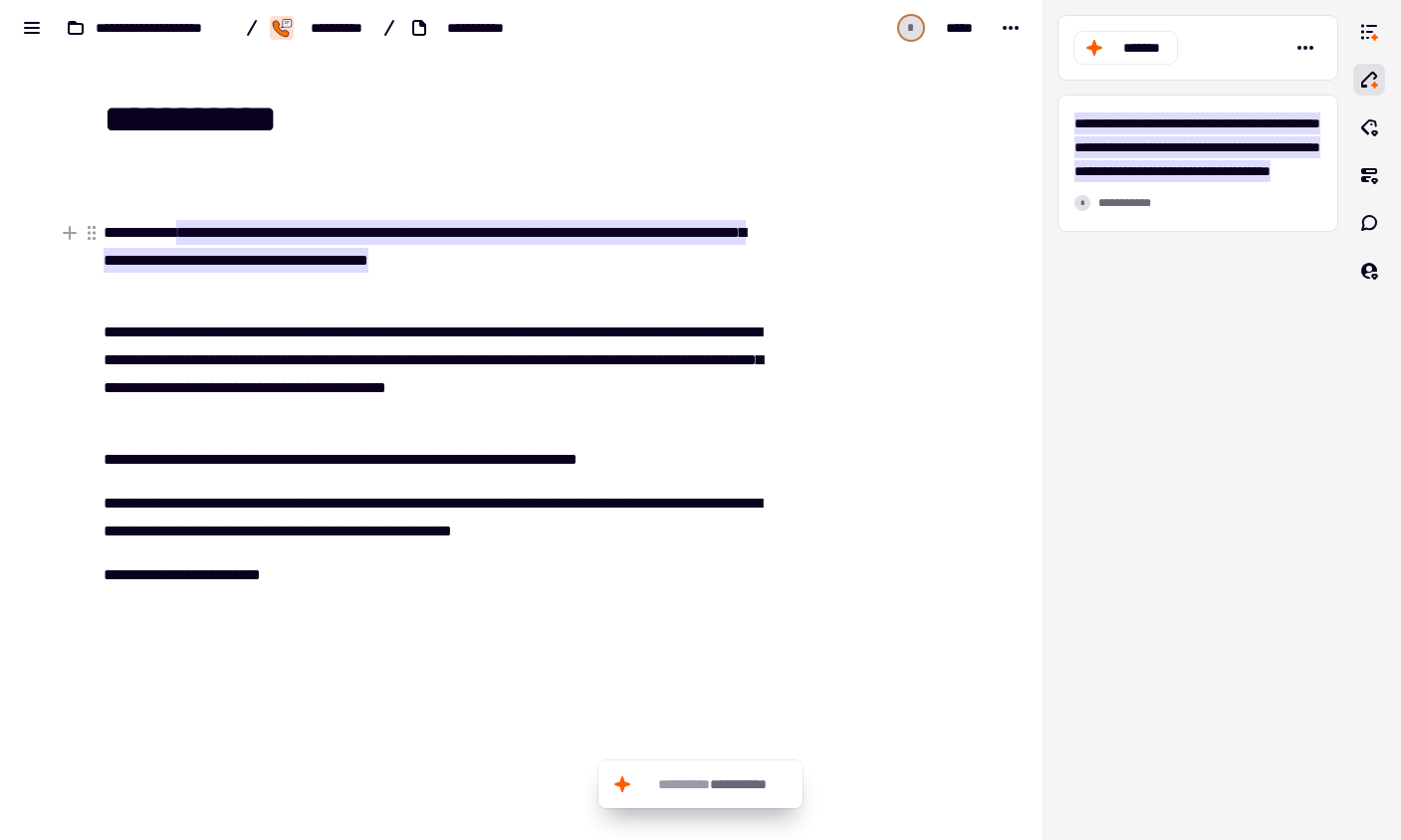click on "**********" at bounding box center [424, 246] 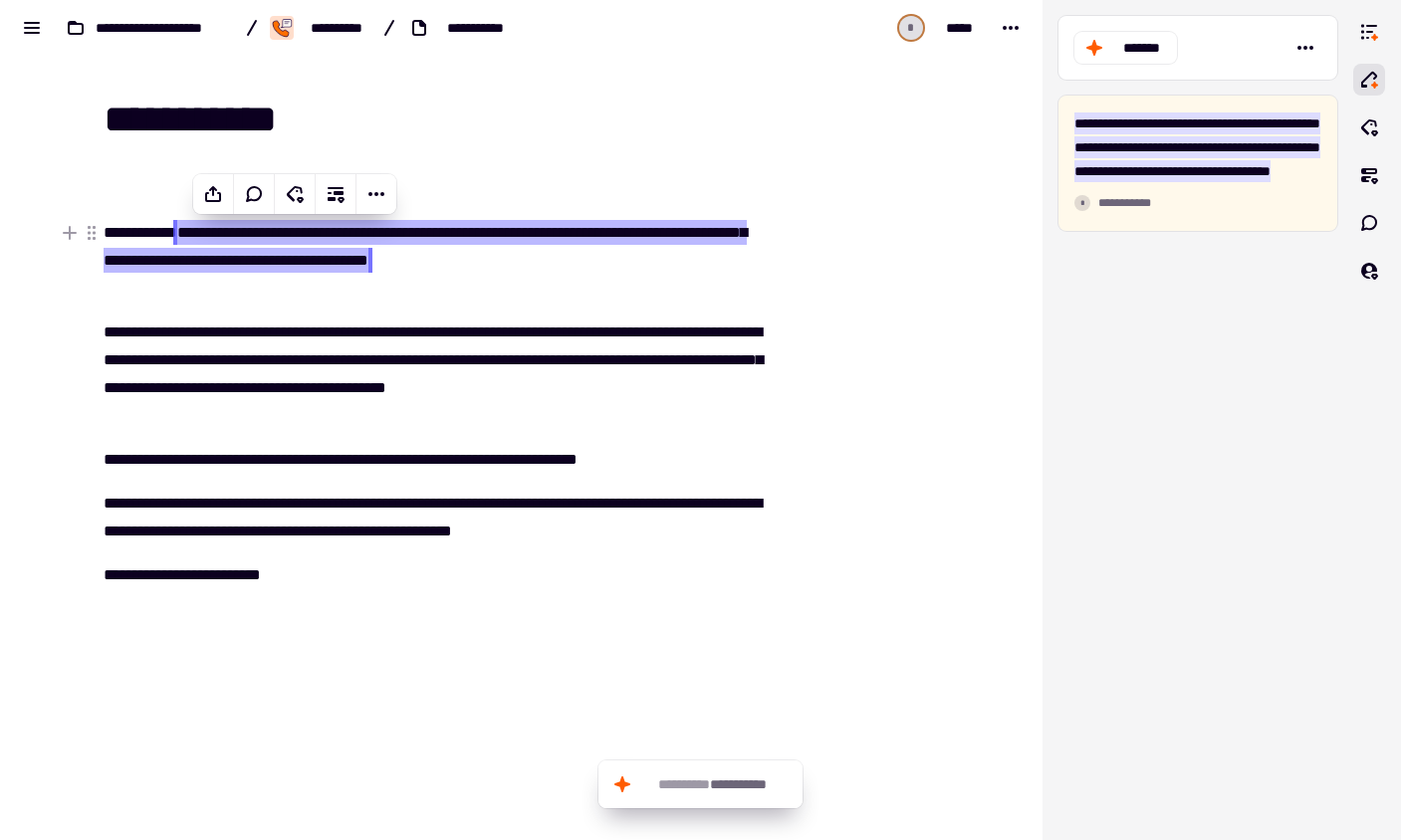 click at bounding box center (866, 500) 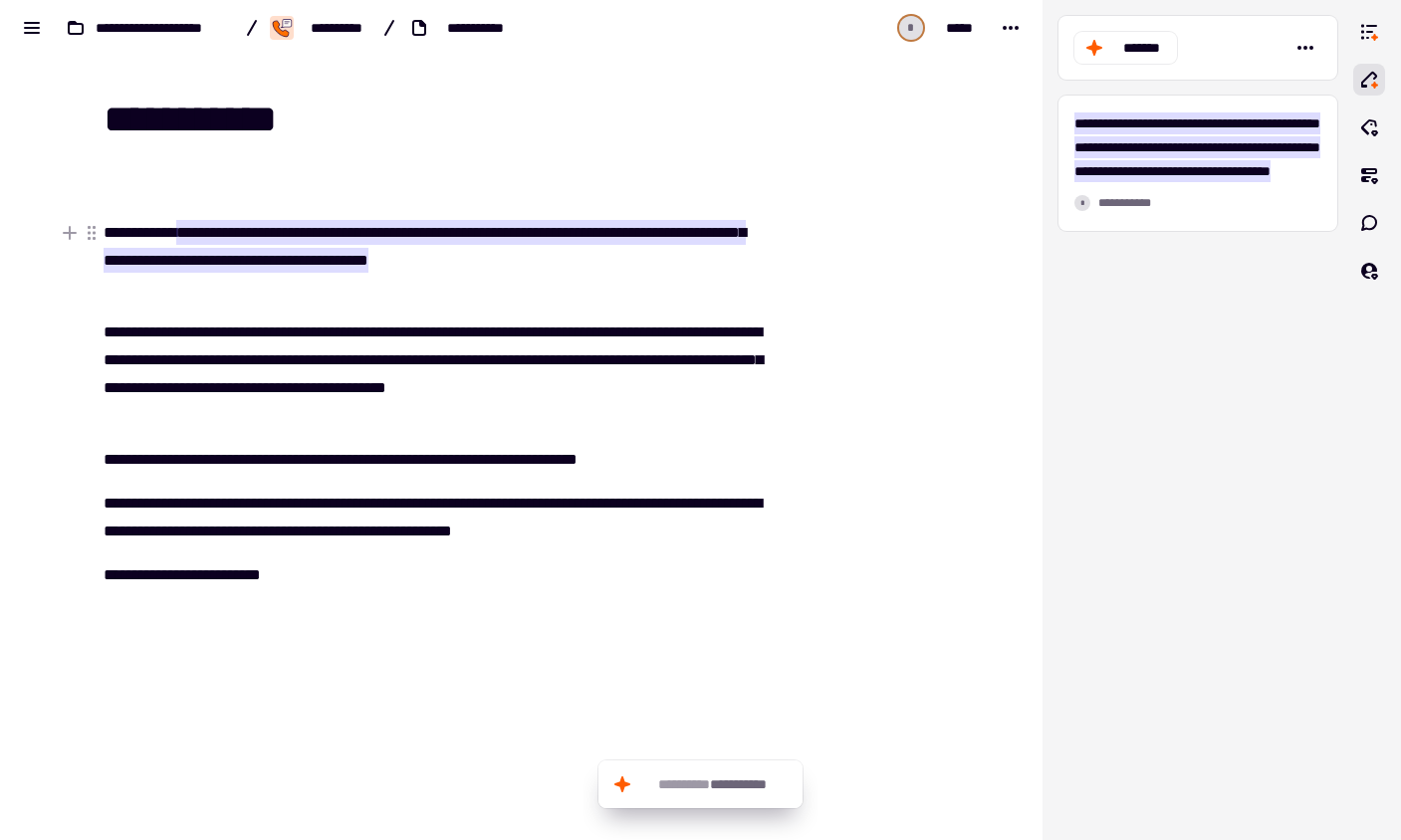 click on "**********" at bounding box center [424, 246] 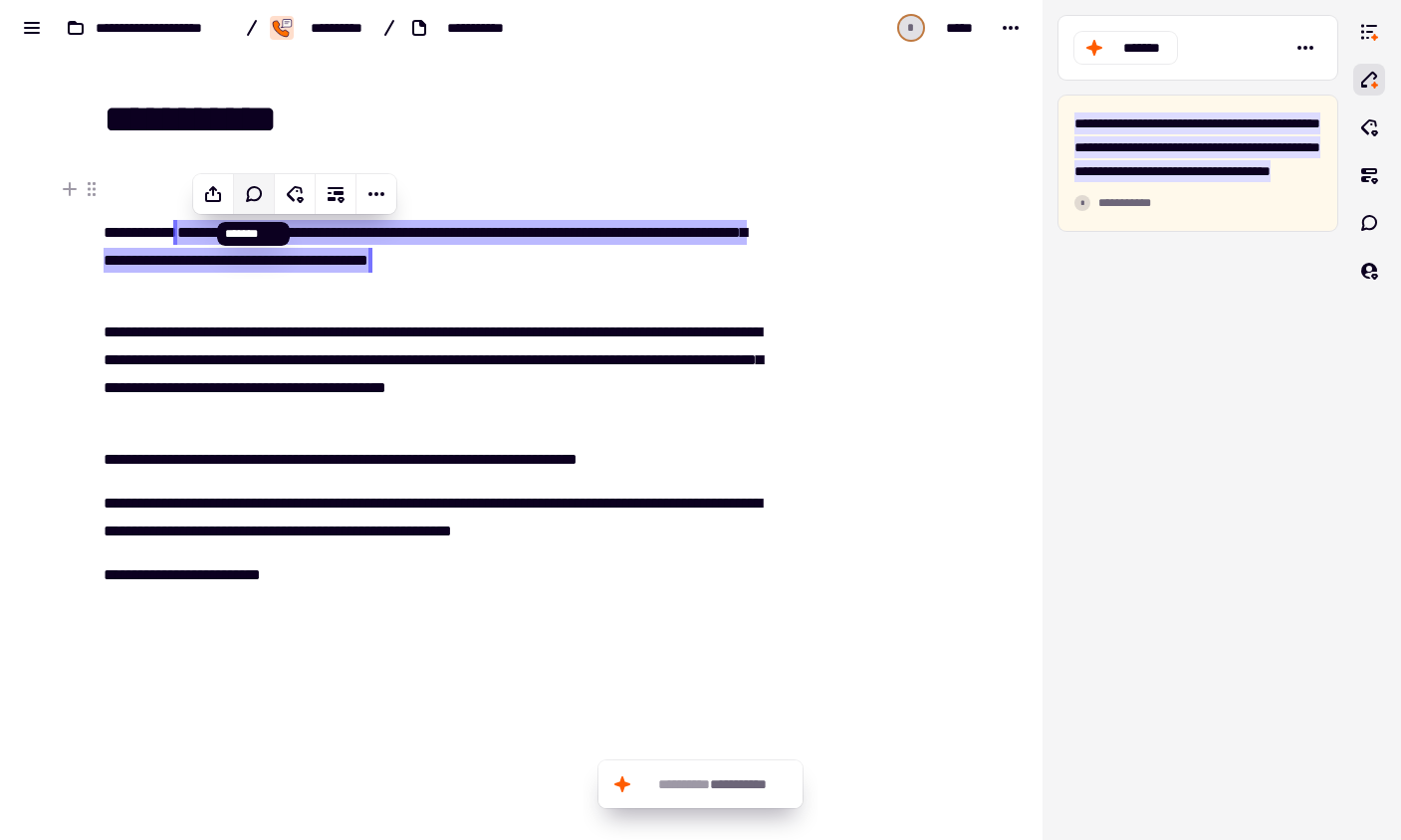 click 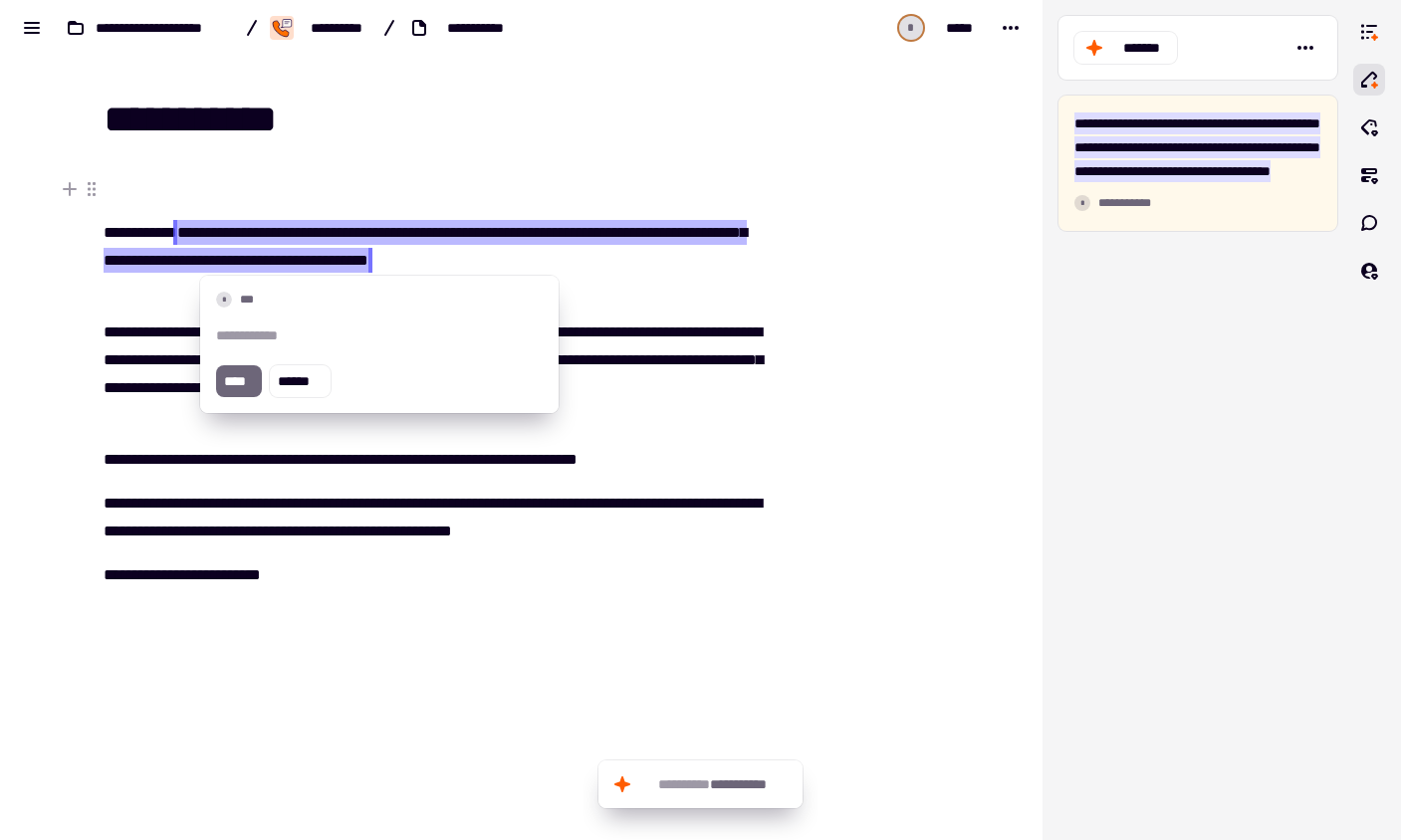 type 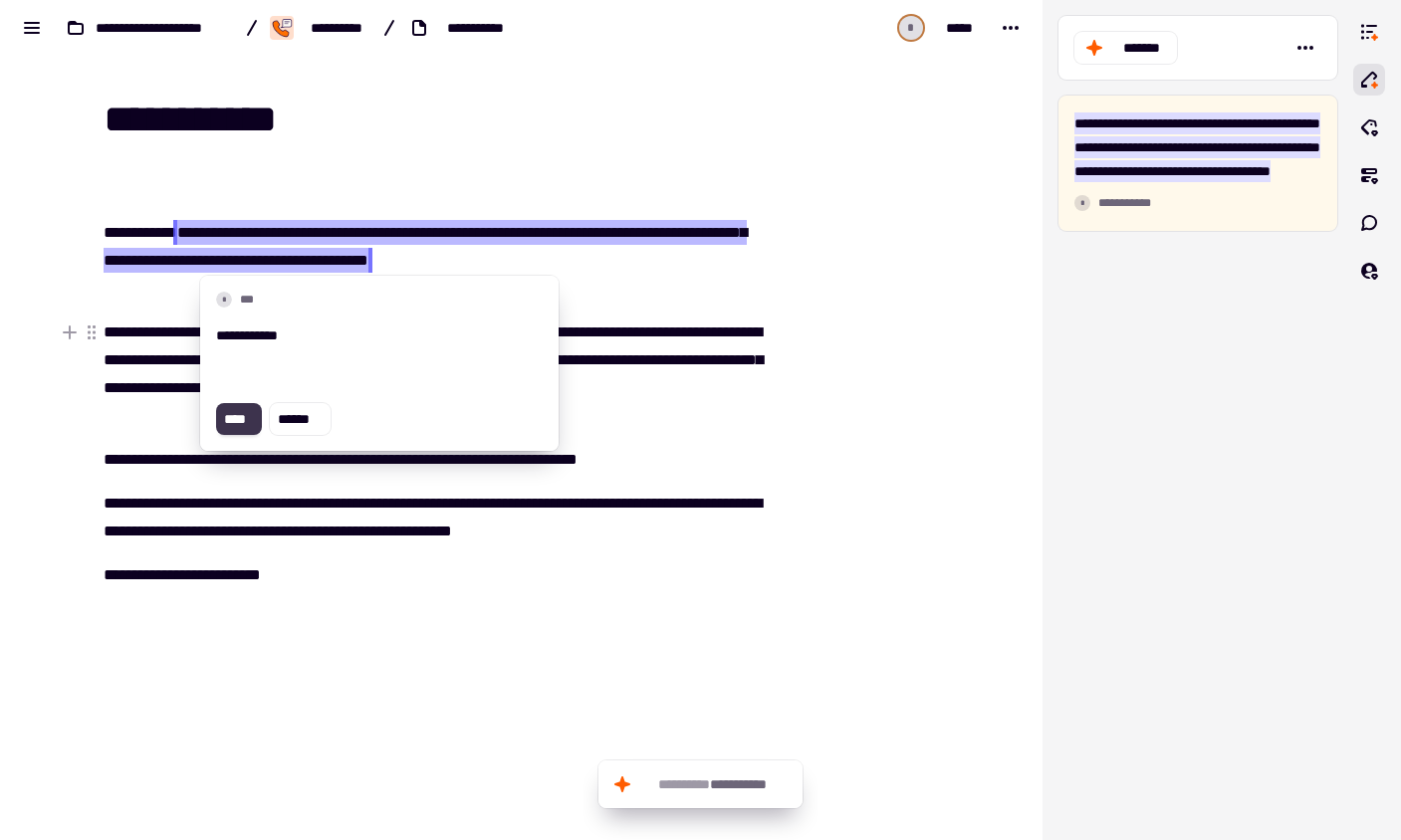 click on "****" 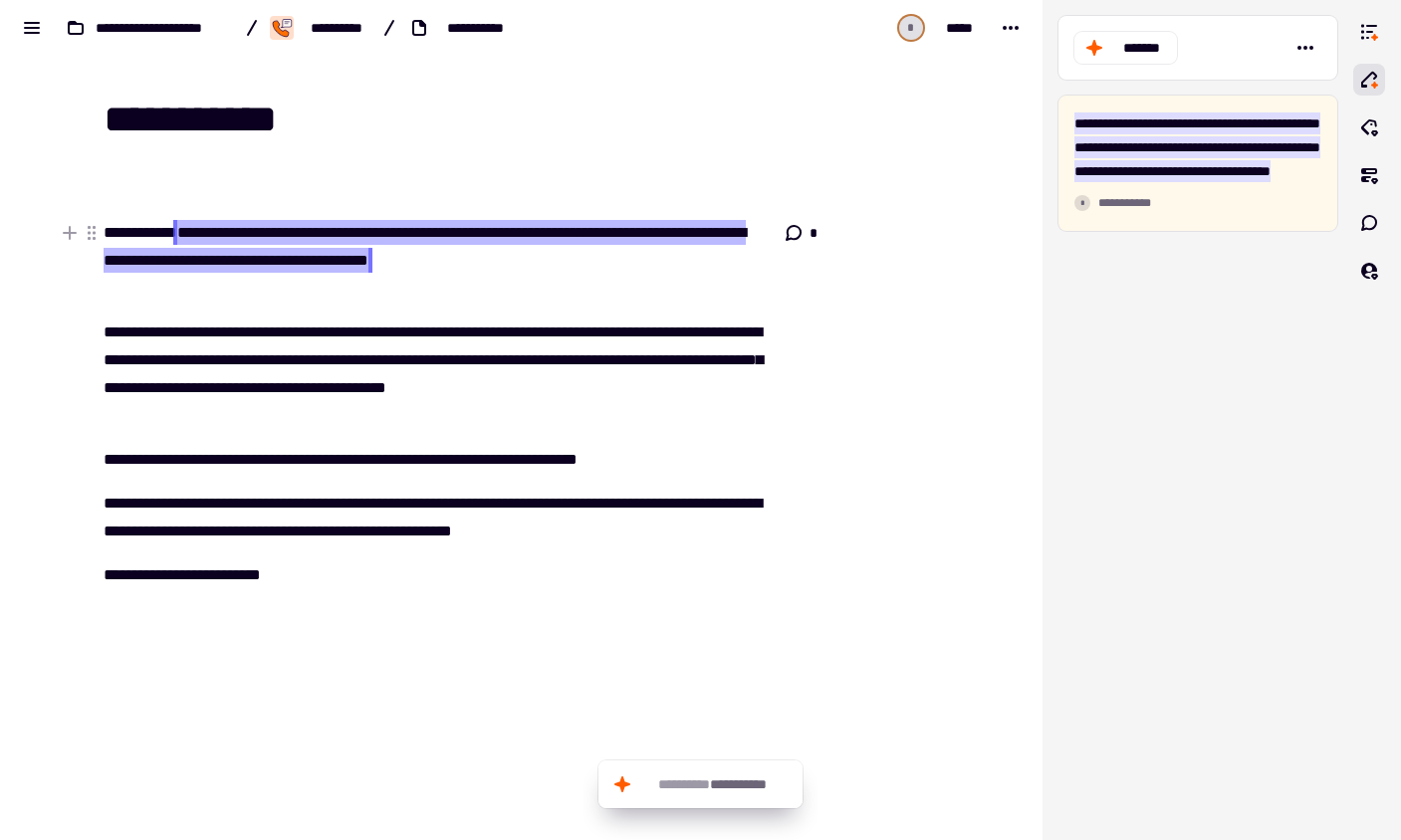click on "**********" at bounding box center [424, 246] 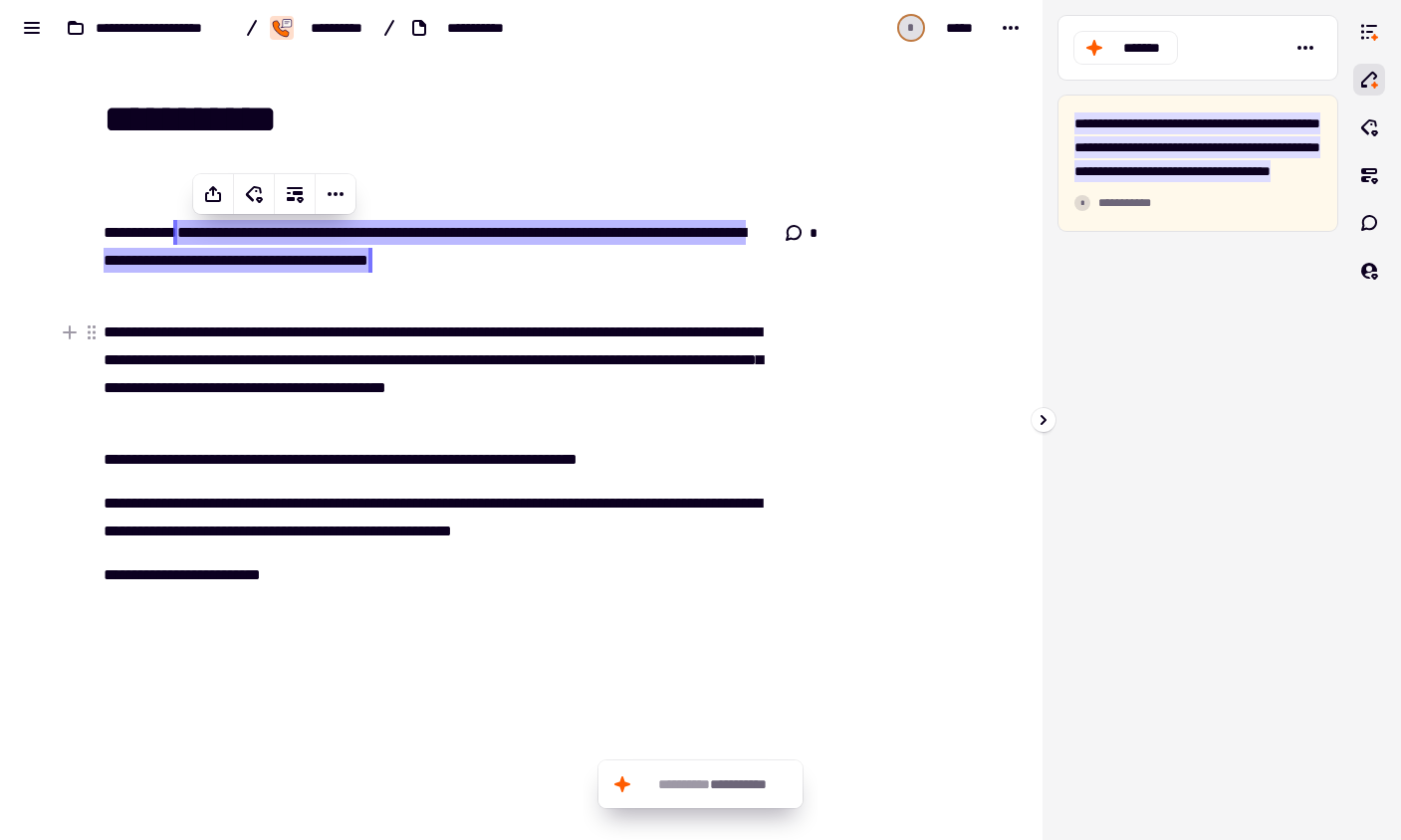 click on "**********" at bounding box center [1198, 420] 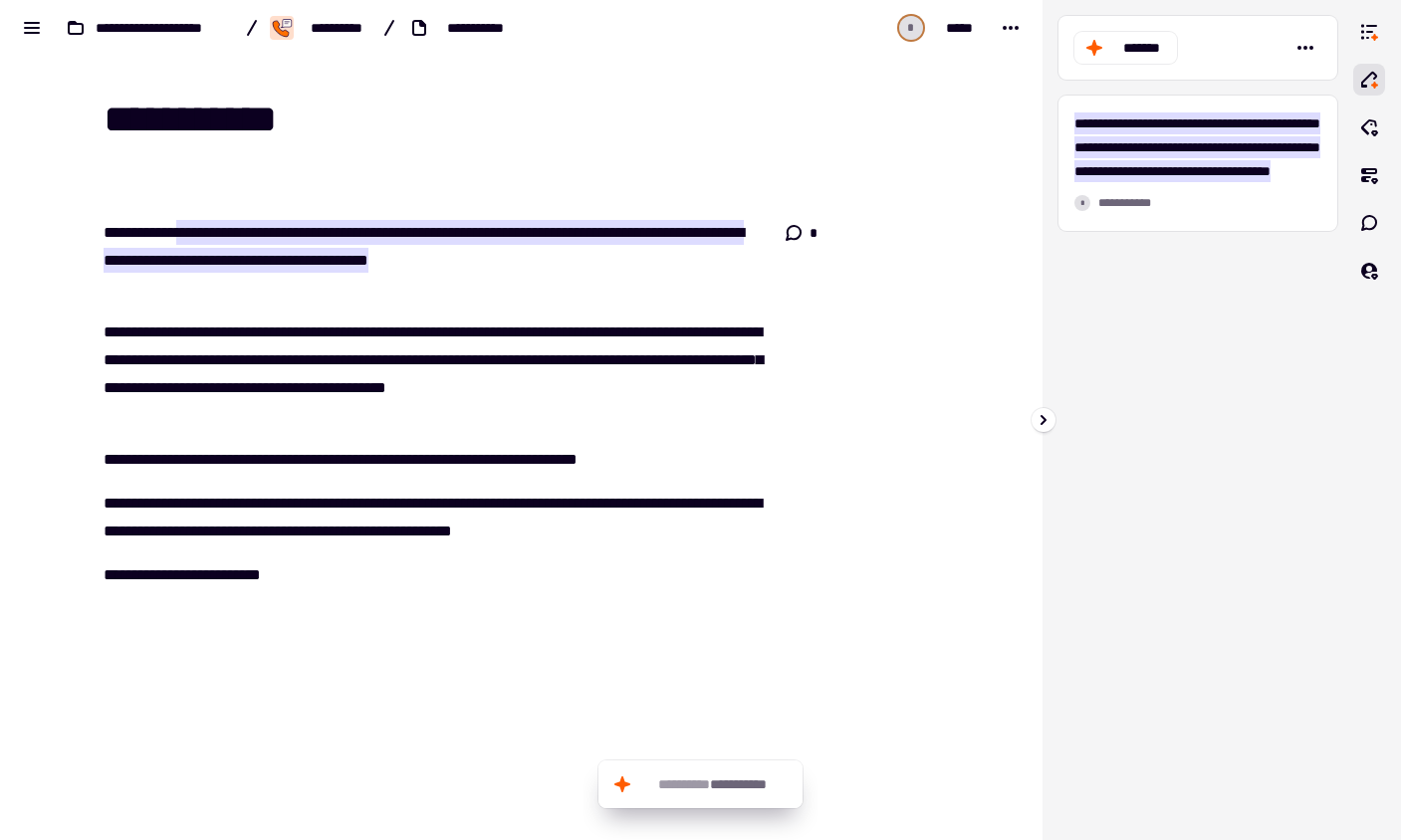 click on "**********" at bounding box center [1198, 420] 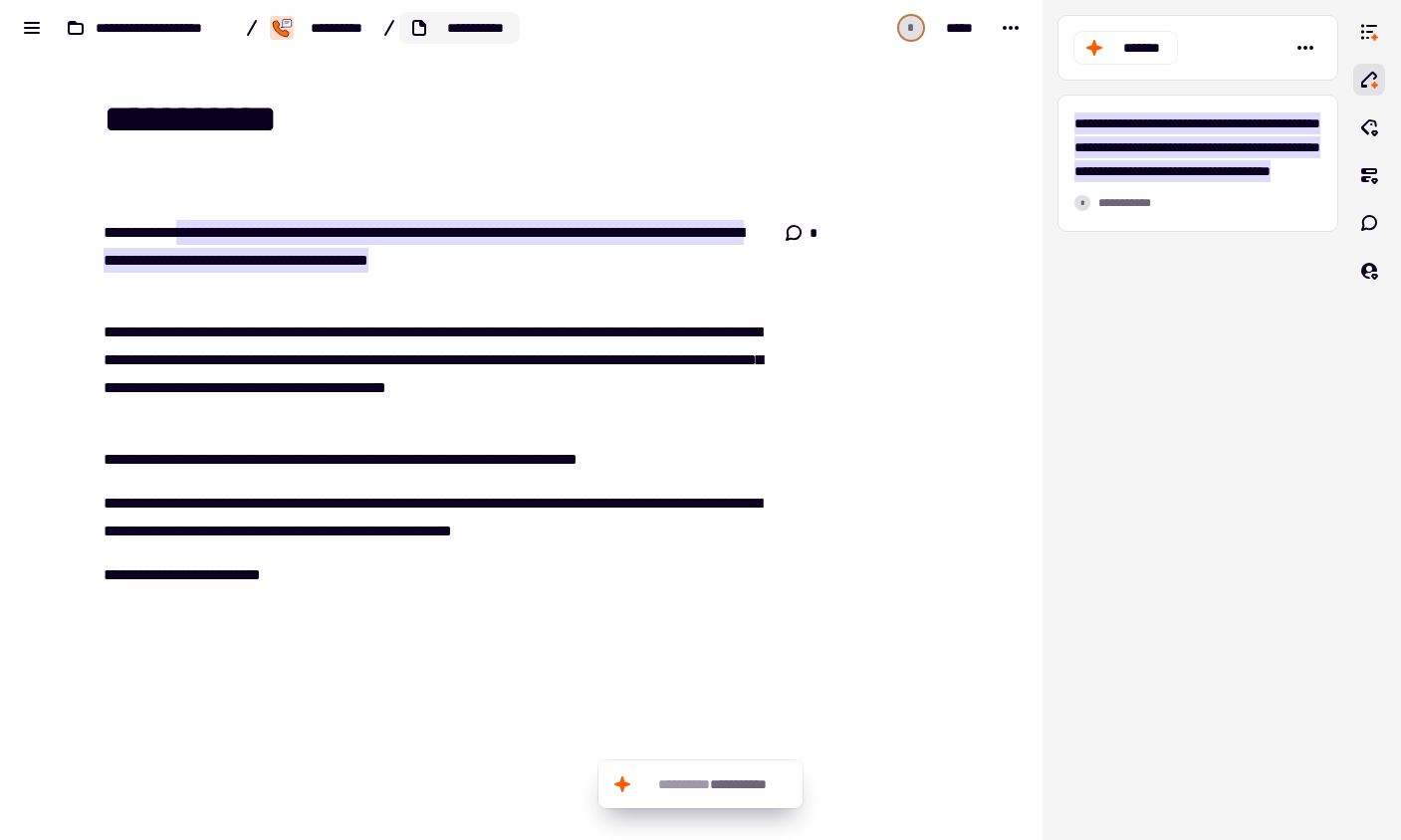 click on "**********" 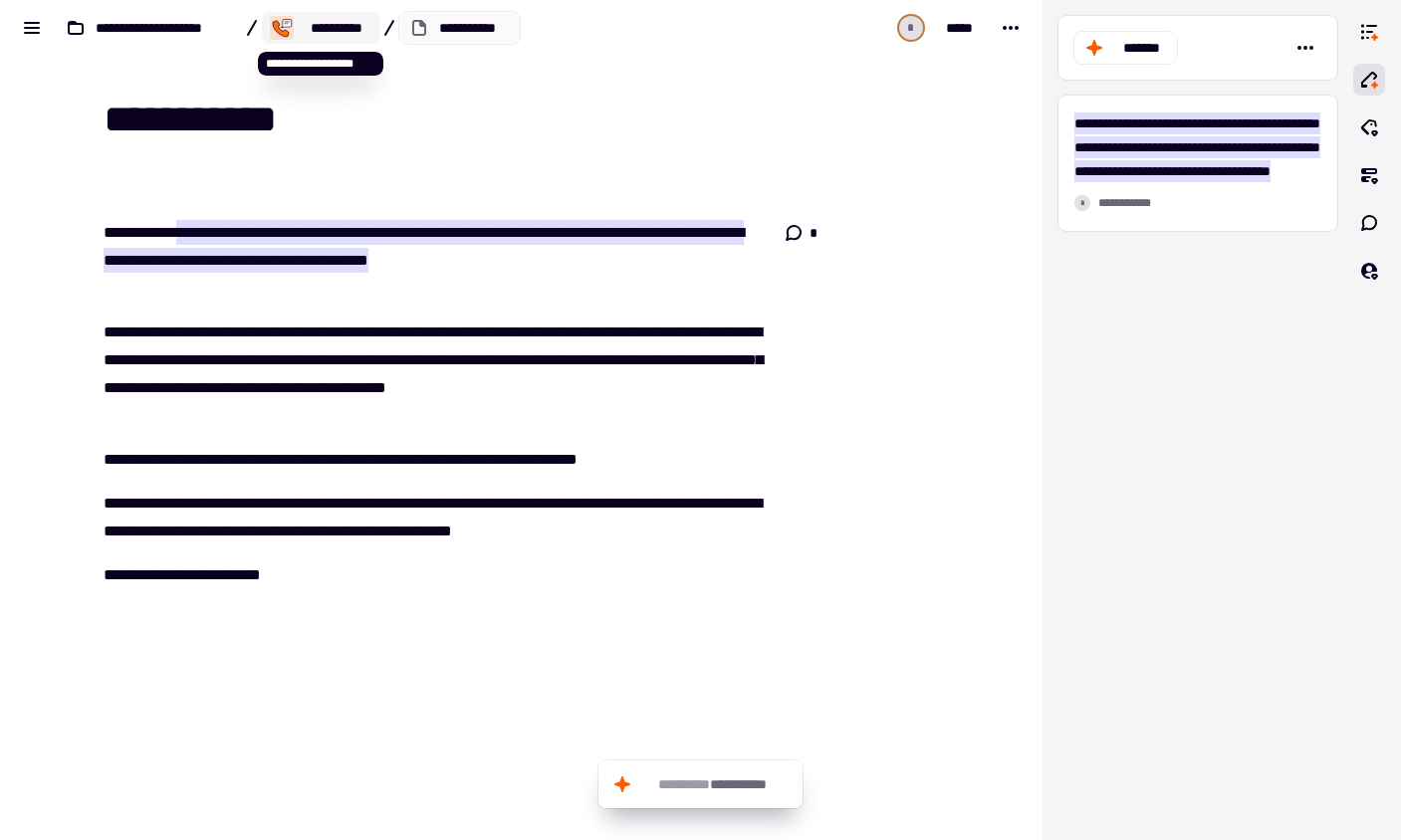 click on "**********" 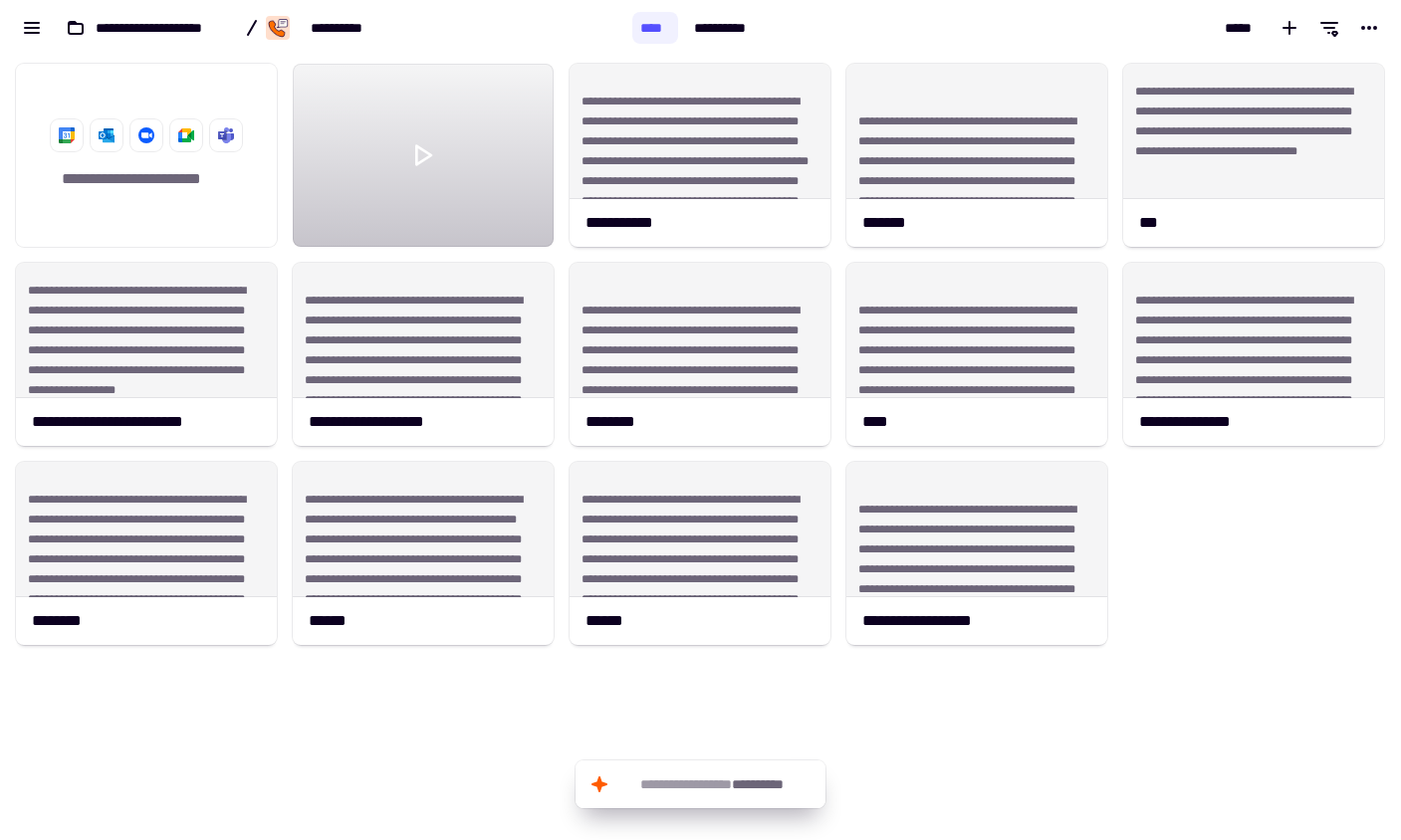 scroll, scrollTop: 1, scrollLeft: 1, axis: both 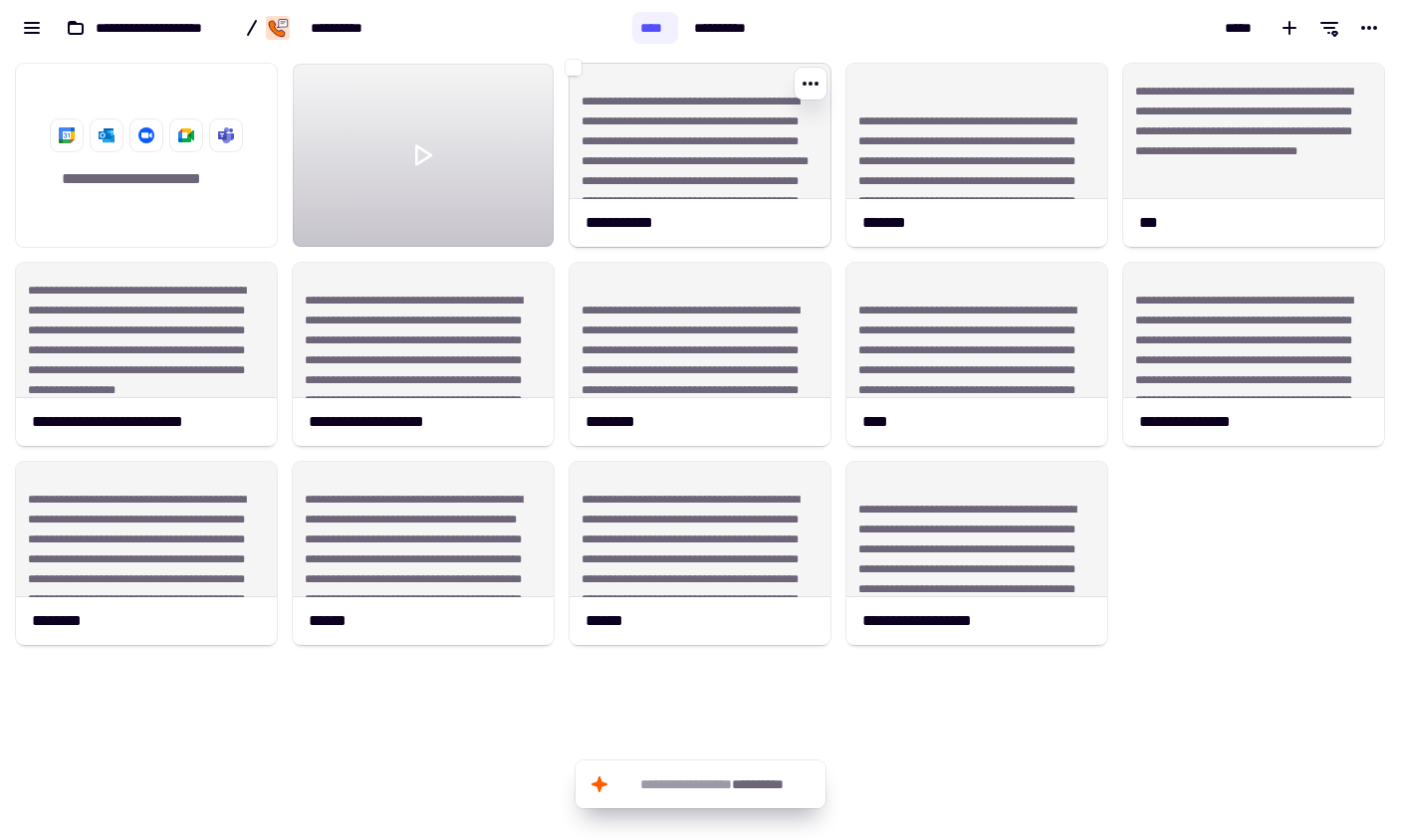 click on "**********" 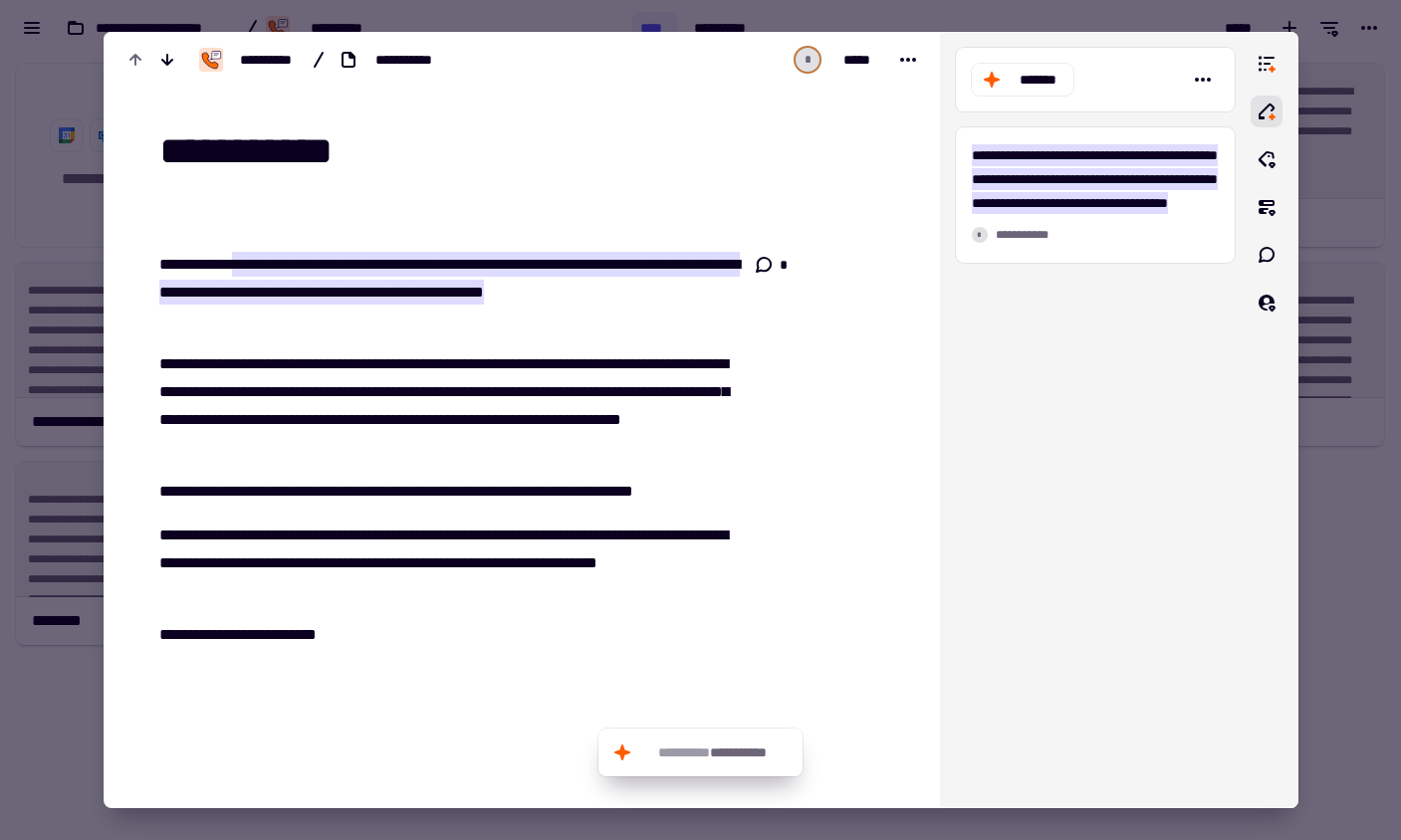 click at bounding box center (700, 420) 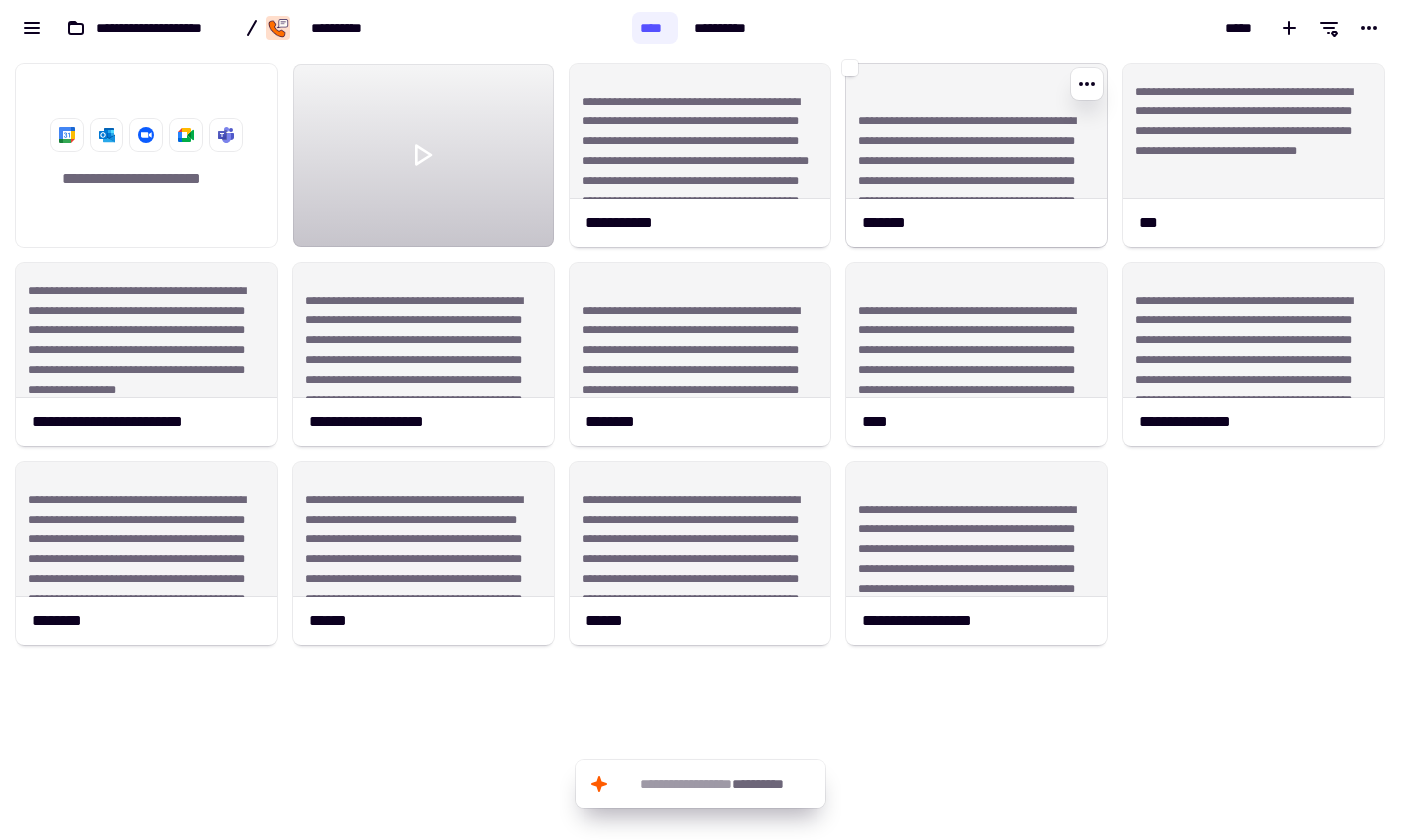 click on "**********" 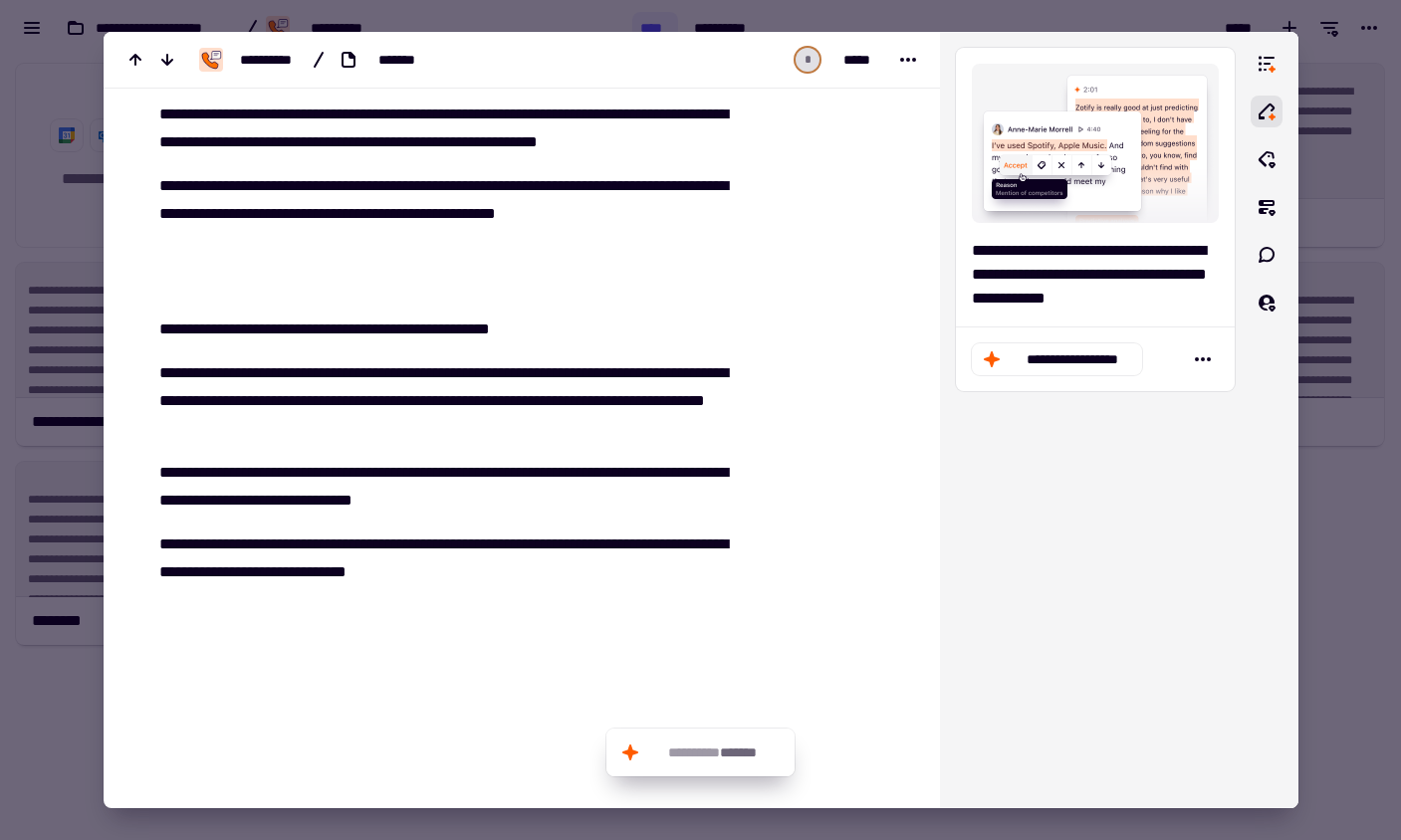 scroll, scrollTop: 307, scrollLeft: 0, axis: vertical 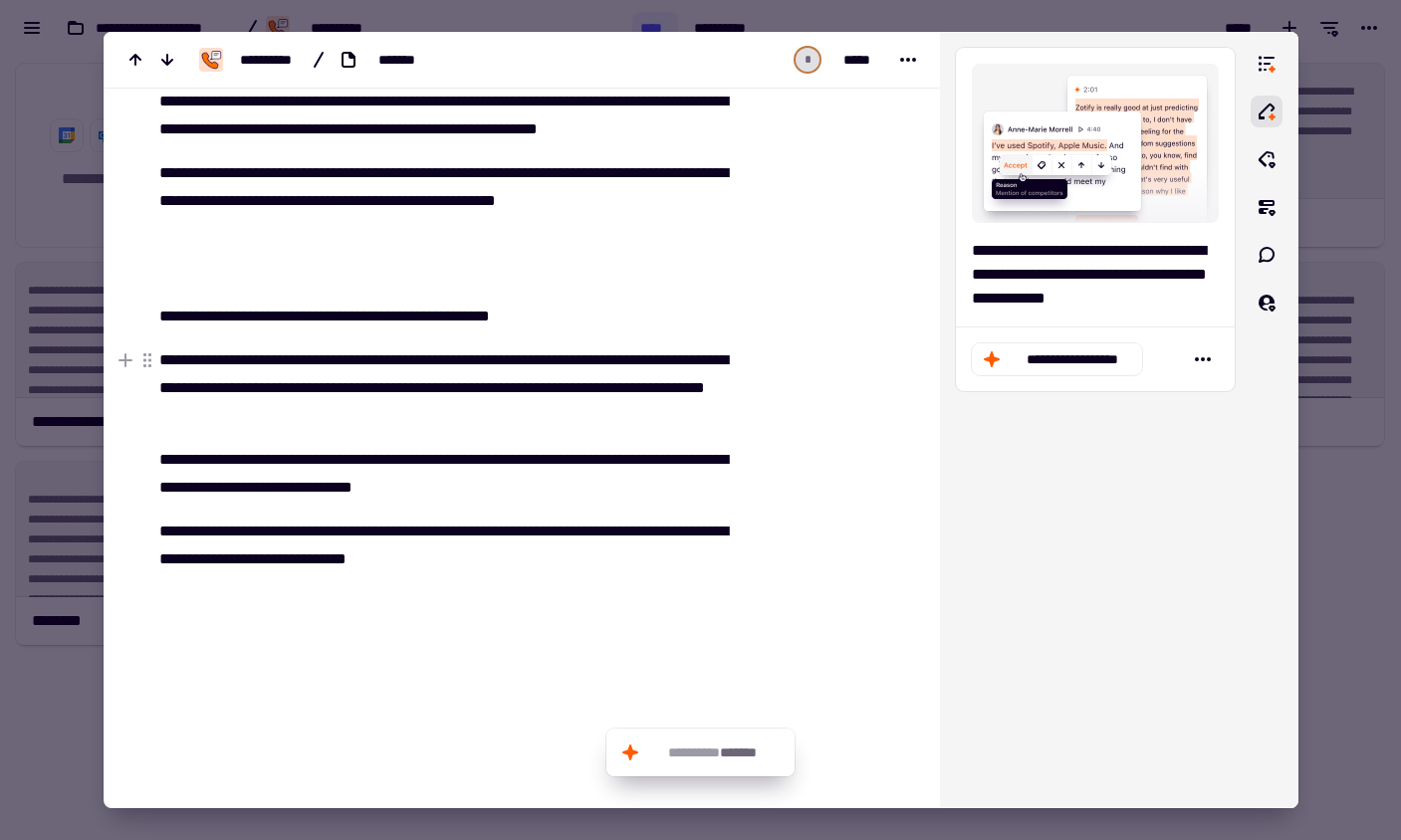 click on "**********" at bounding box center [447, 388] 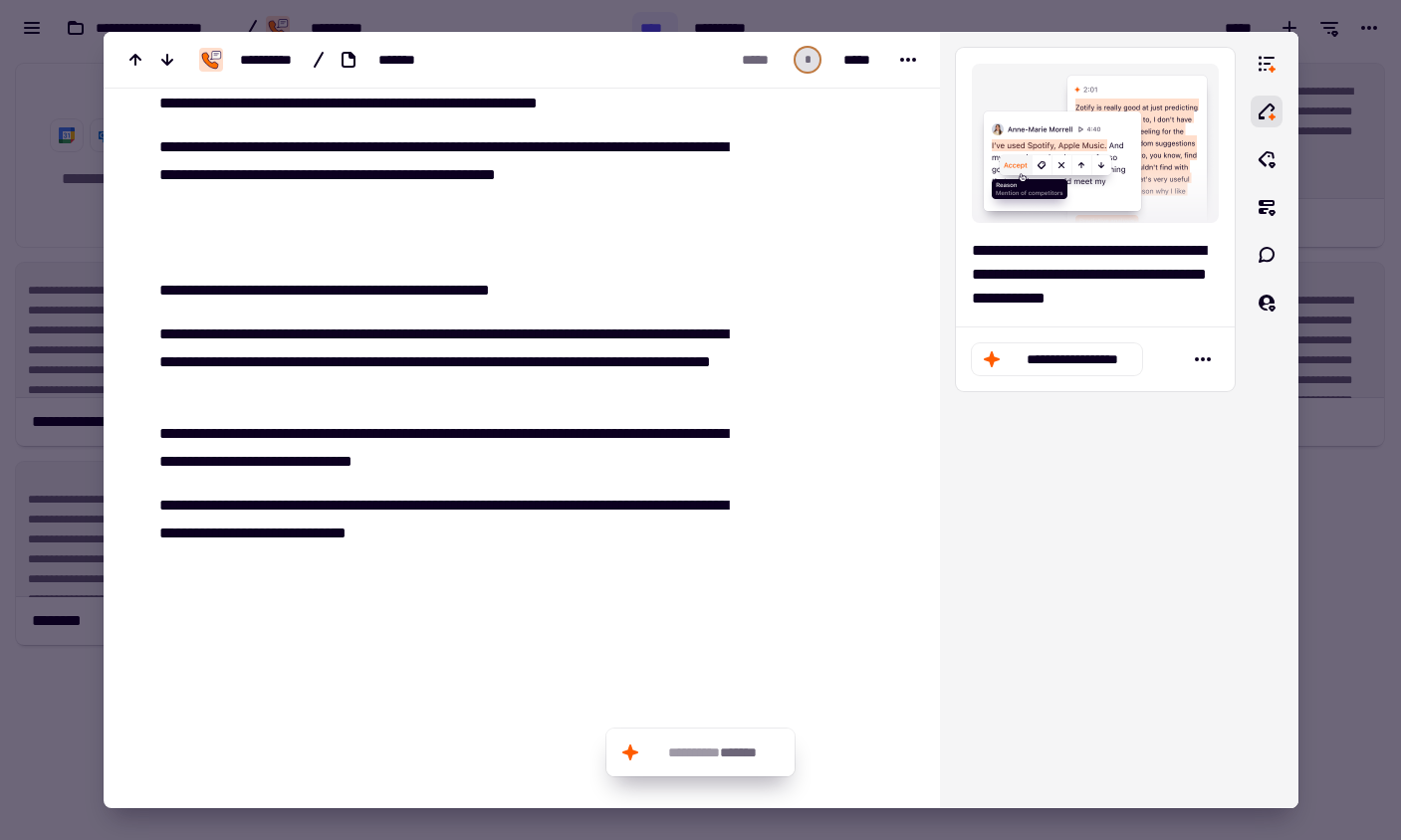 scroll, scrollTop: 345, scrollLeft: 0, axis: vertical 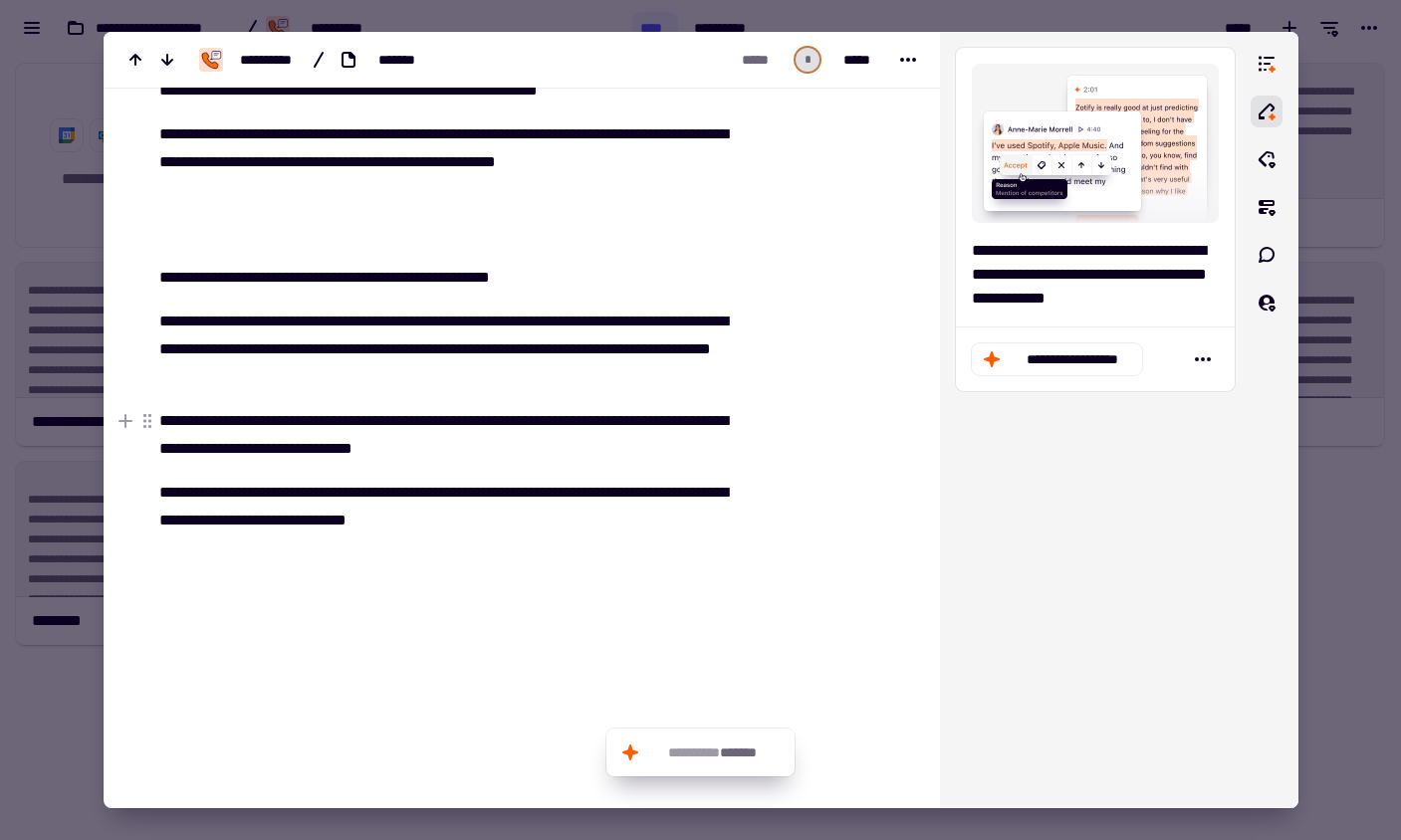 click on "**********" at bounding box center [447, 435] 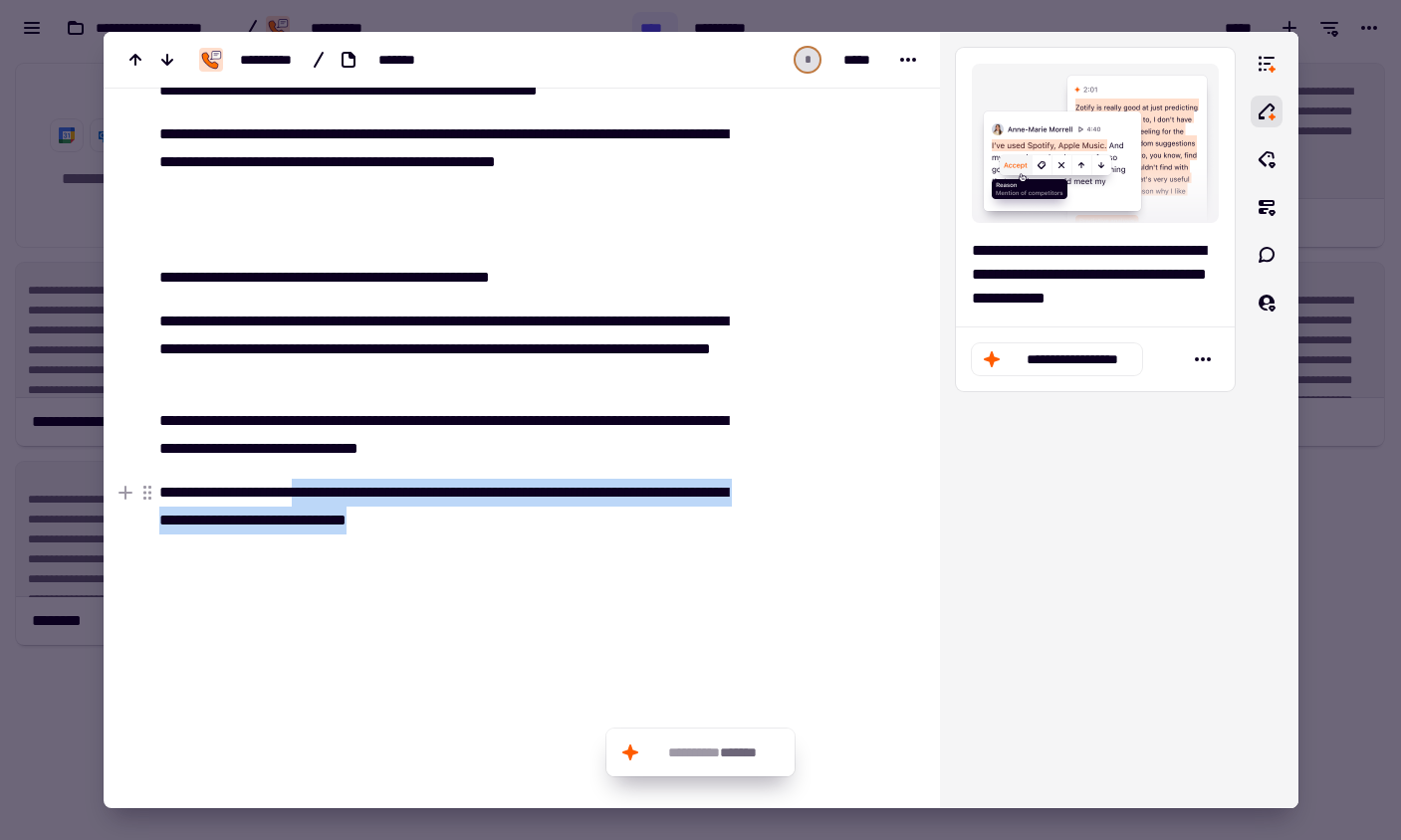 drag, startPoint x: 341, startPoint y: 492, endPoint x: 513, endPoint y: 517, distance: 173.80736 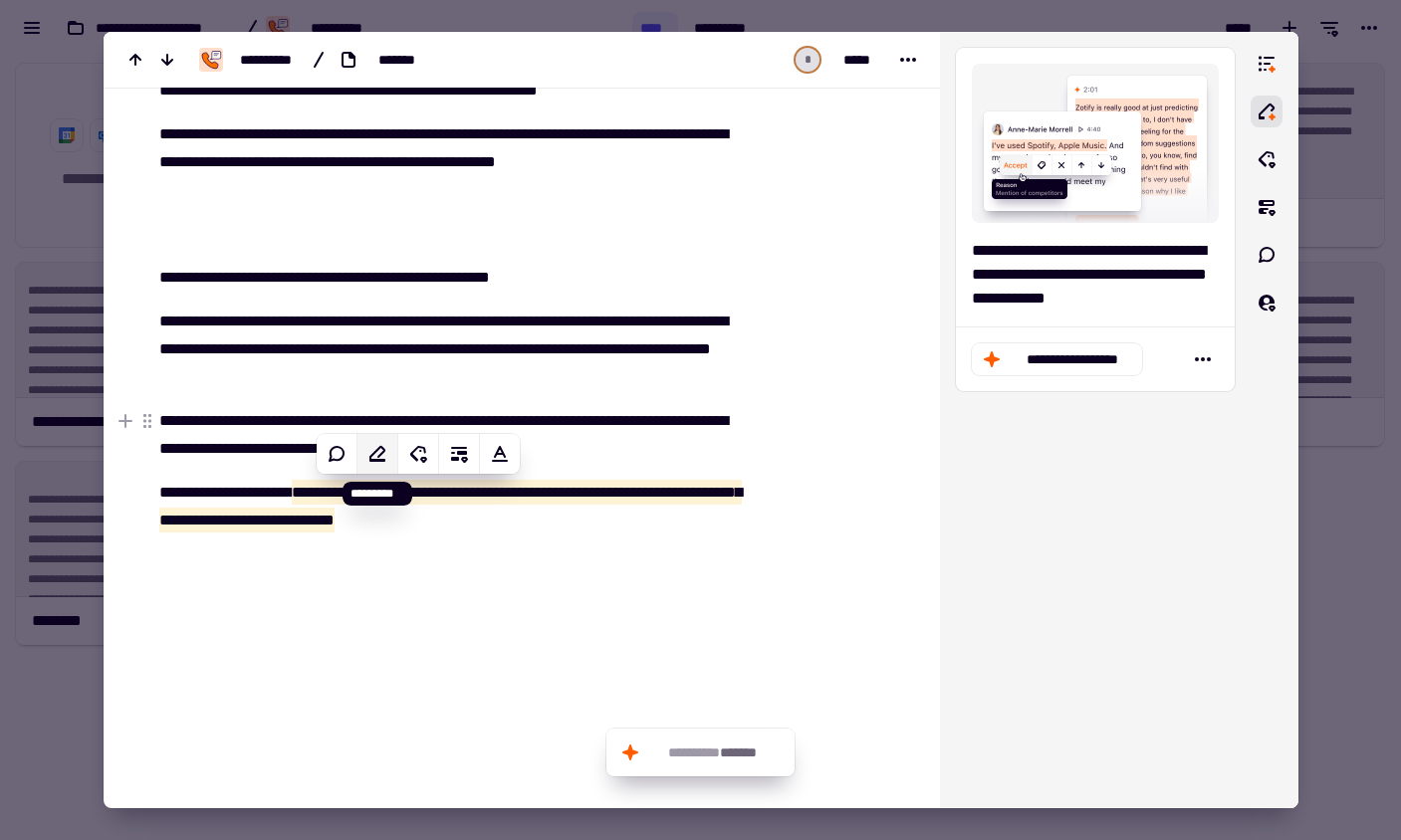 click 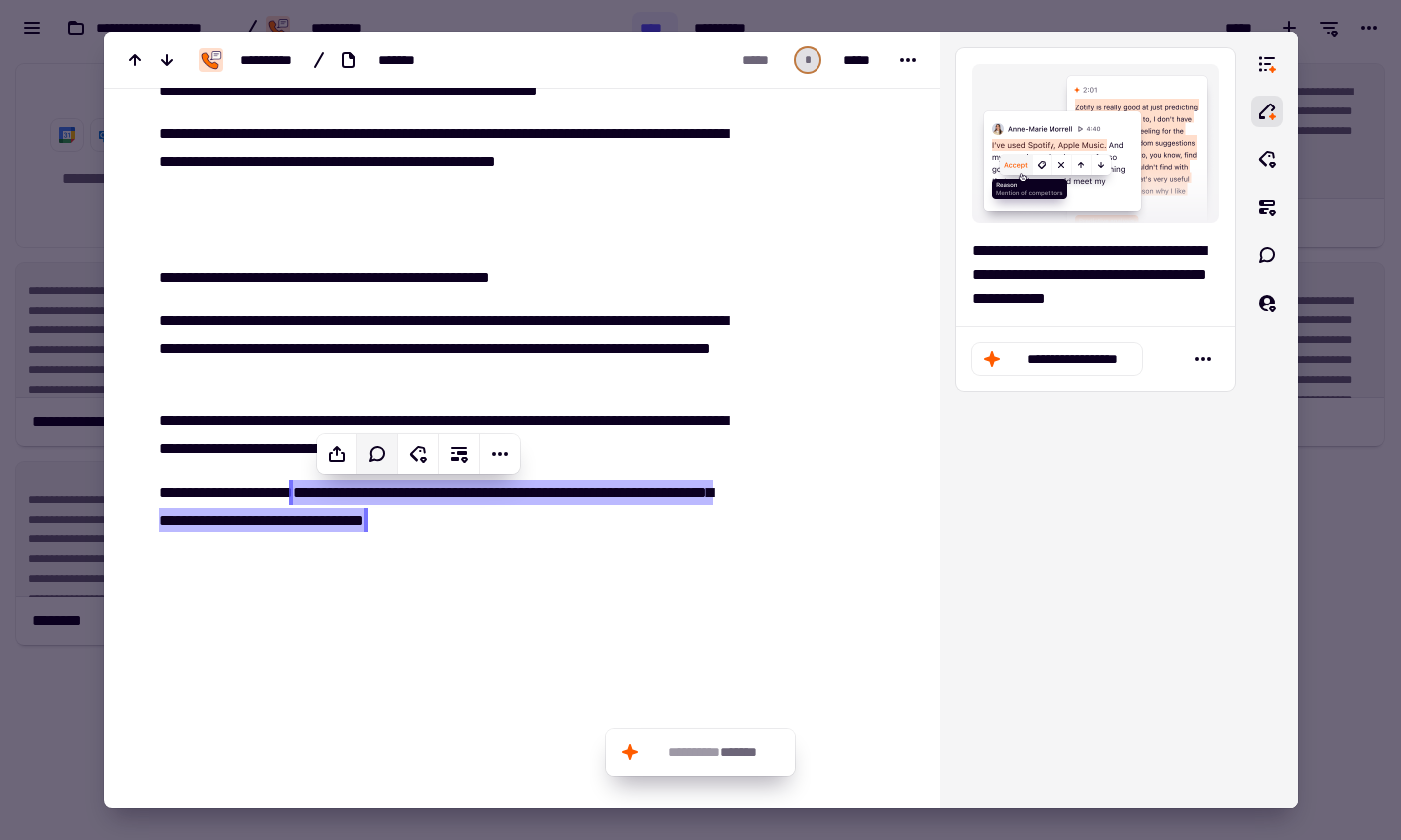 click at bounding box center (823, 315) 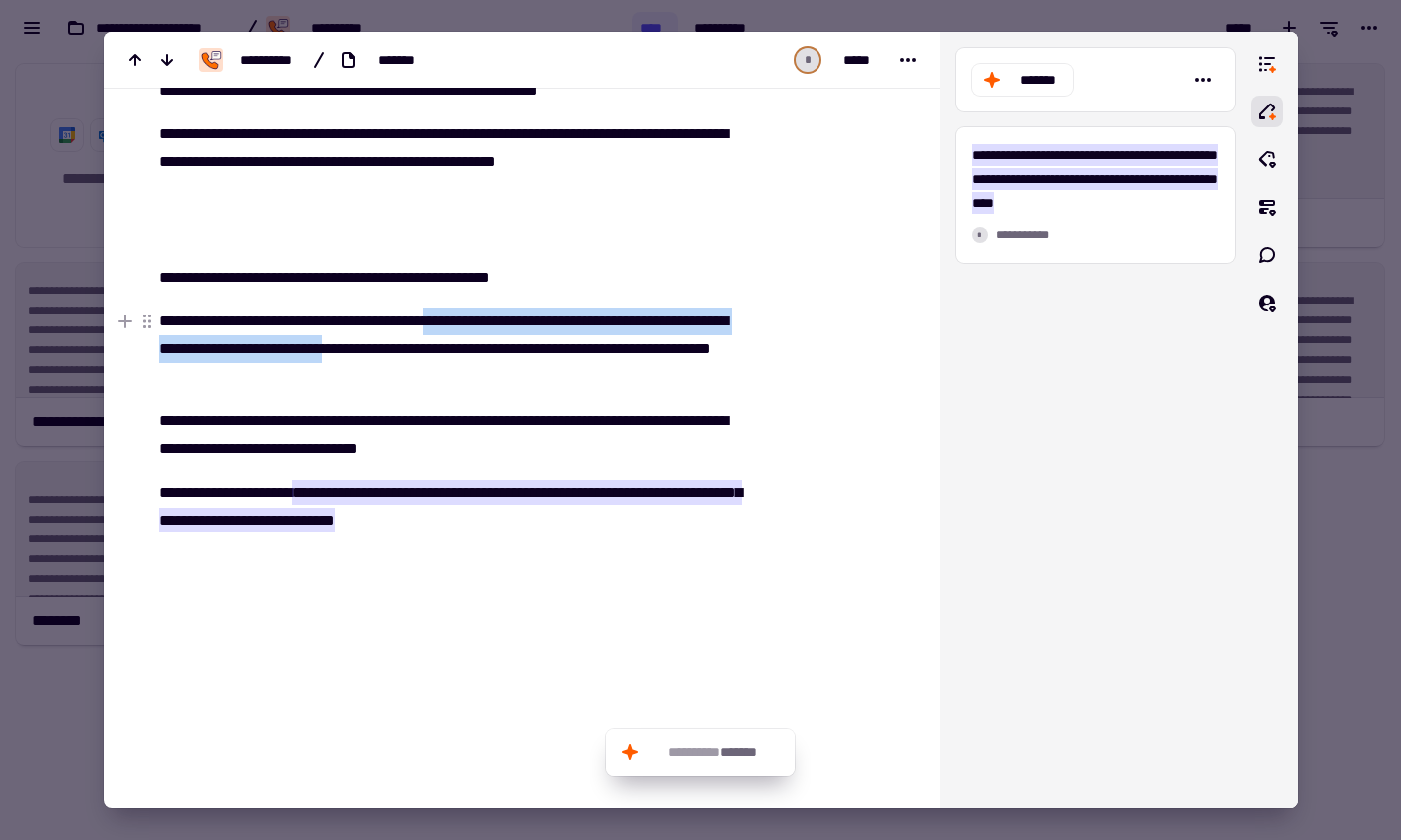 drag, startPoint x: 468, startPoint y: 319, endPoint x: 491, endPoint y: 350, distance: 38.600518 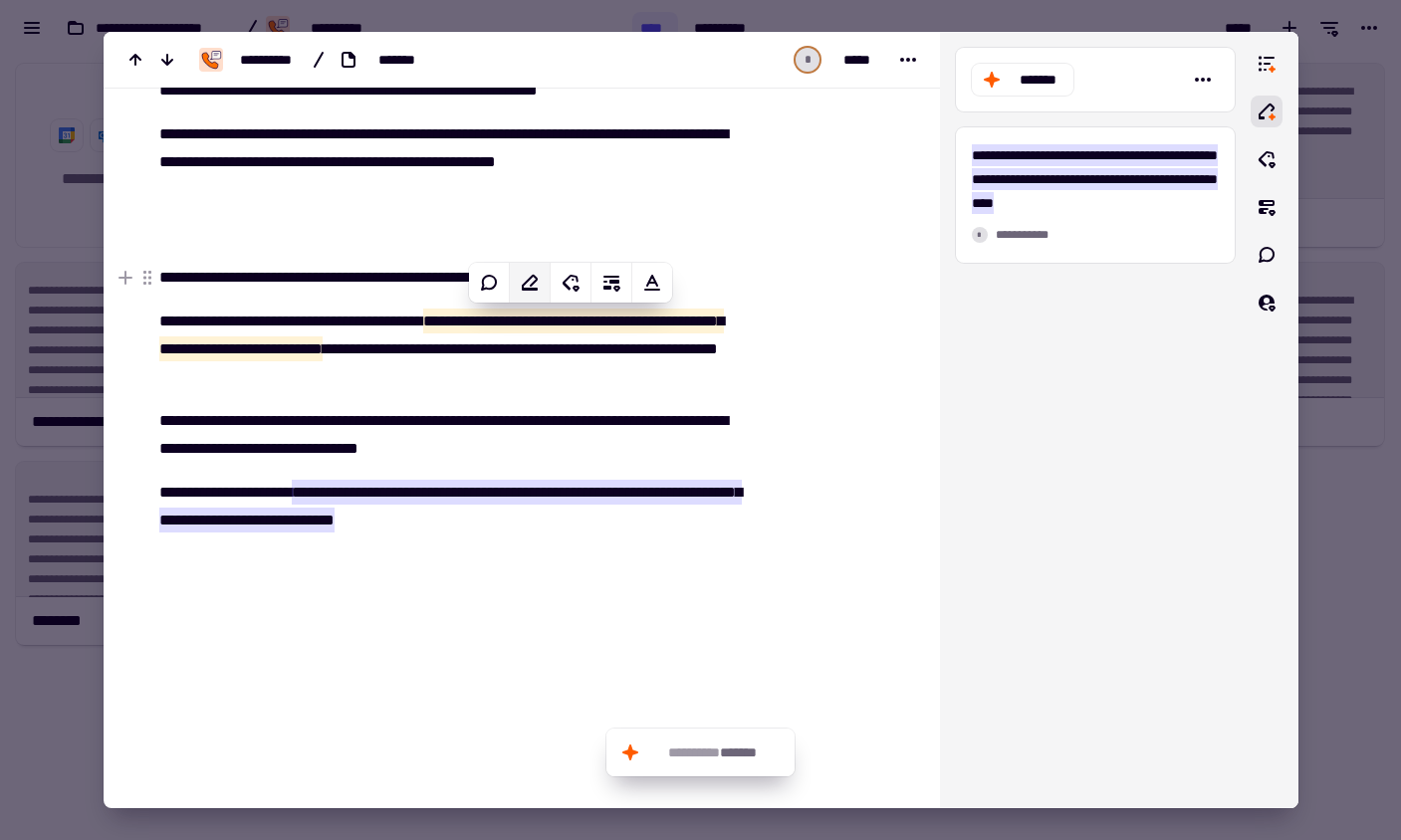 click 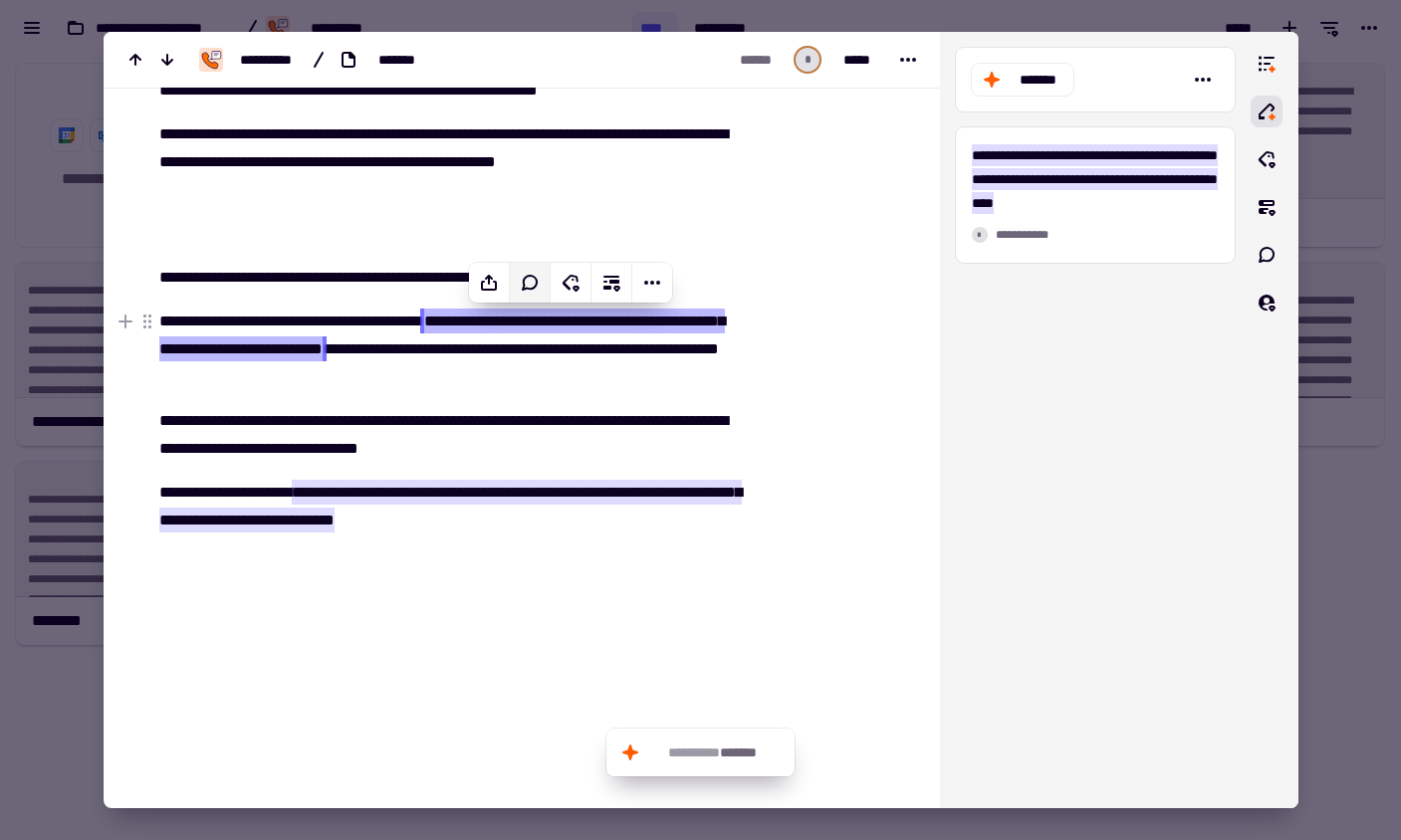 drag, startPoint x: 540, startPoint y: 359, endPoint x: 558, endPoint y: 352, distance: 19.313208 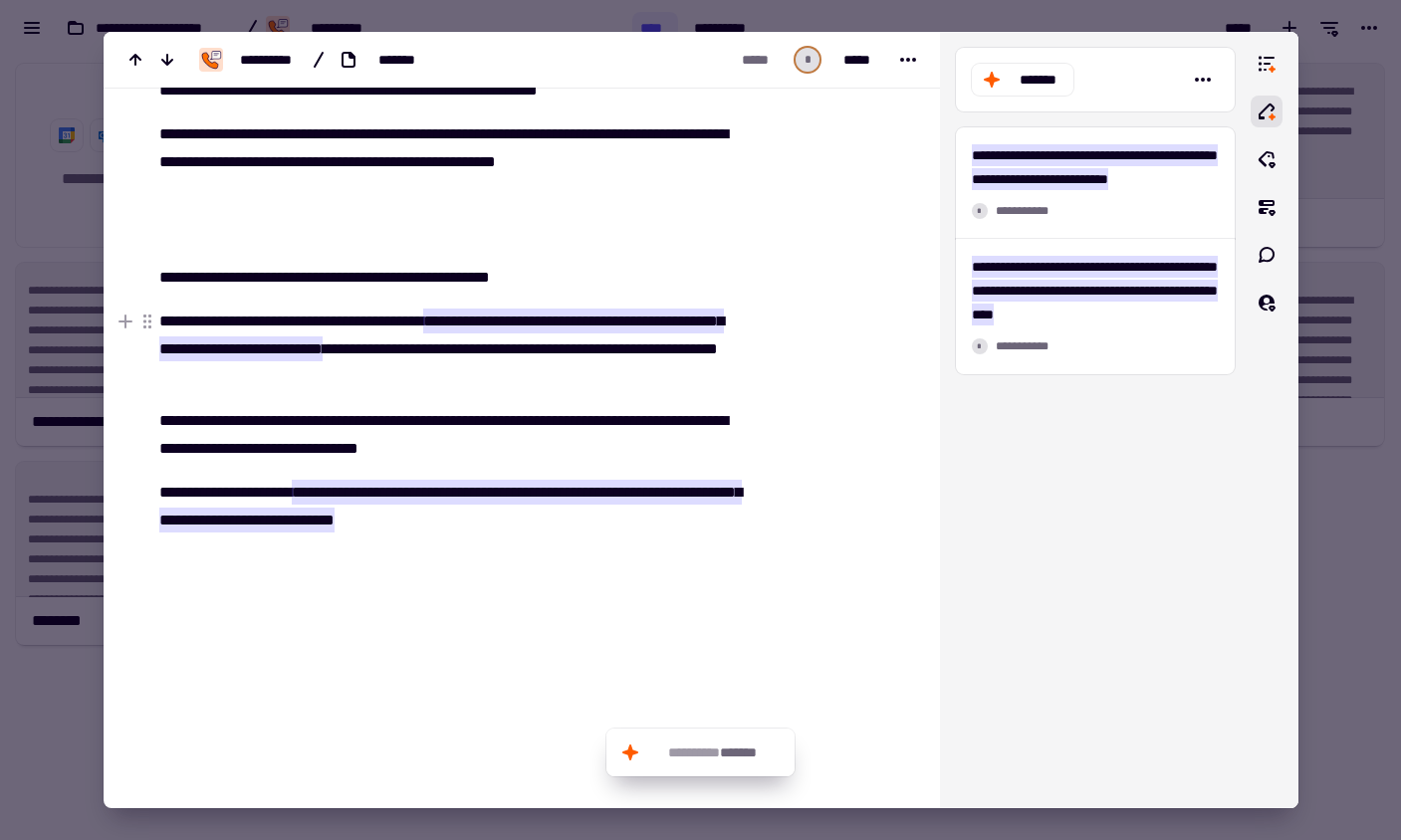 click on "**********" at bounding box center (441, 334) 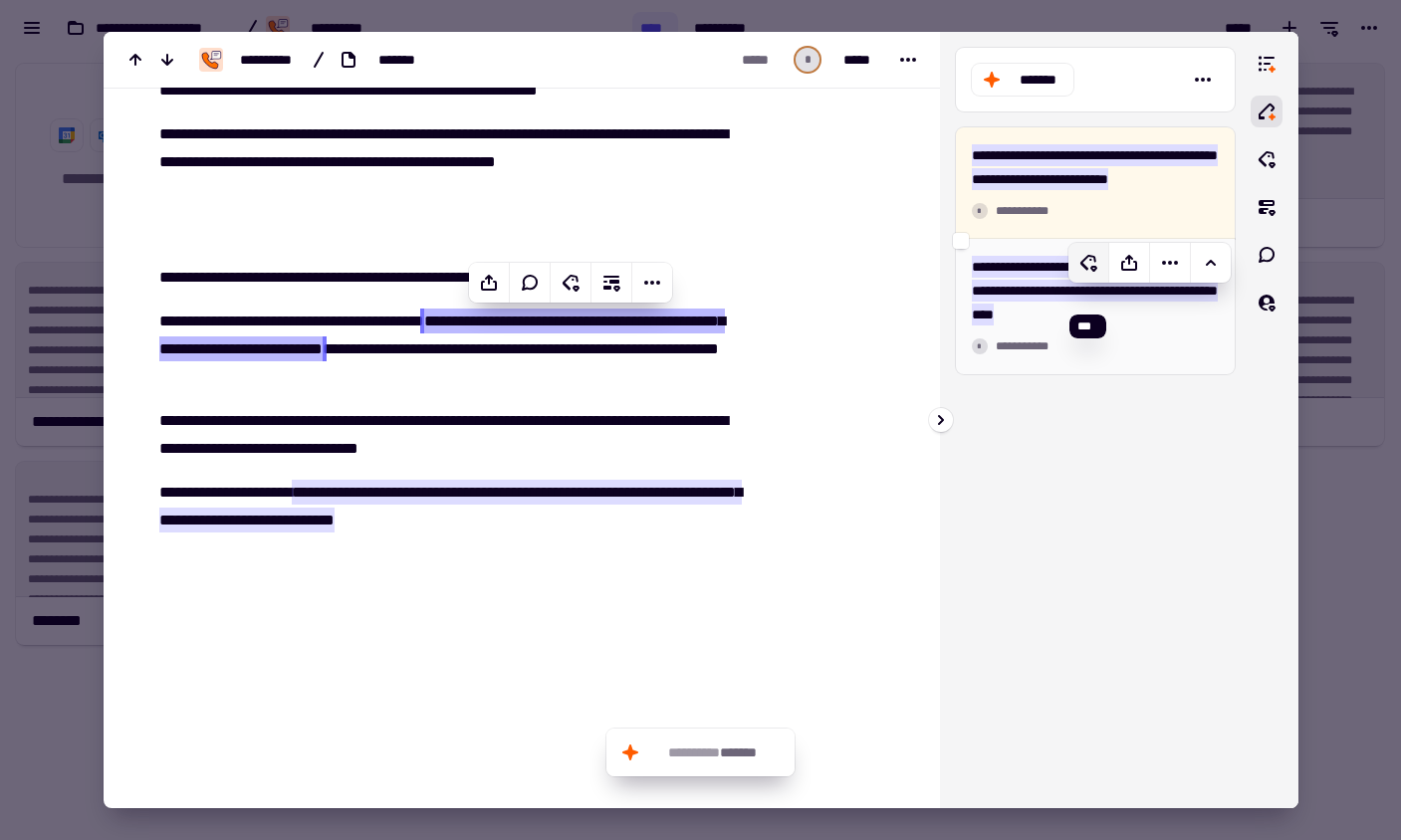 click 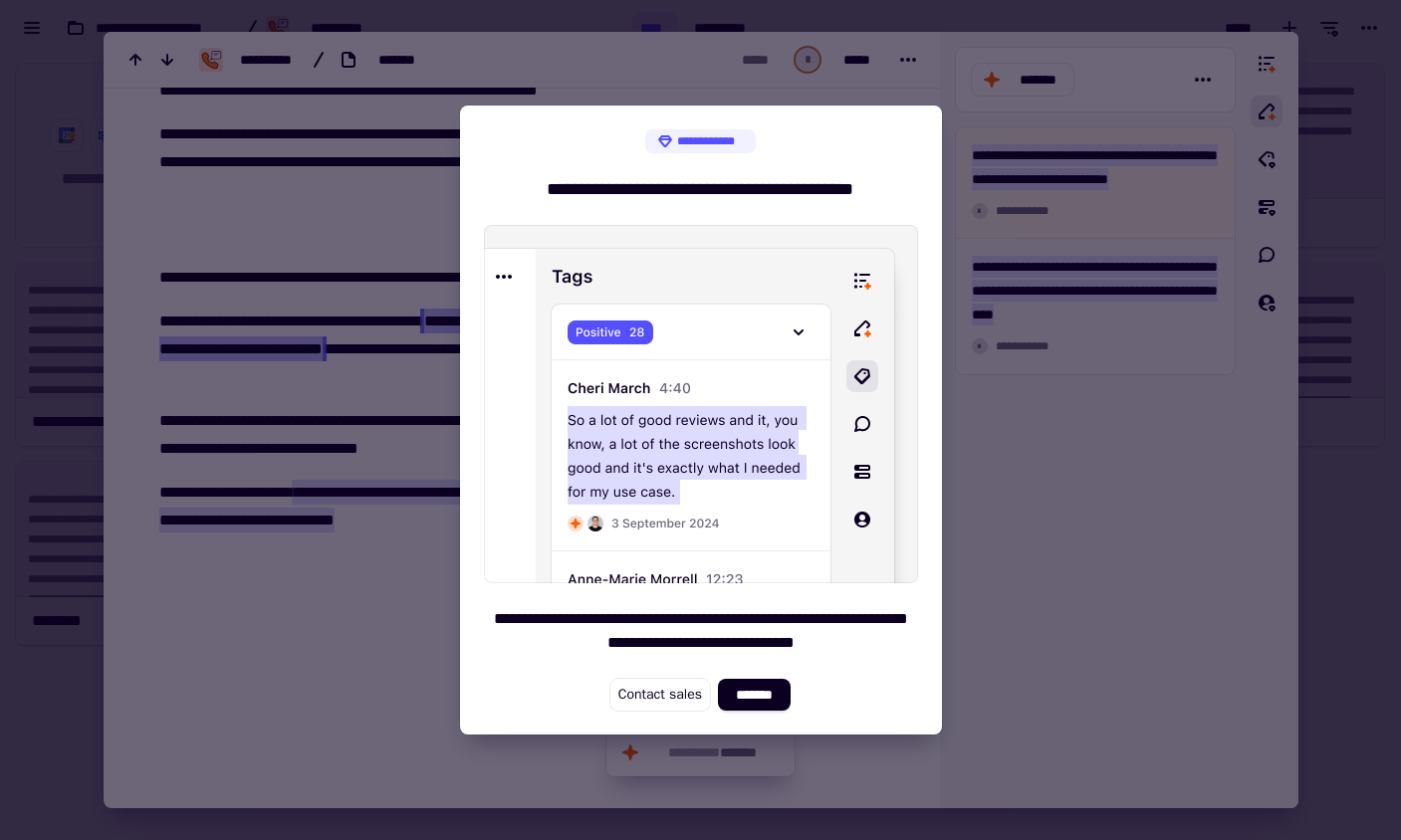click at bounding box center (700, 420) 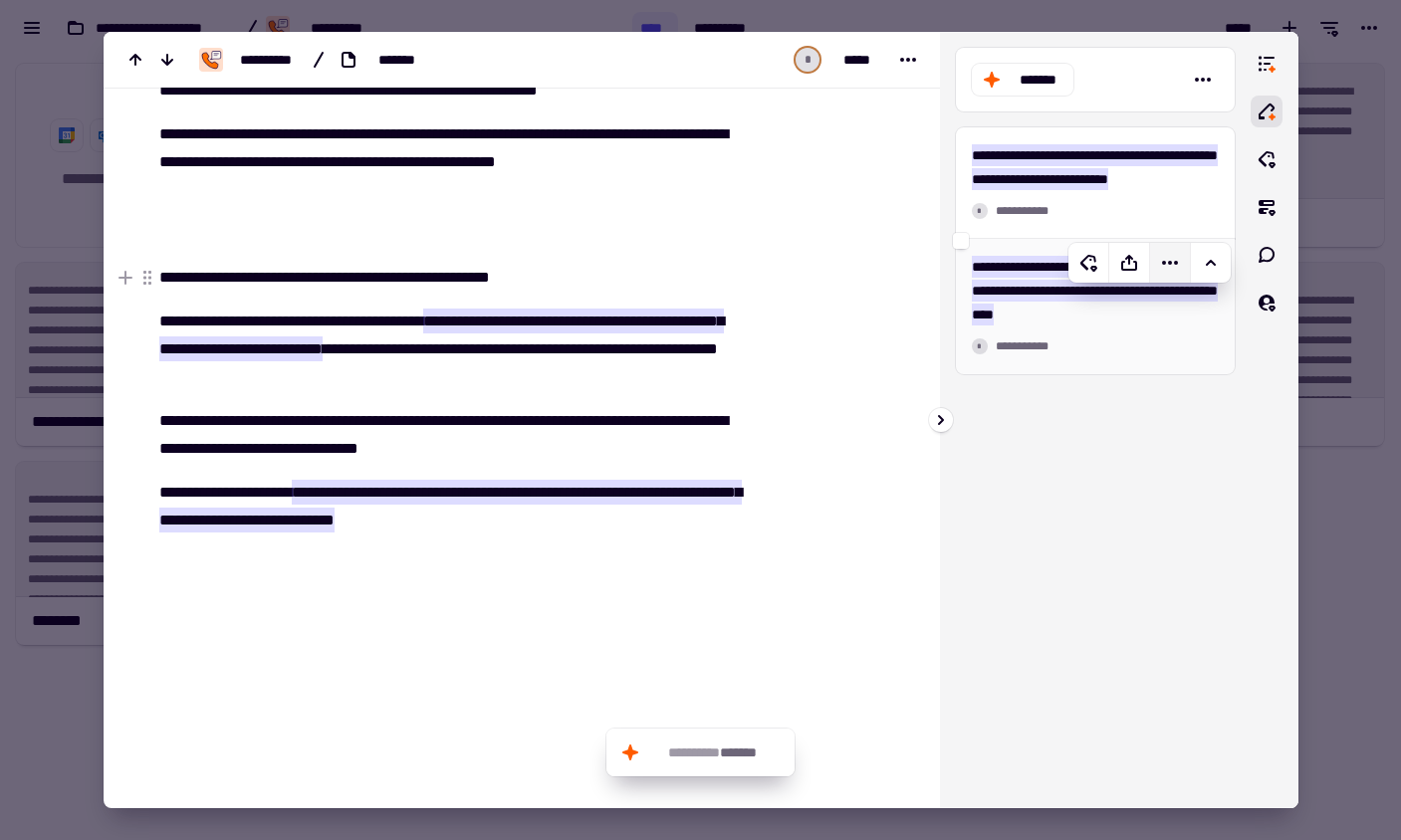 click 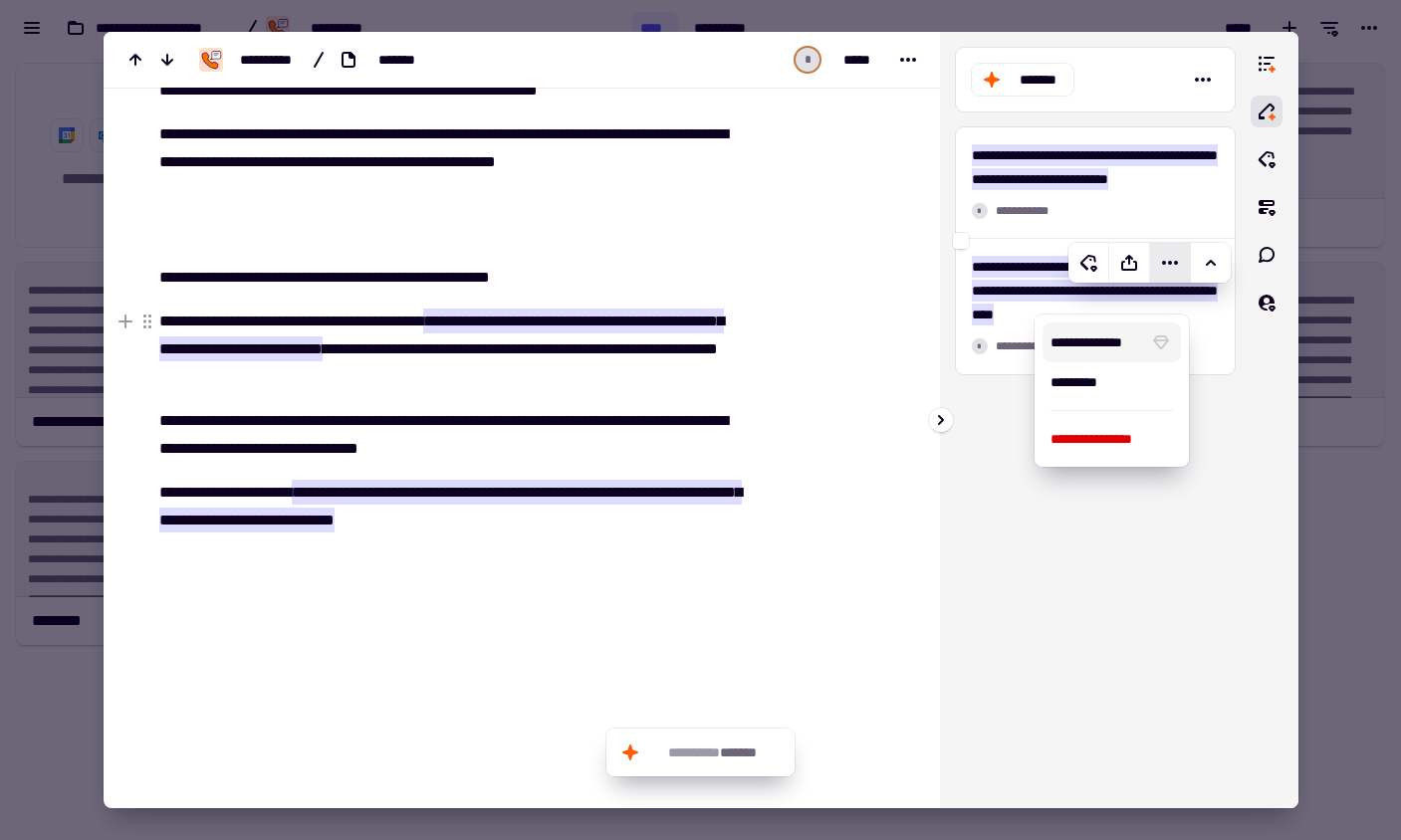 click on "**********" at bounding box center [1096, 342] 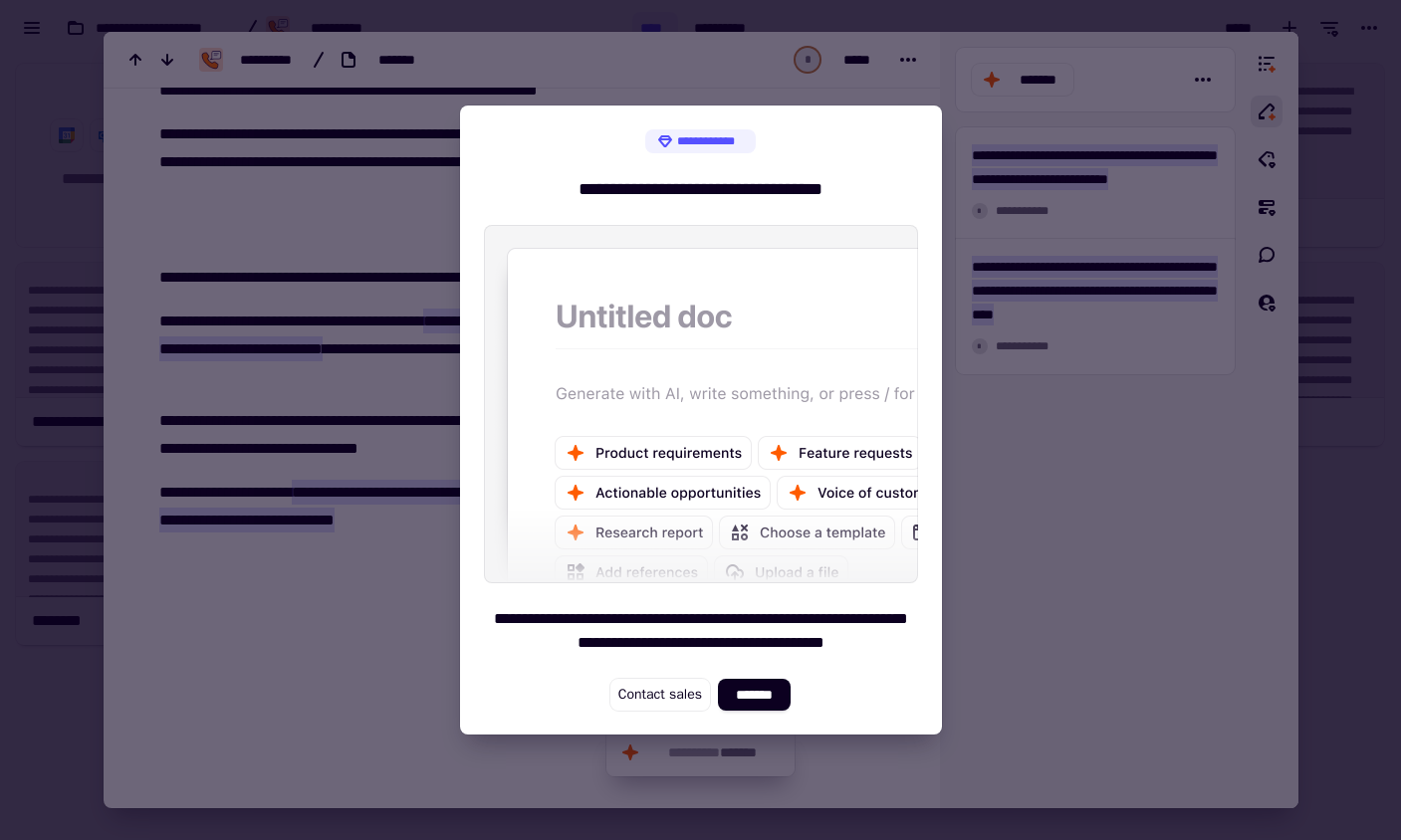 click at bounding box center [700, 420] 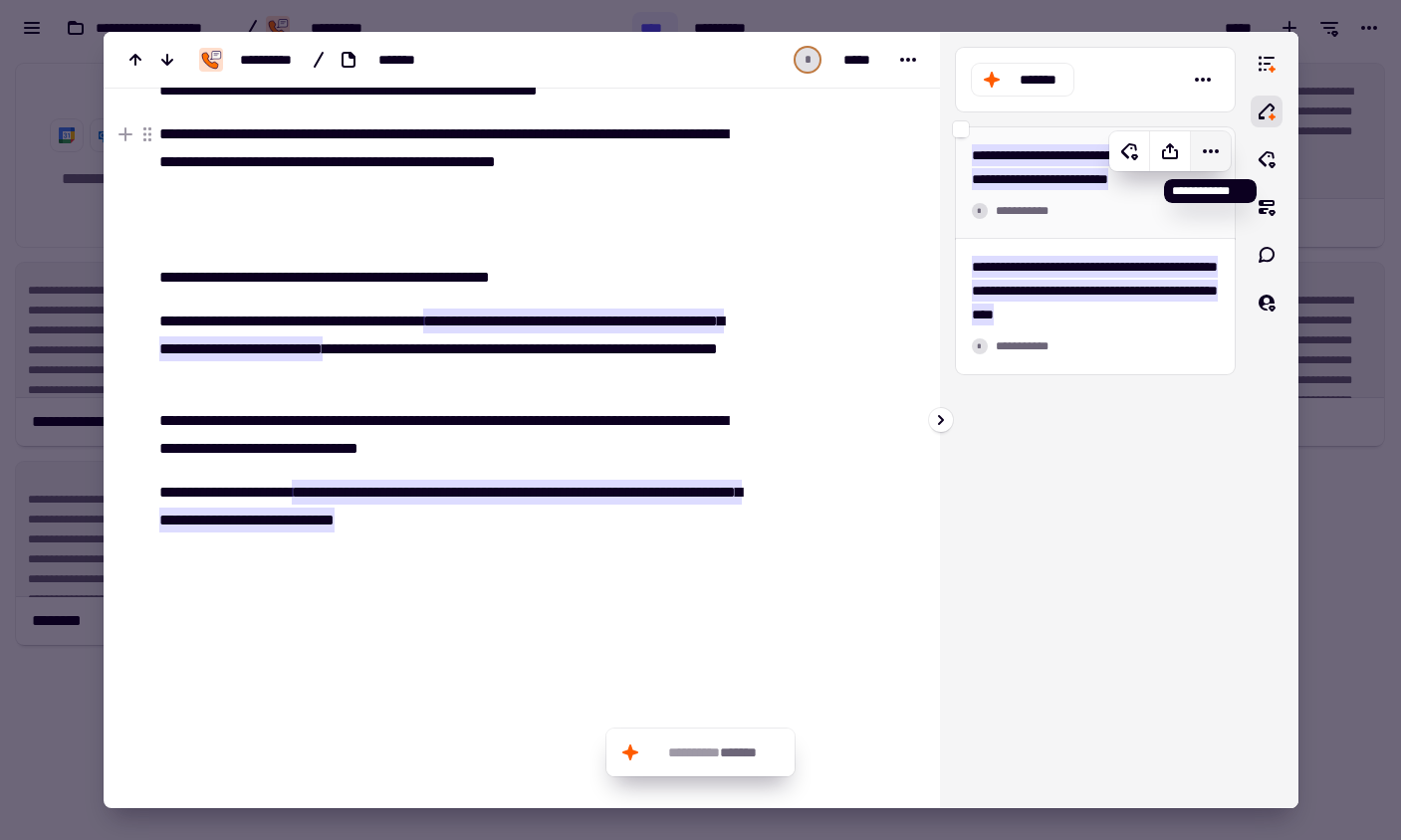 click 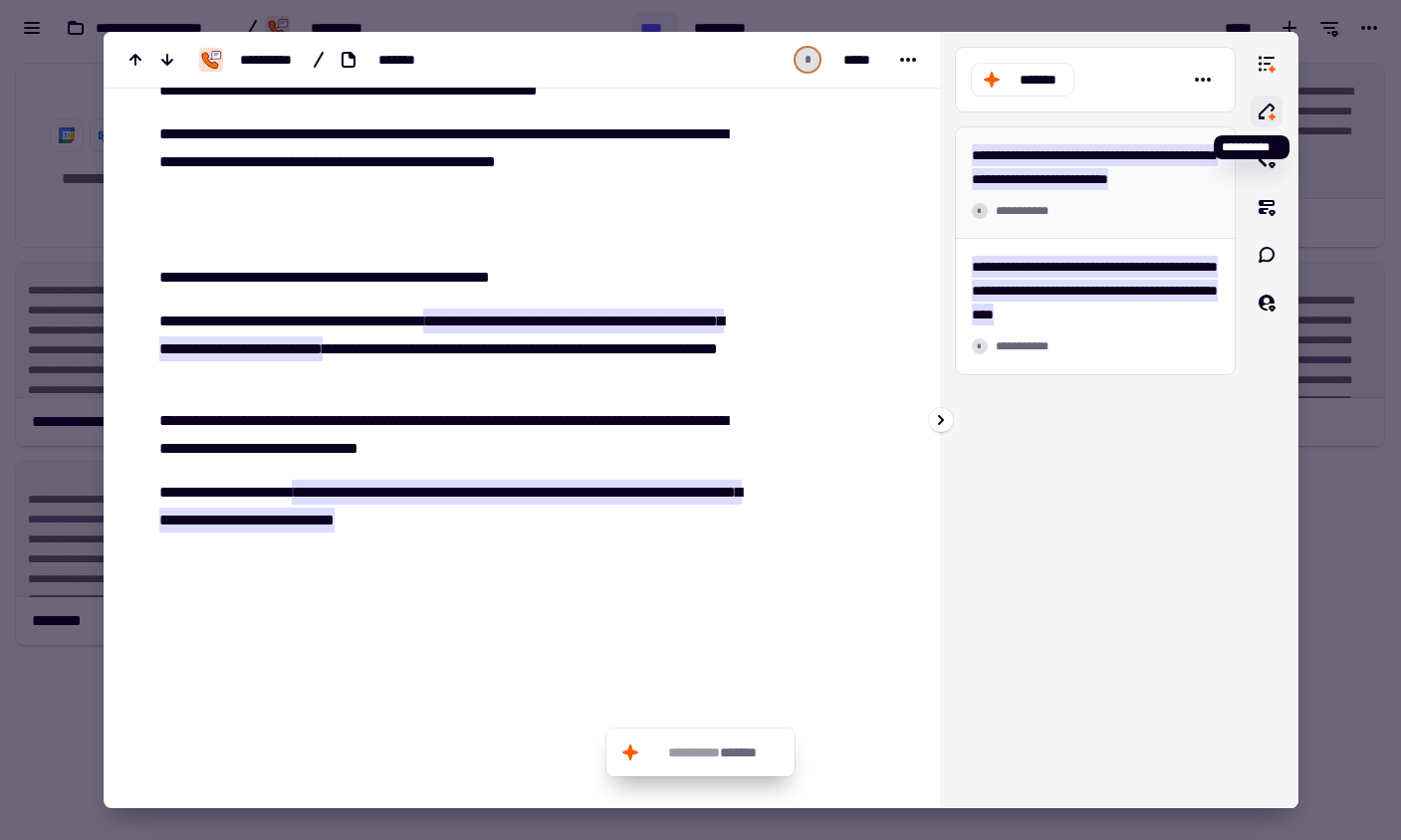 click 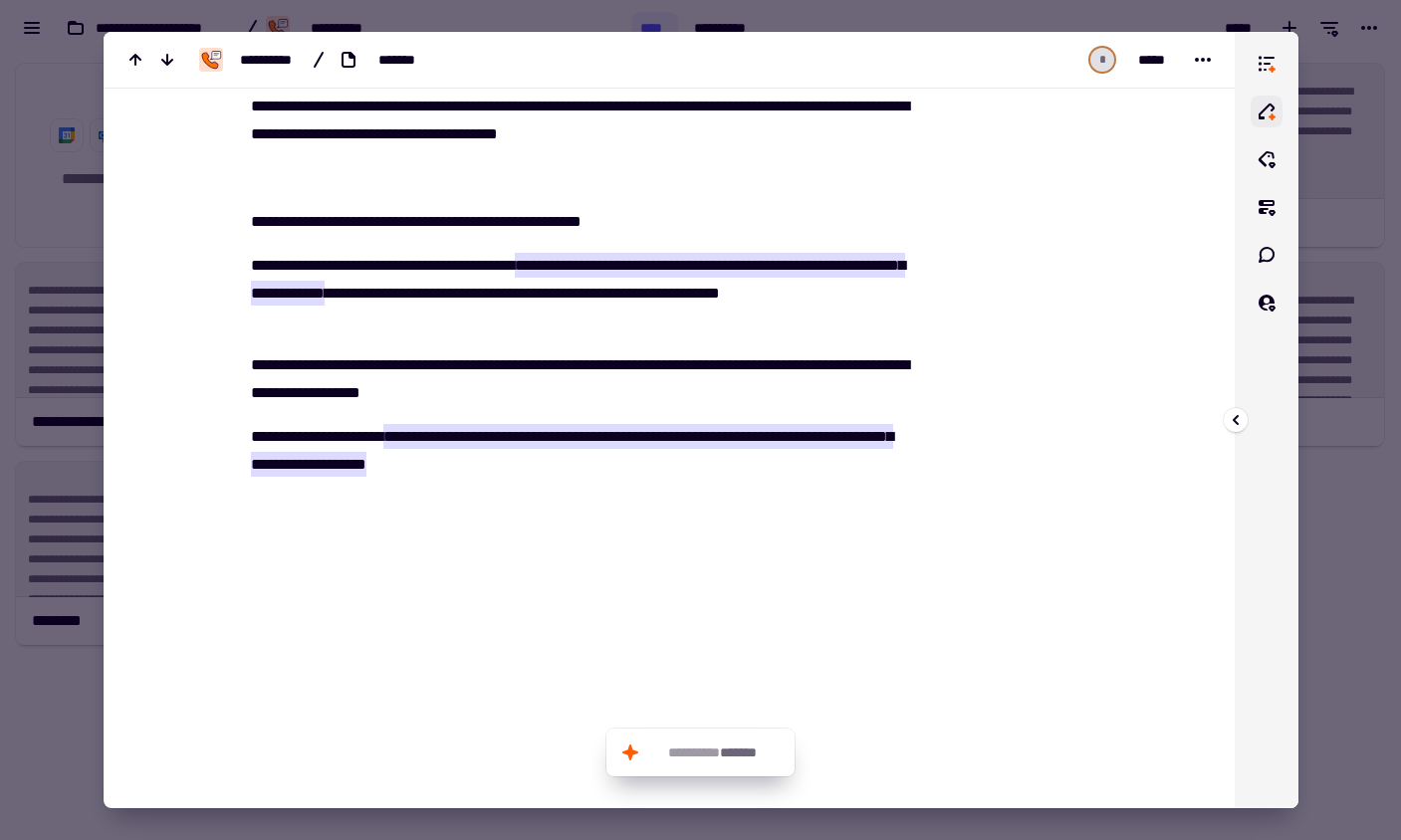 click 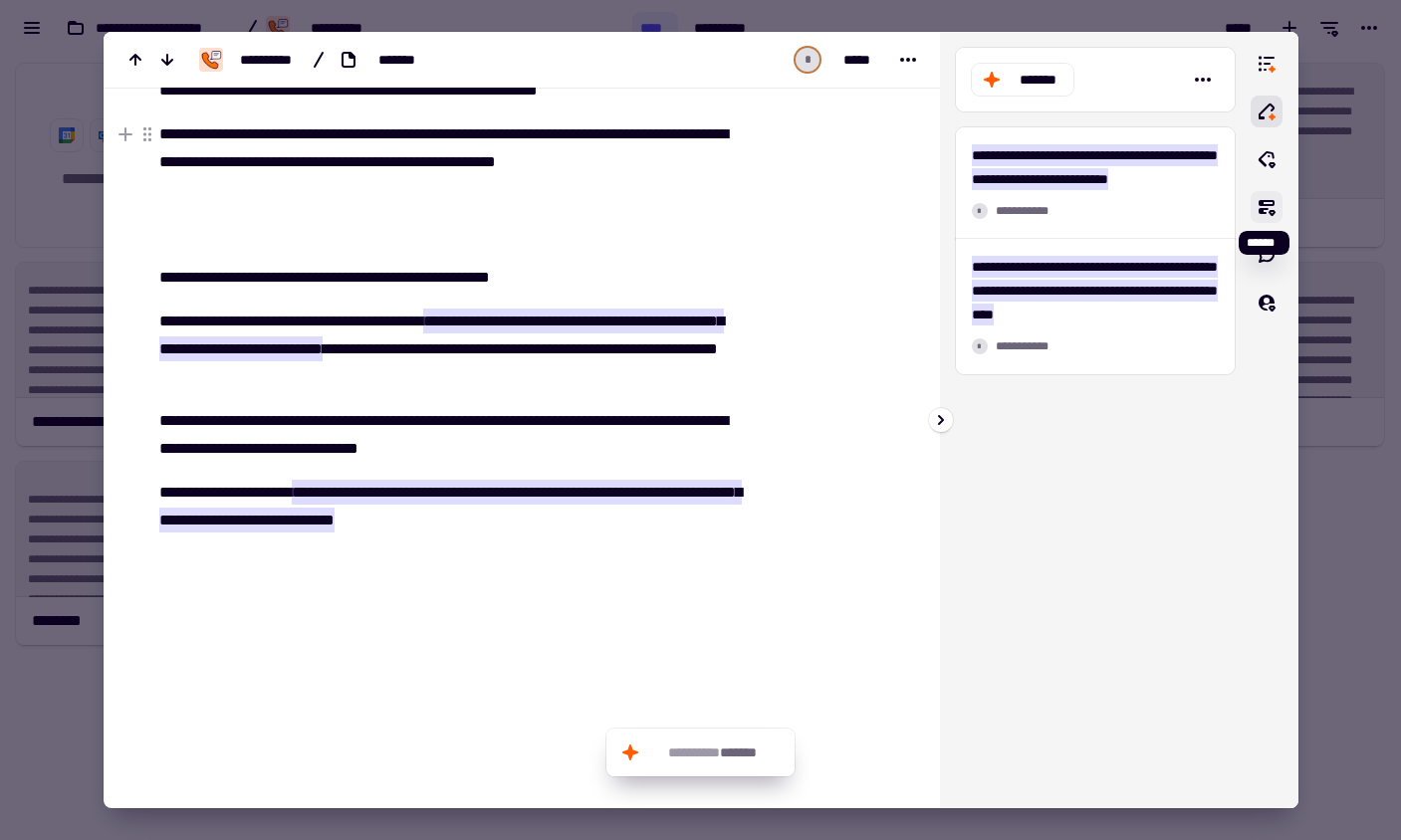 click 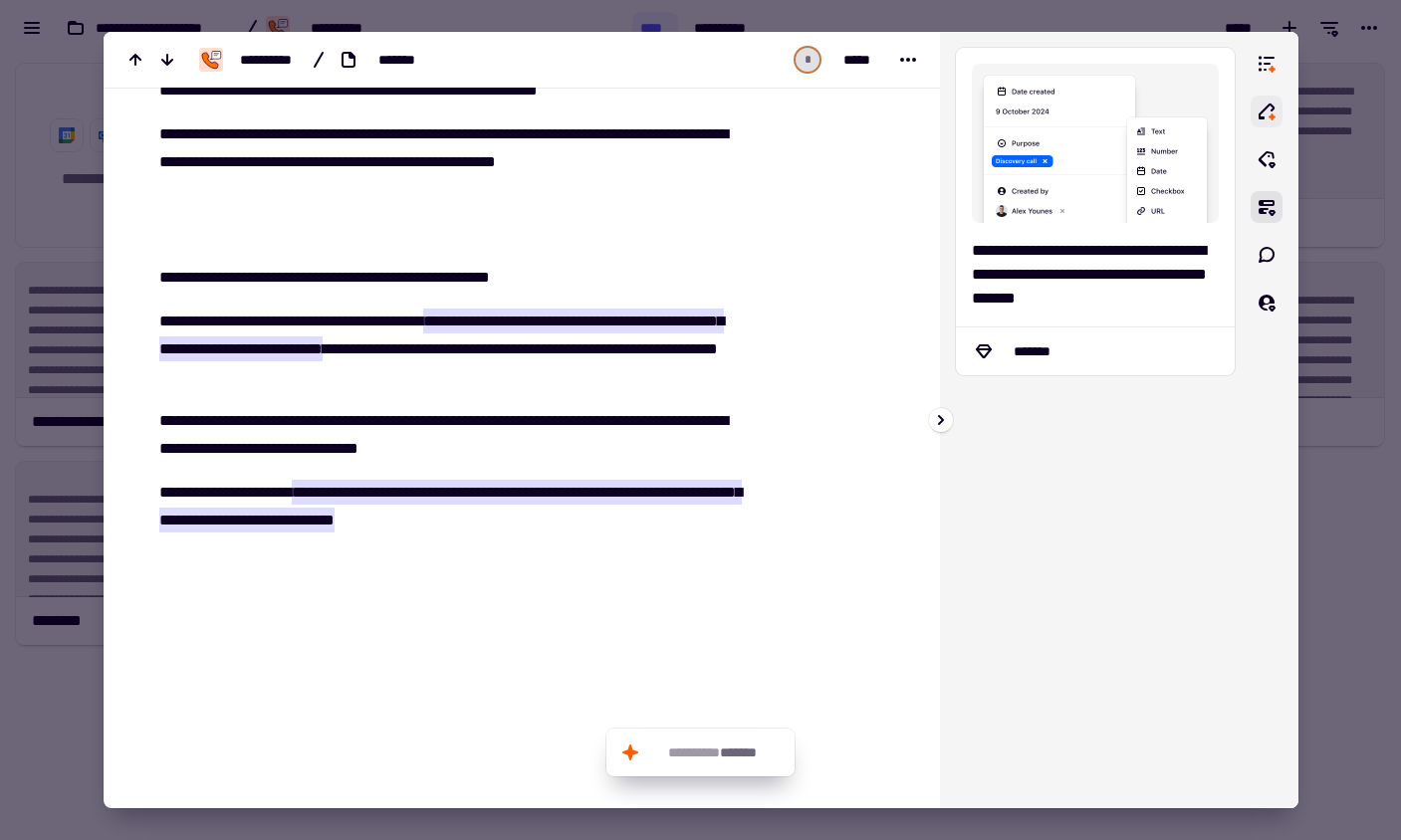 click 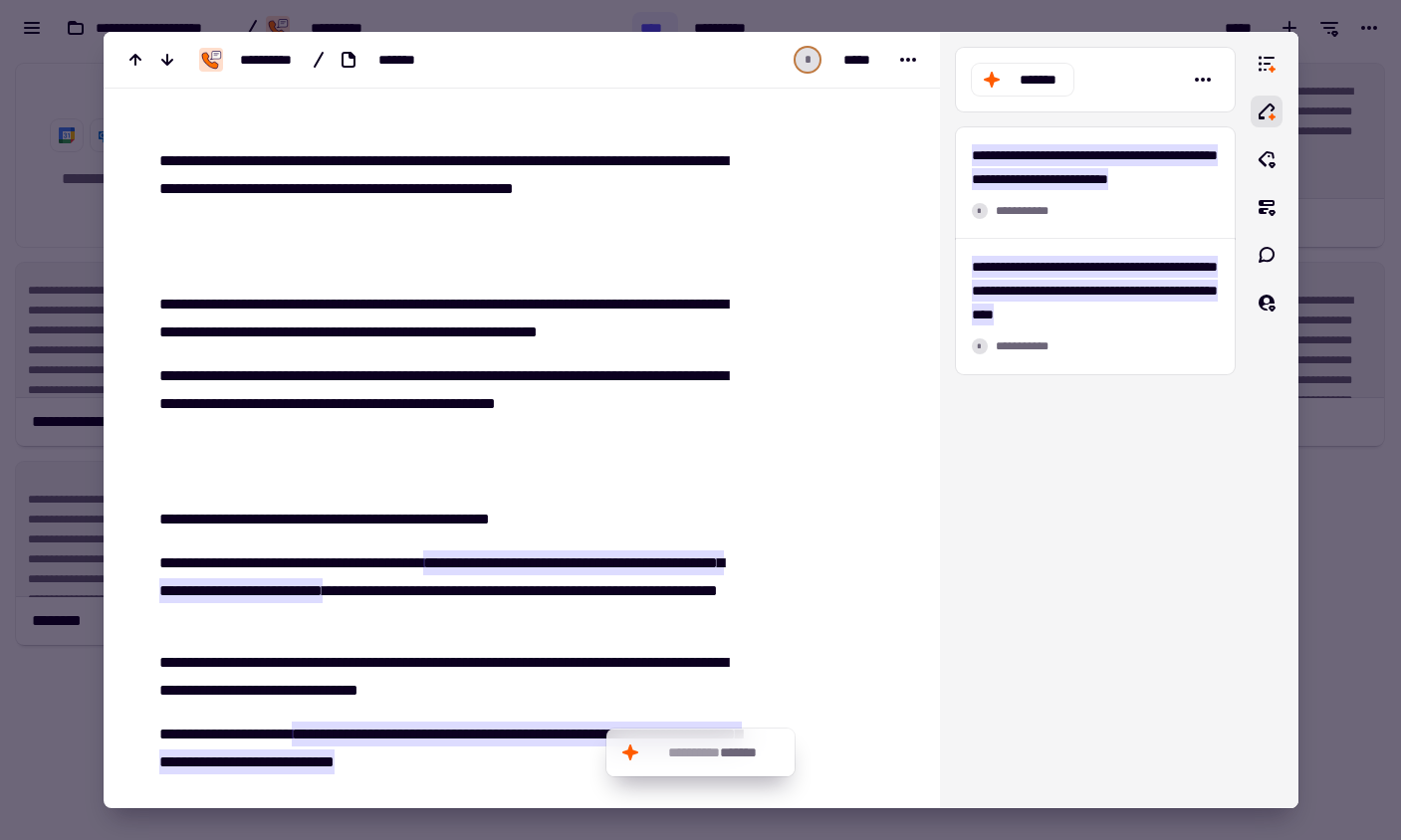 scroll, scrollTop: 116, scrollLeft: 0, axis: vertical 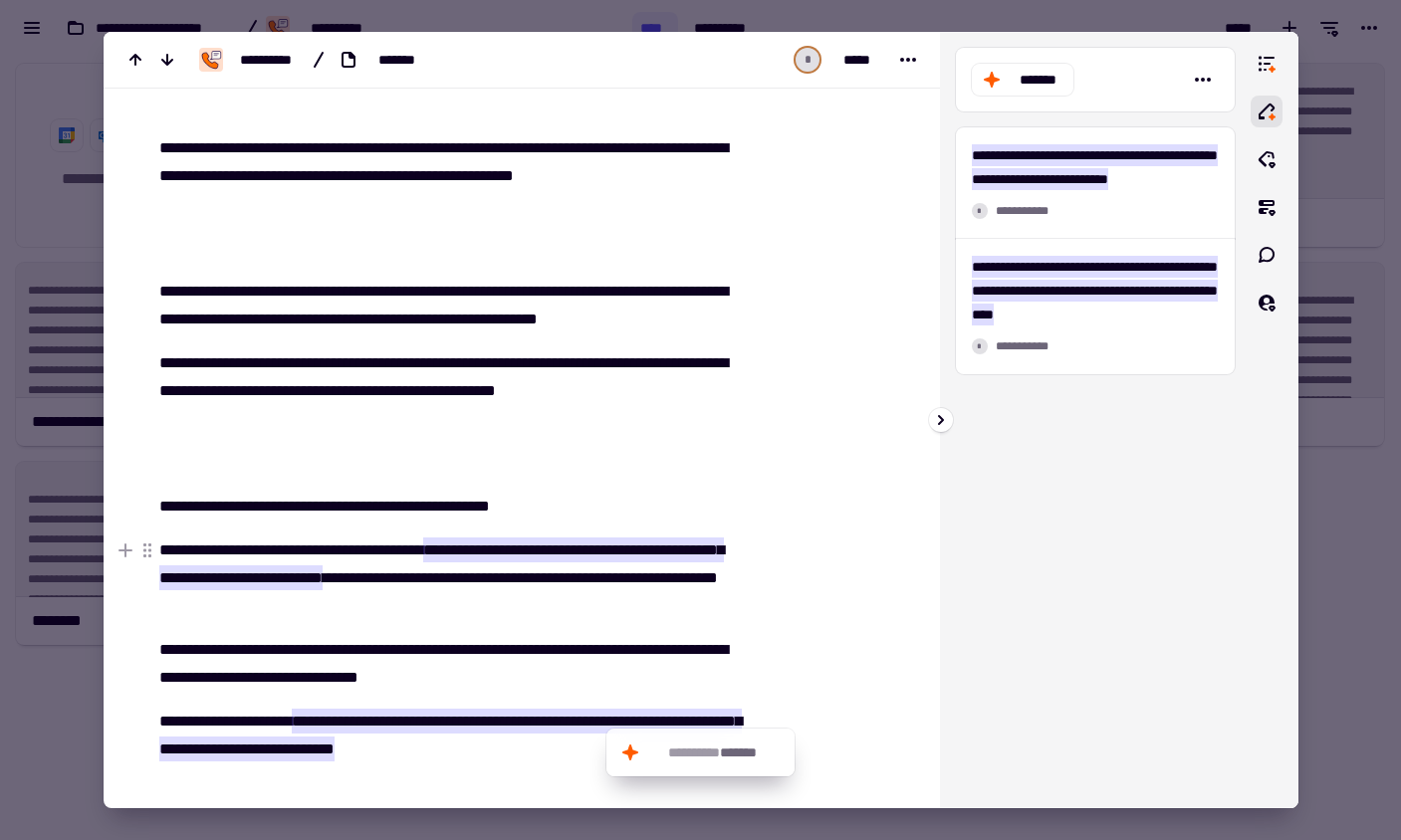 type 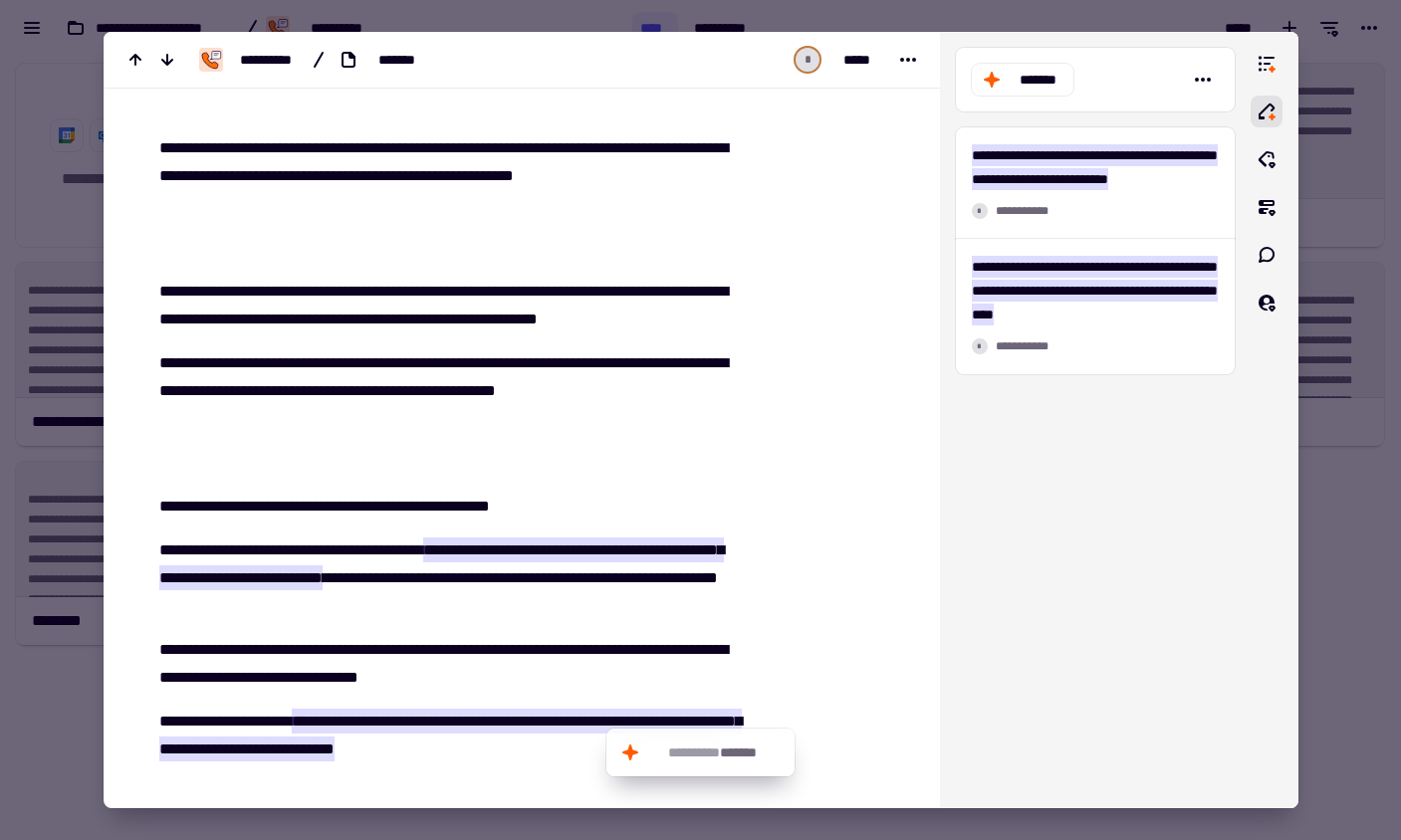 click at bounding box center [700, 420] 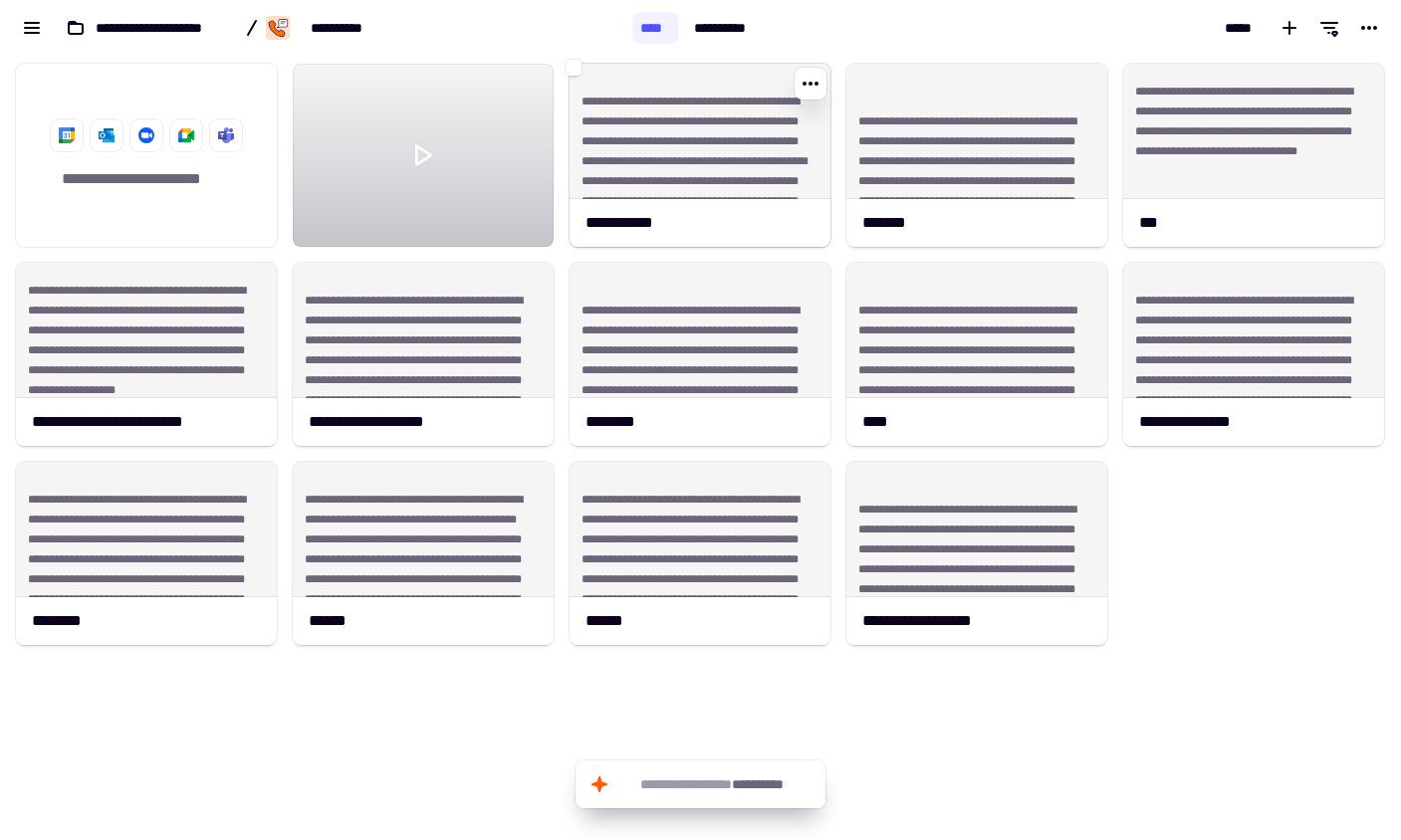 click on "**********" 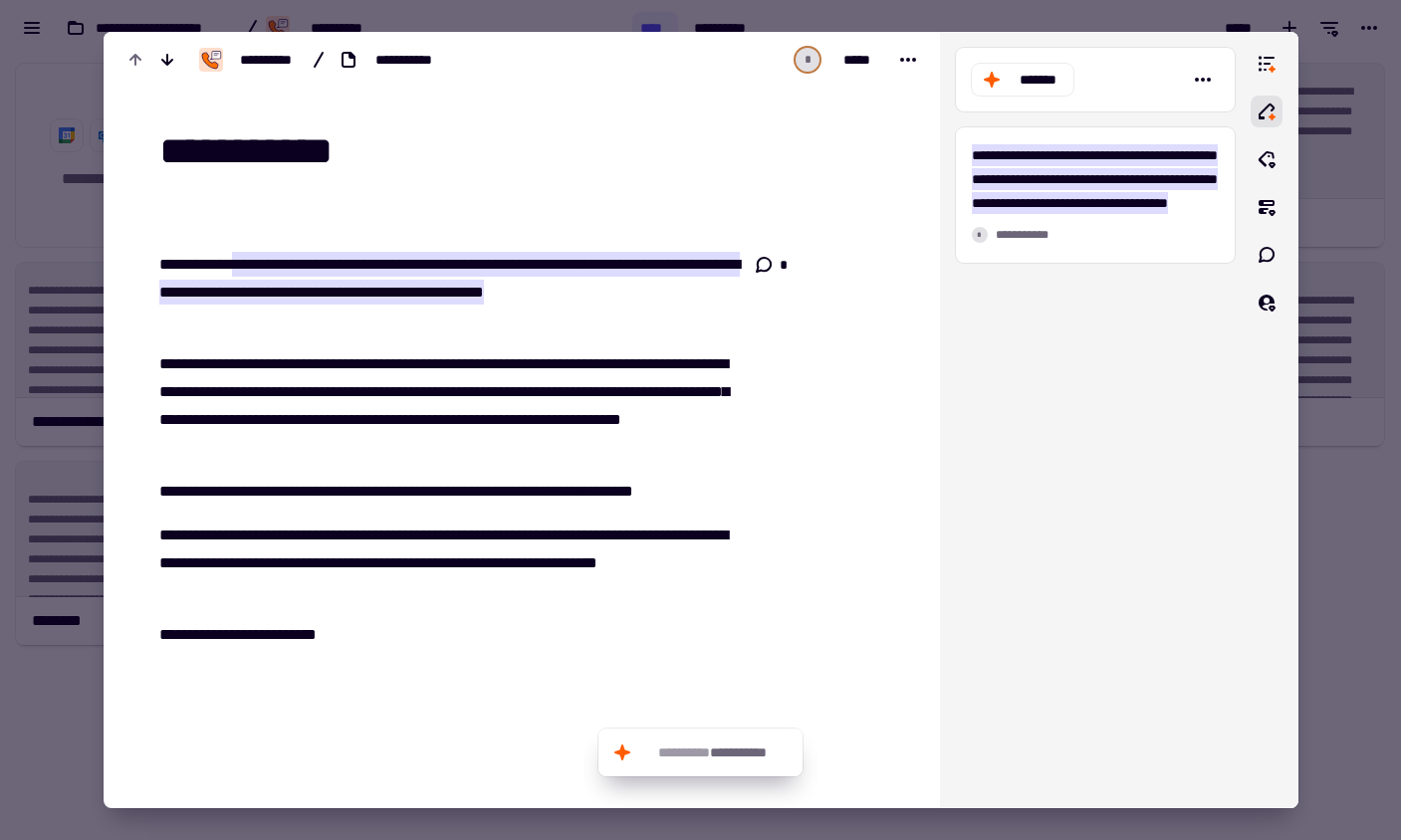 click at bounding box center [700, 420] 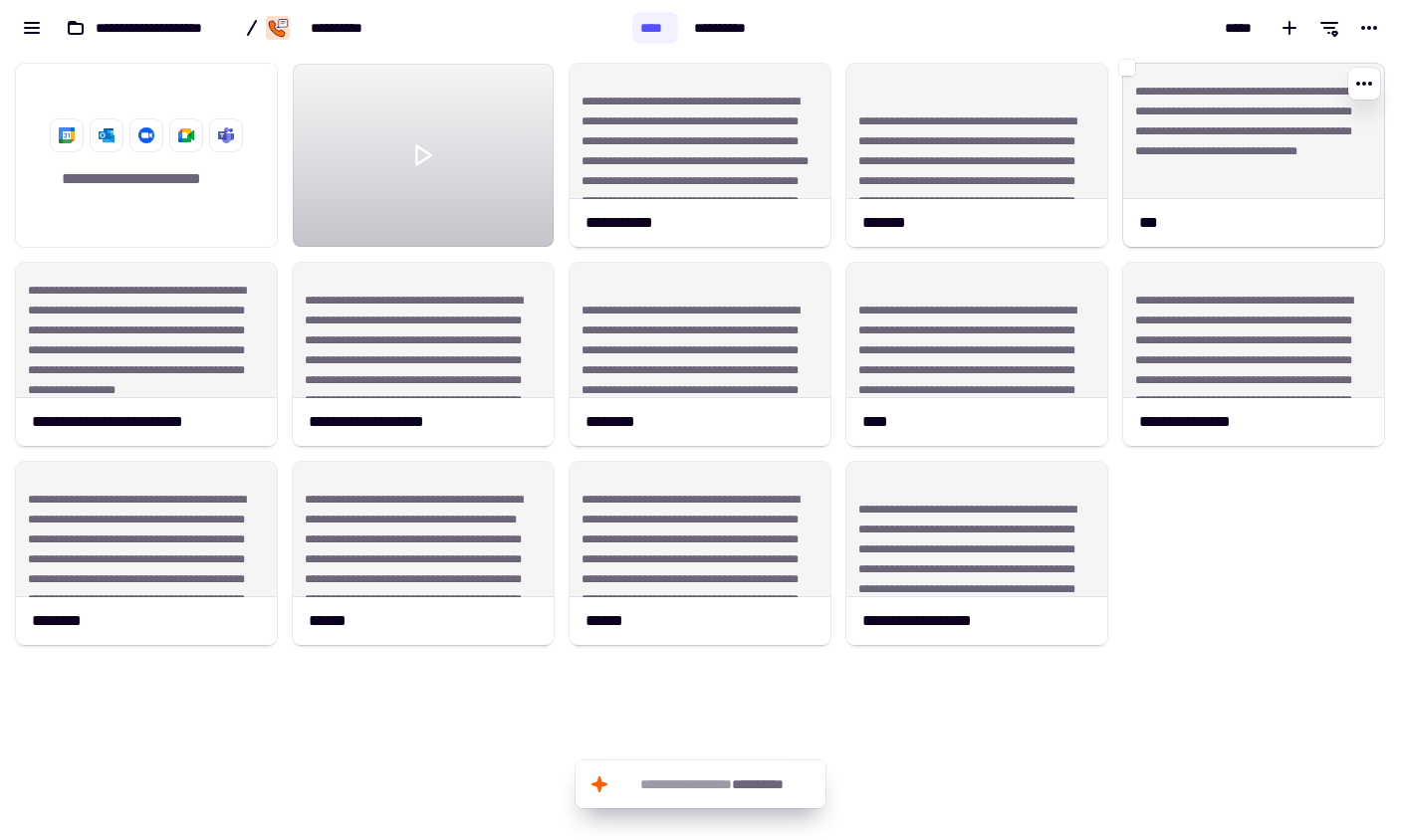 click on "**********" 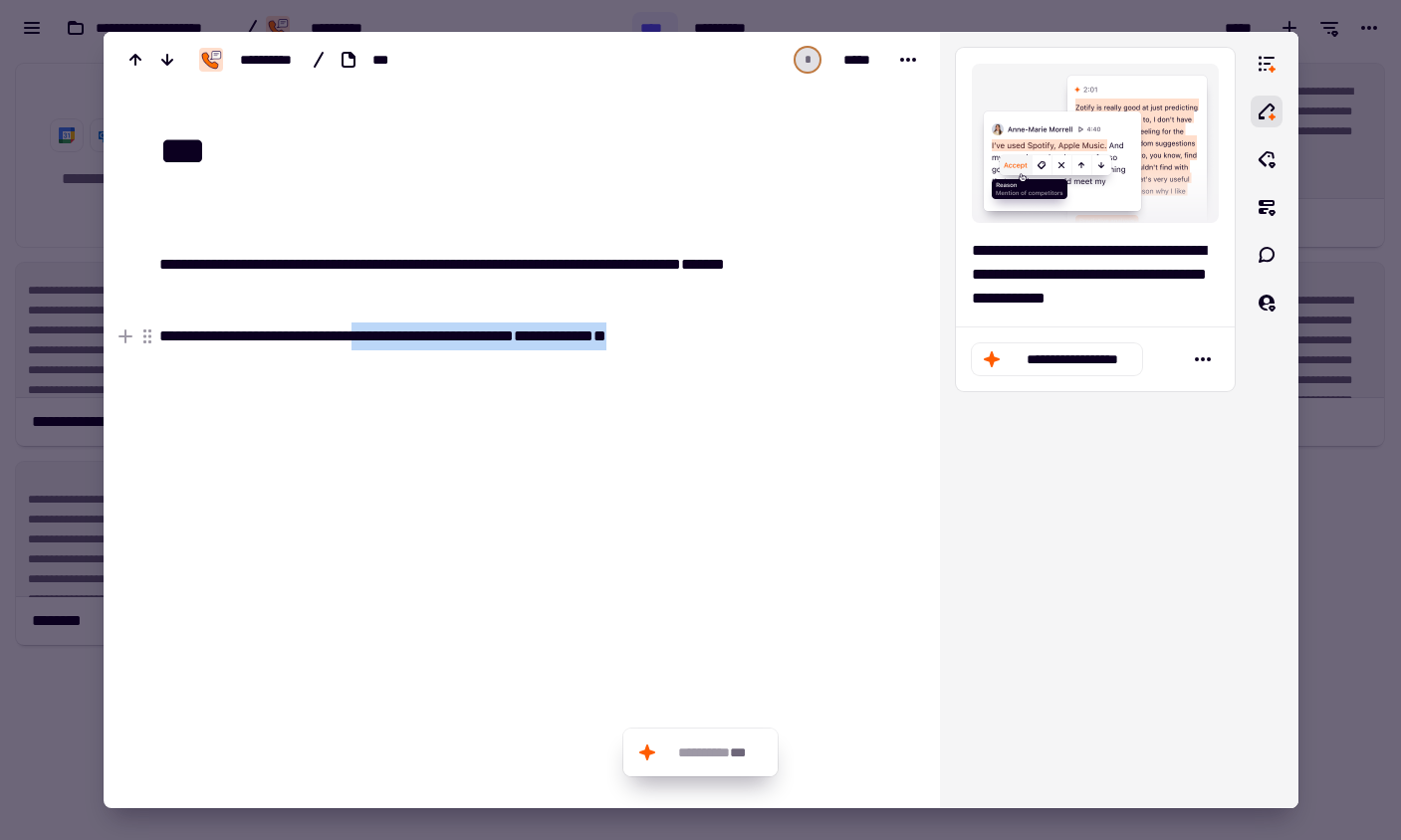 drag, startPoint x: 712, startPoint y: 337, endPoint x: 391, endPoint y: 335, distance: 321.00623 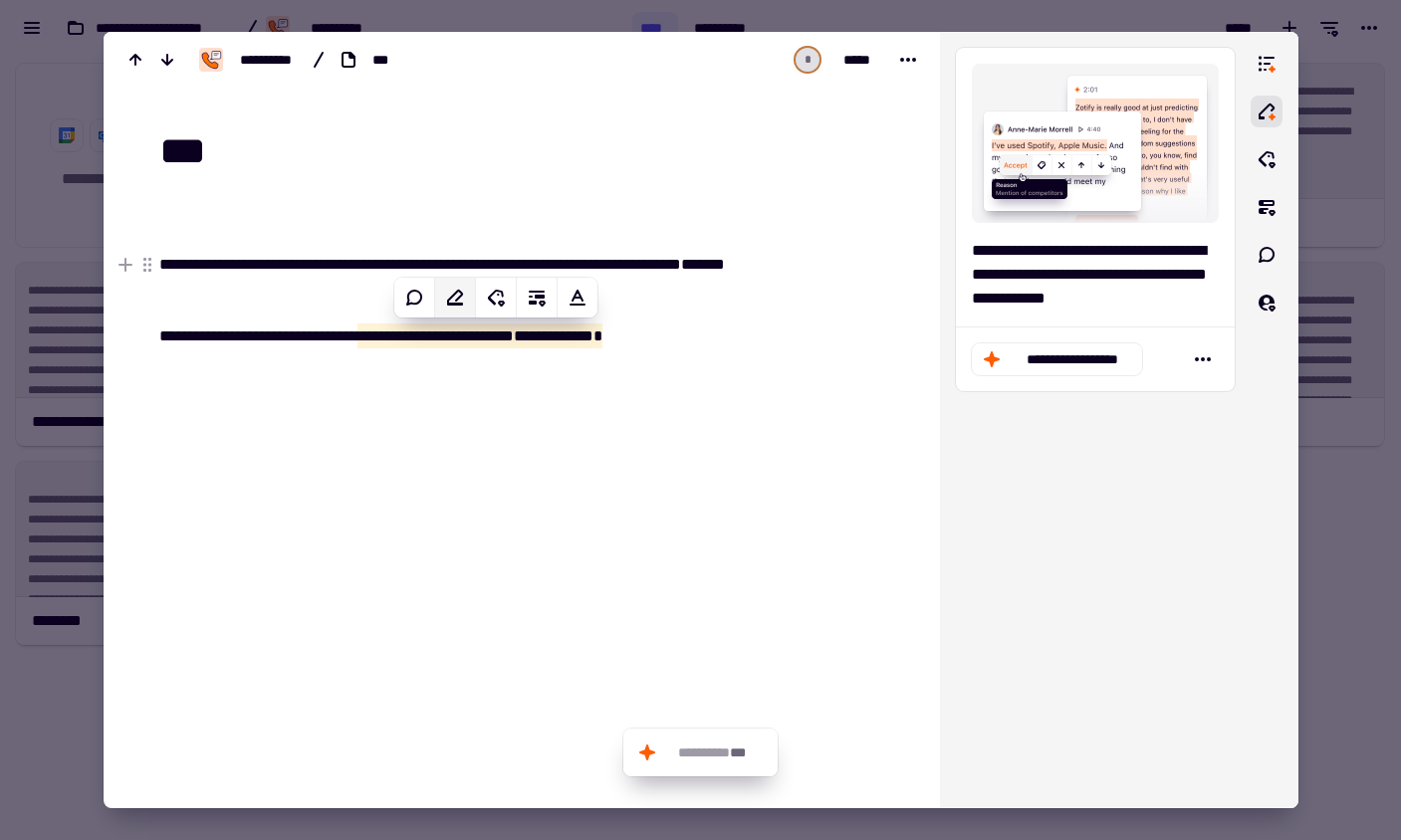 click 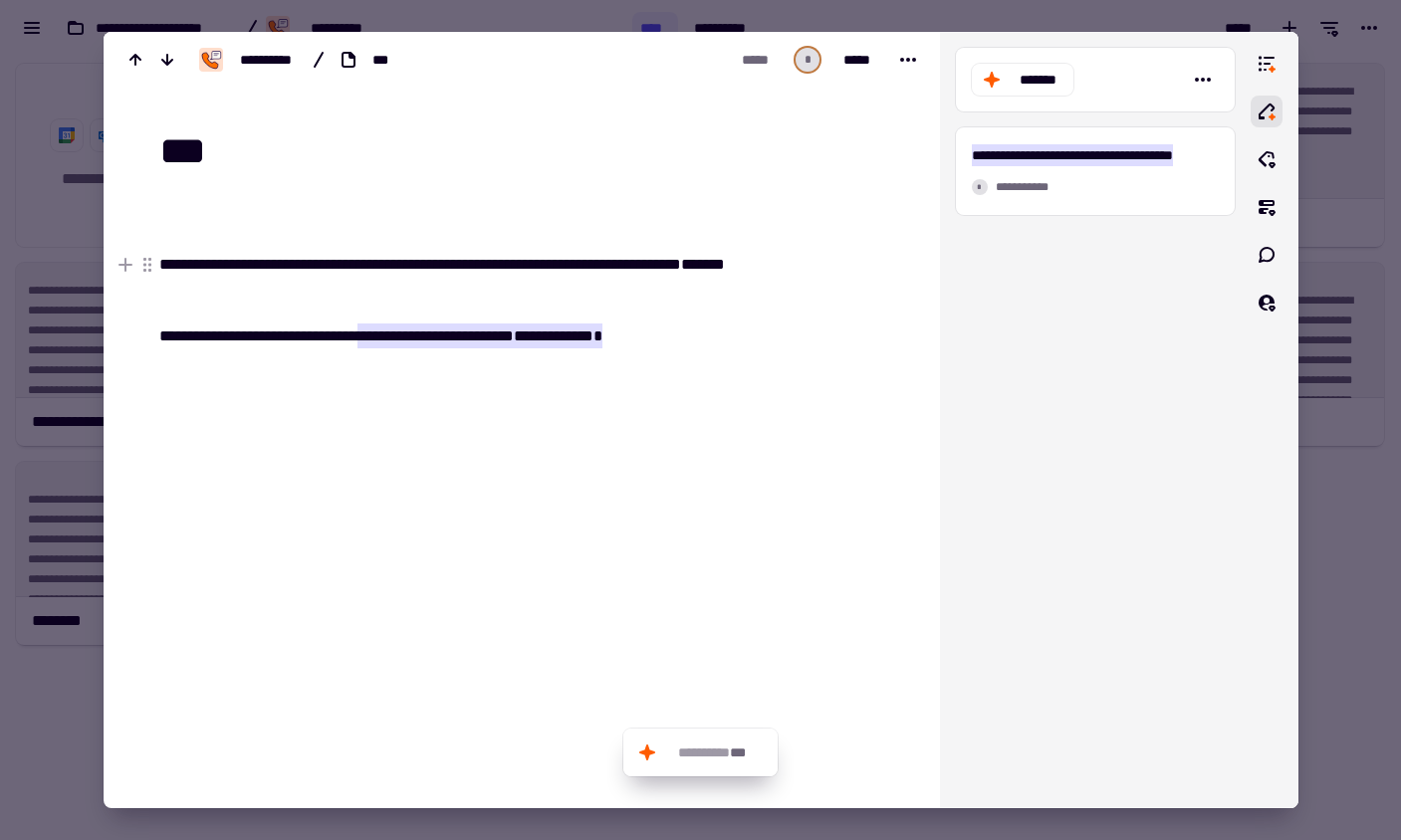 drag, startPoint x: 607, startPoint y: 266, endPoint x: 663, endPoint y: 294, distance: 62.609903 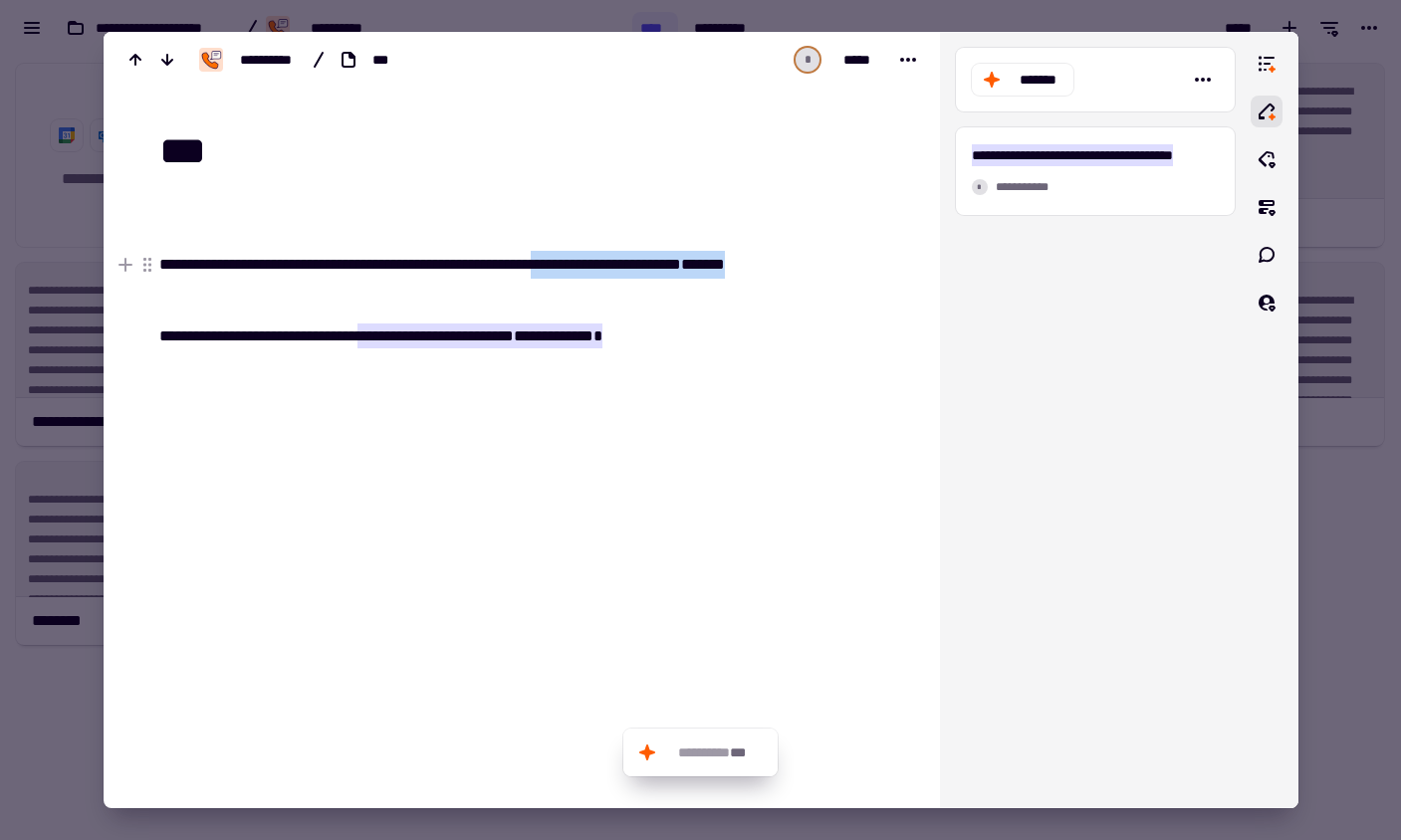 drag, startPoint x: 642, startPoint y: 283, endPoint x: 527, endPoint y: 304, distance: 116.90167 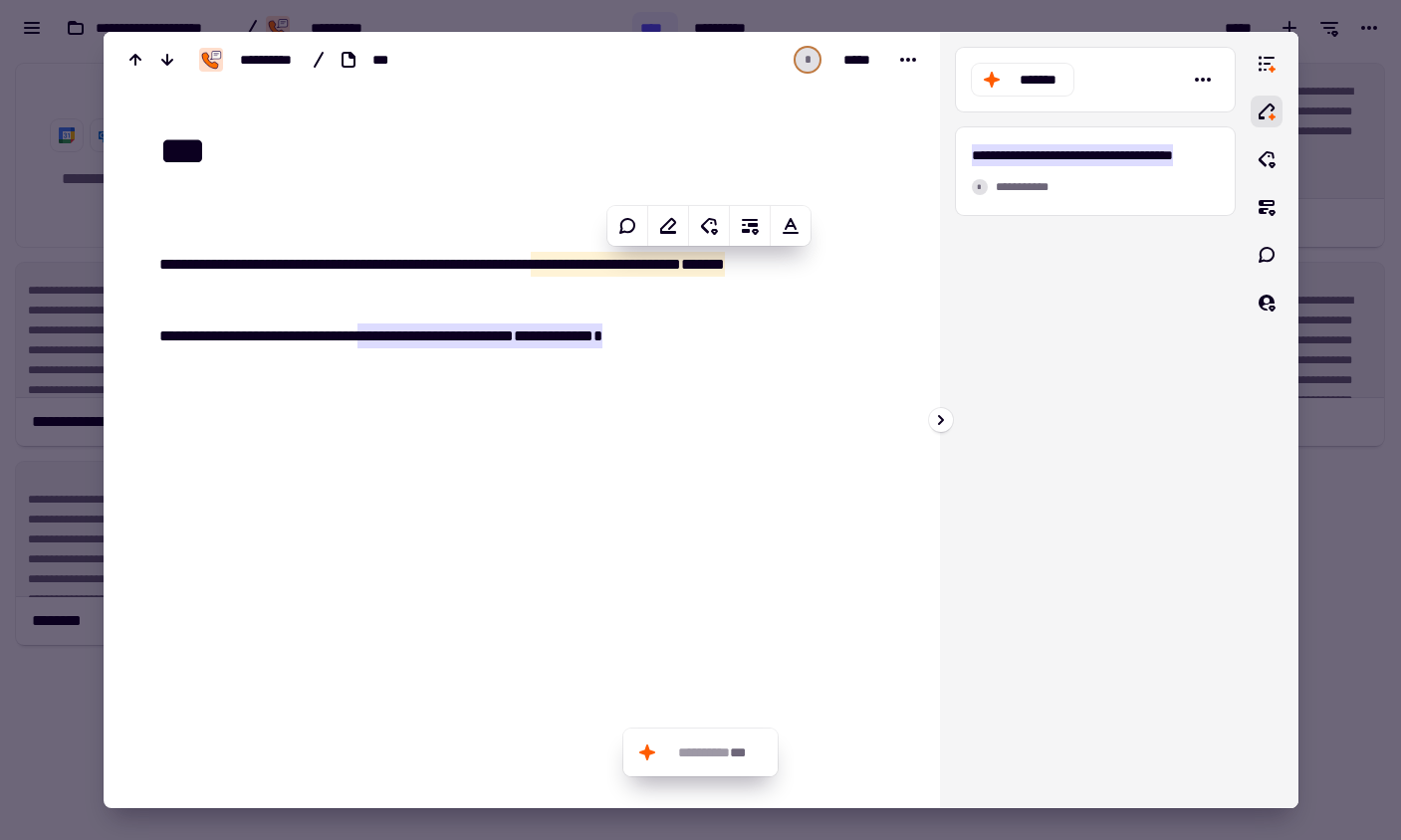 click on "**********" at bounding box center [1095, 420] 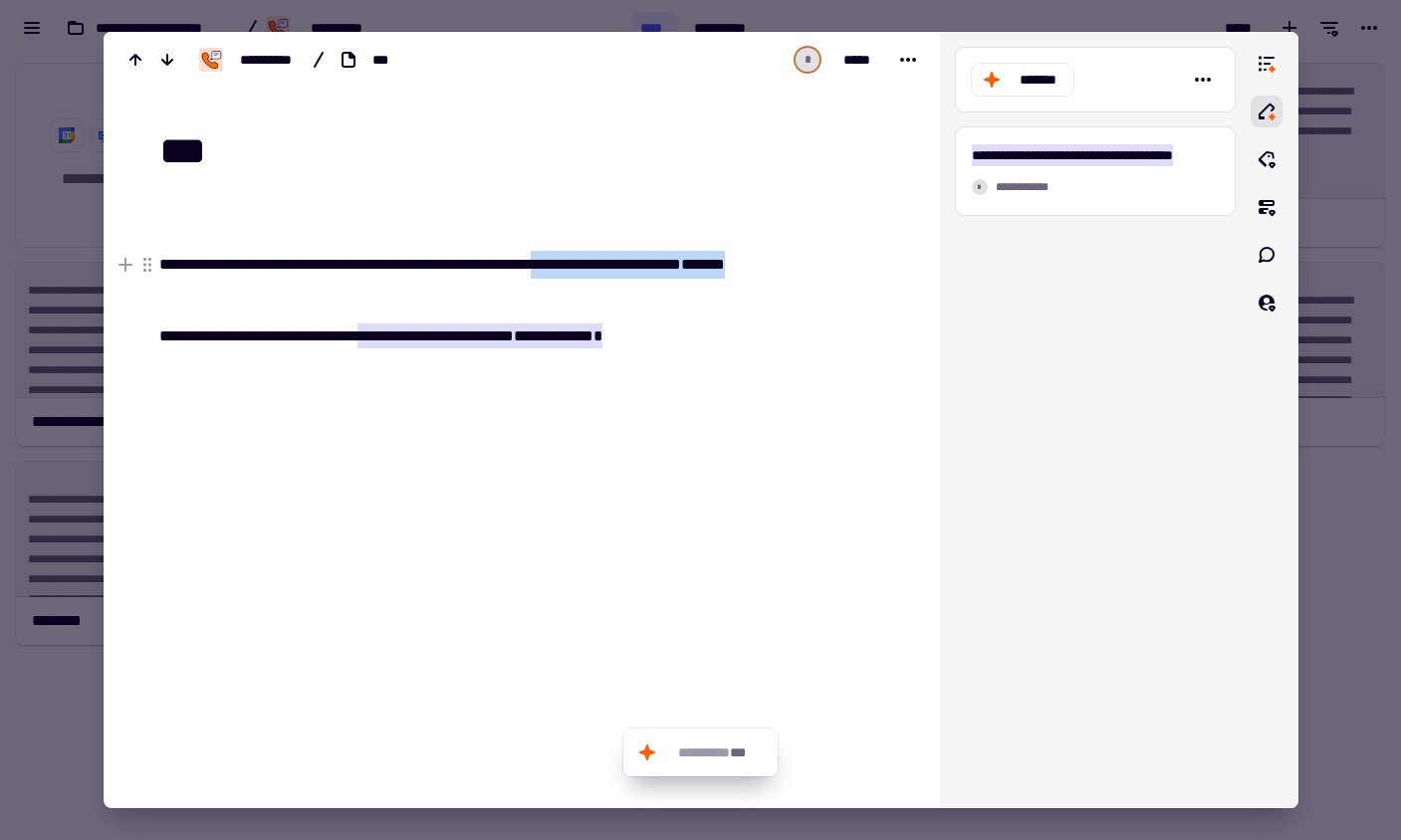 drag, startPoint x: 609, startPoint y: 261, endPoint x: 648, endPoint y: 290, distance: 48.60041 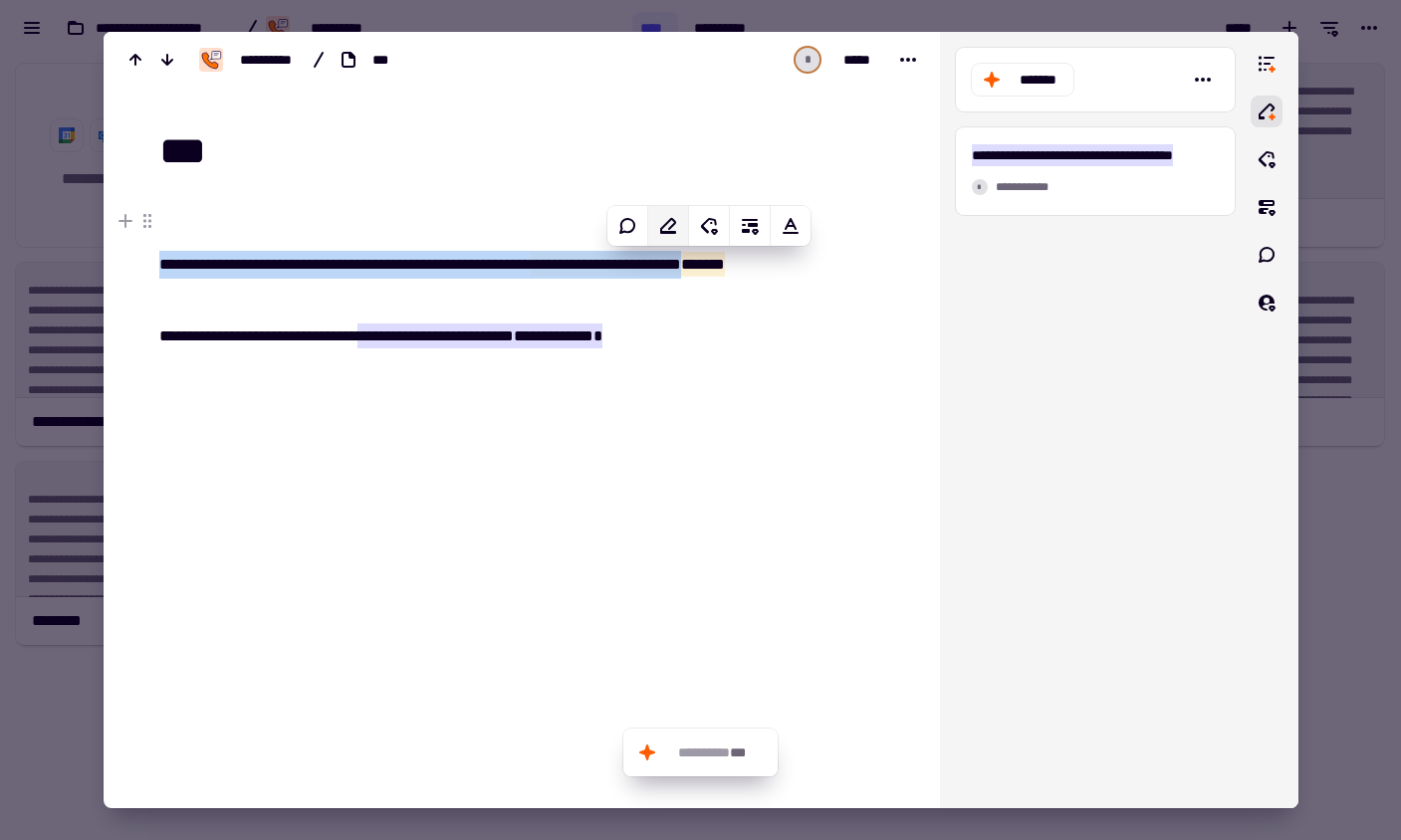 click 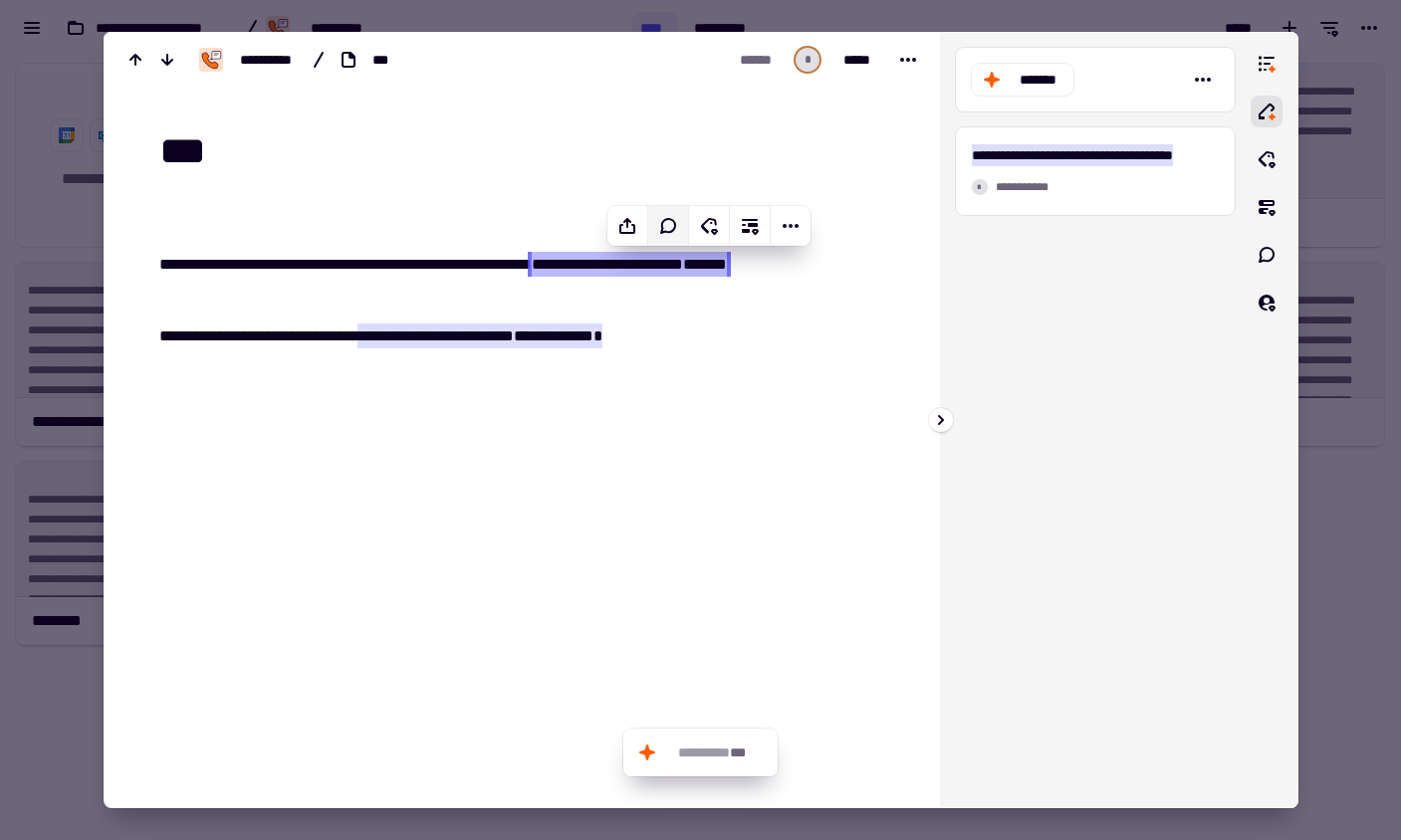click on "**********" at bounding box center (1095, 420) 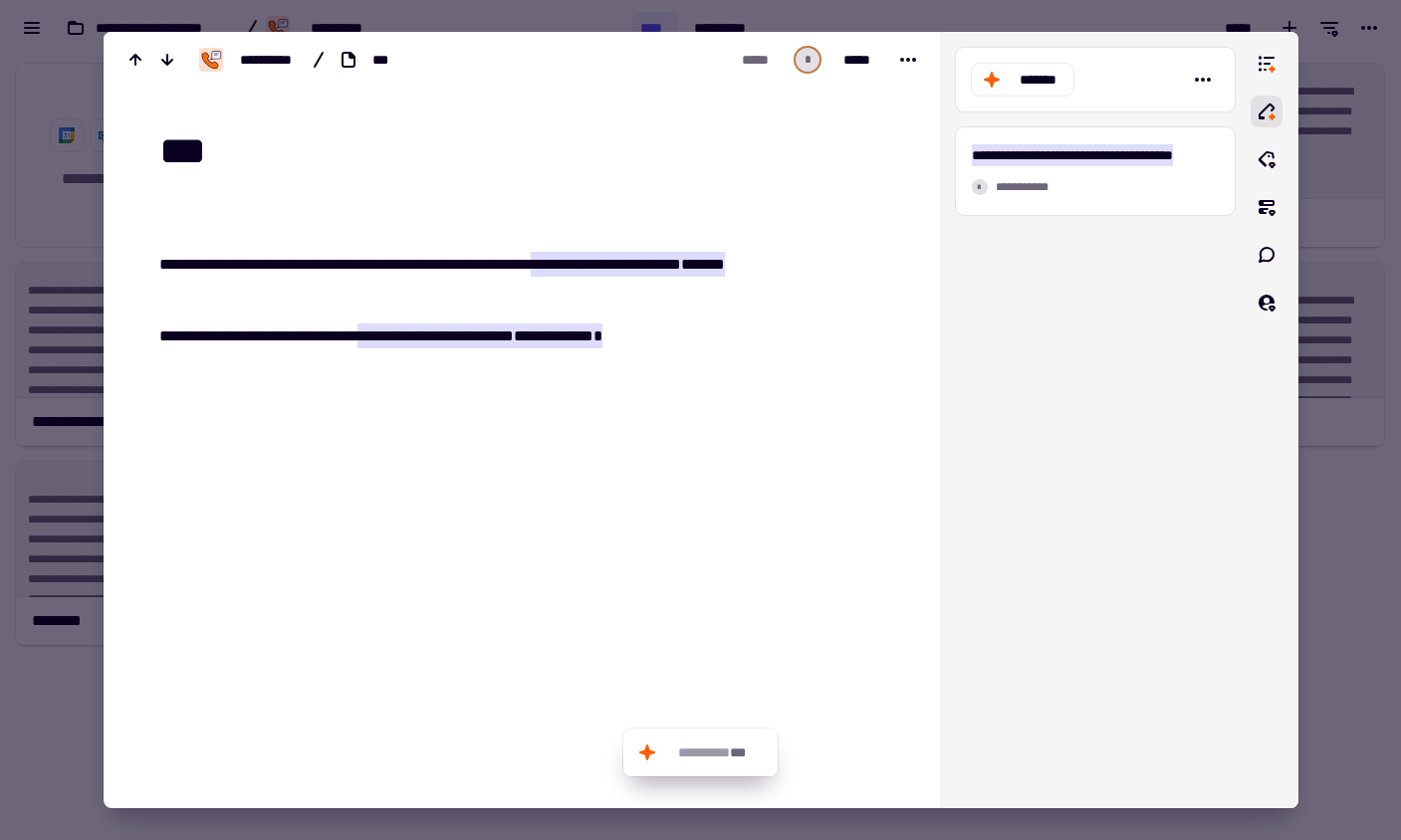 click at bounding box center (700, 420) 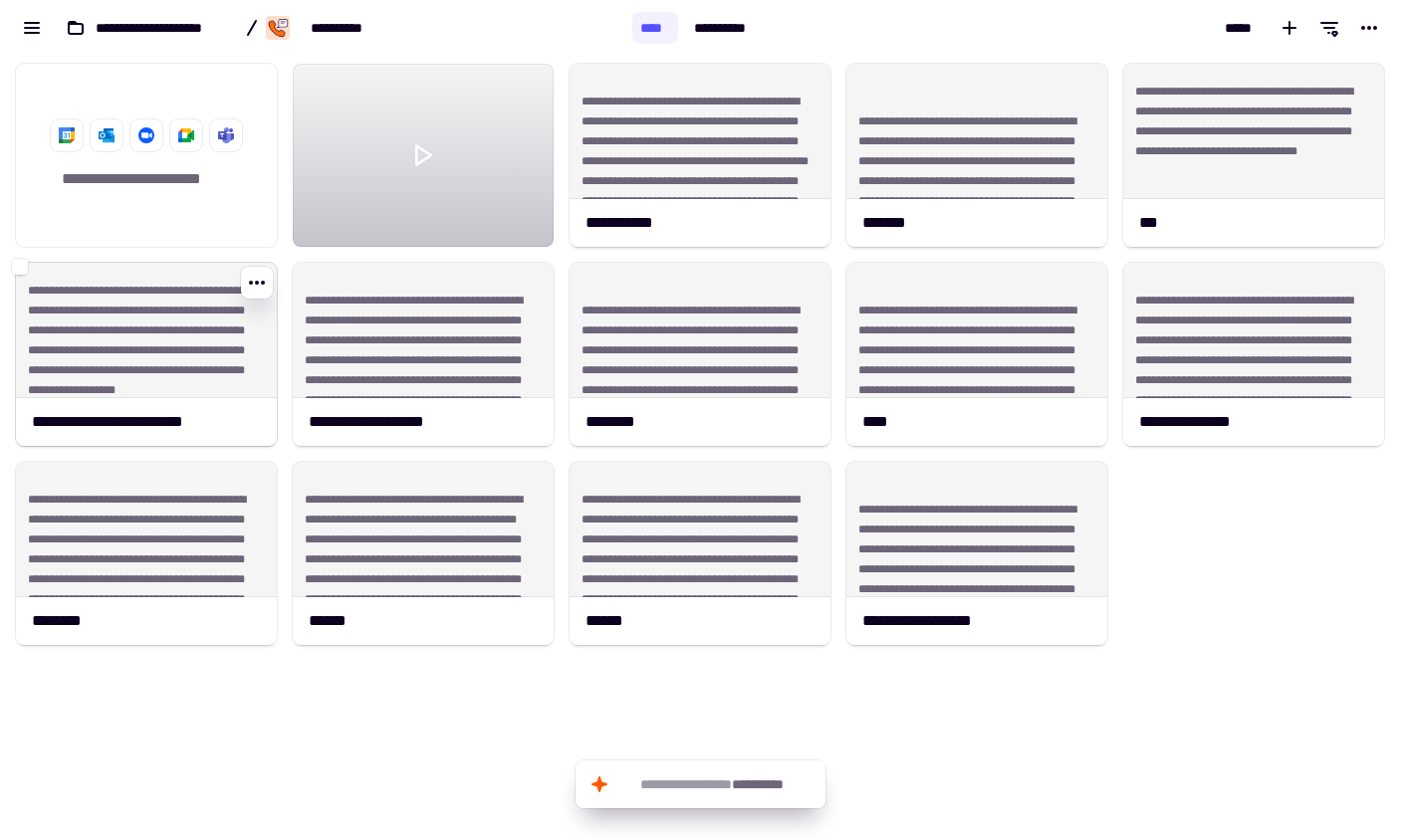 click on "**********" 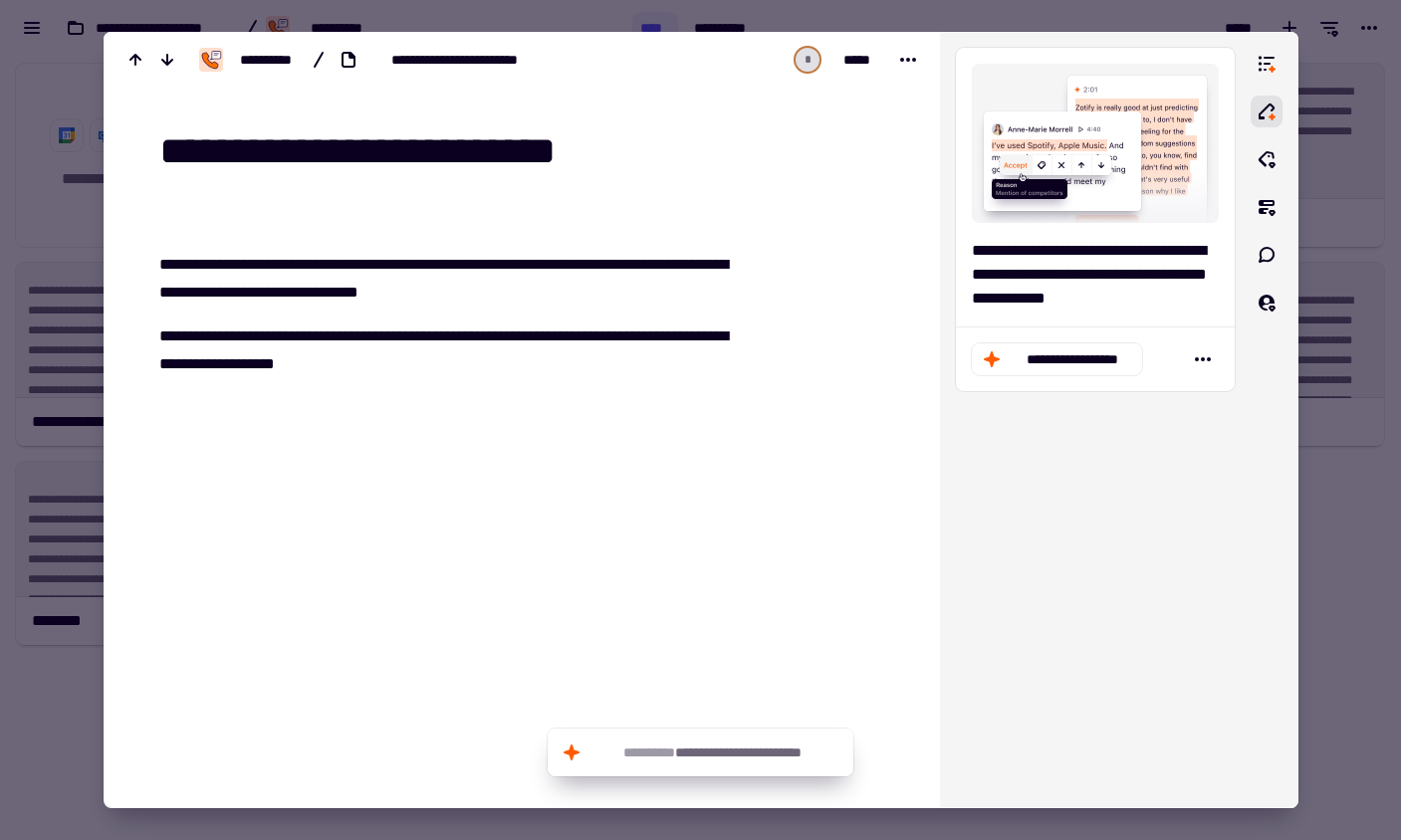 click at bounding box center [700, 420] 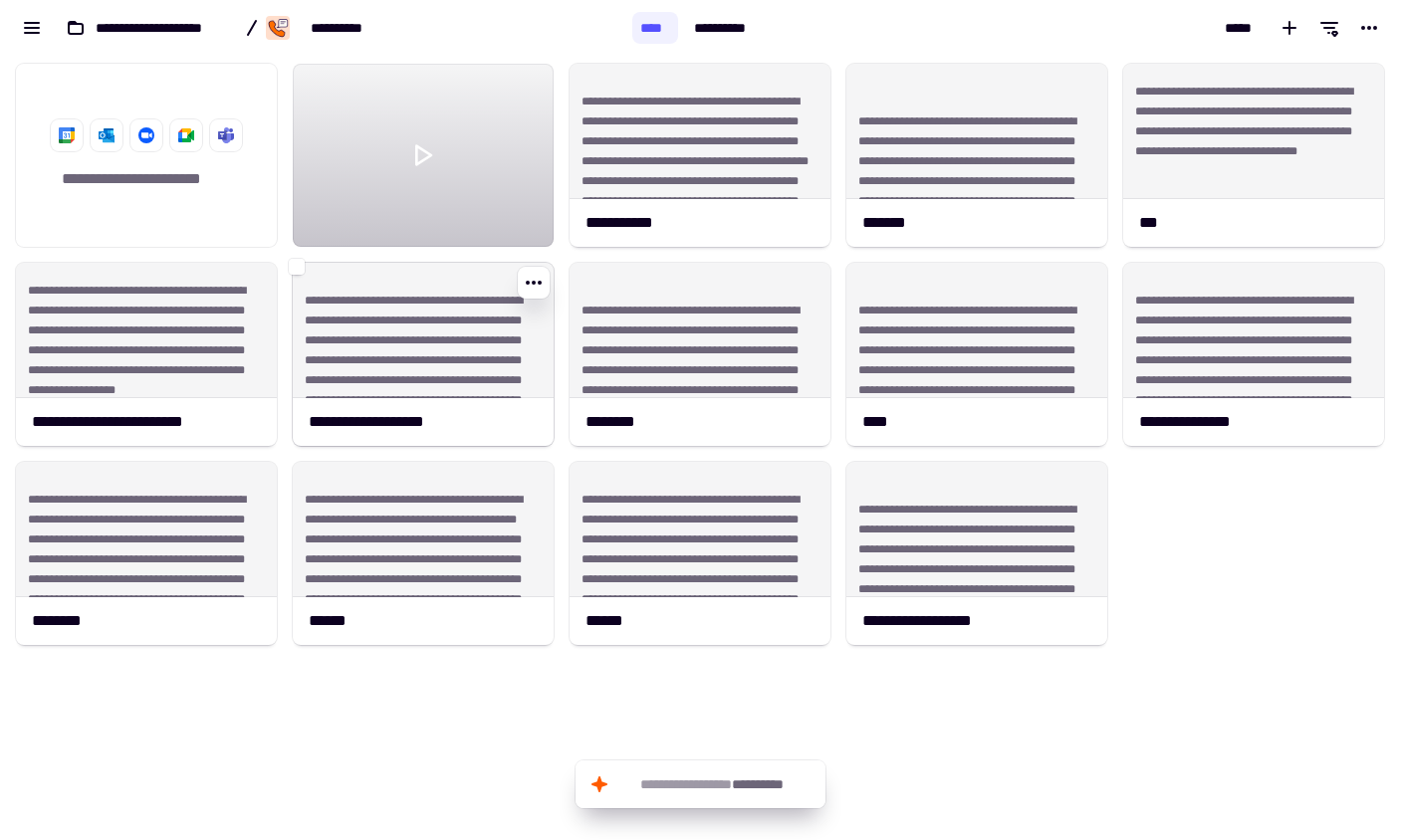 click on "**********" 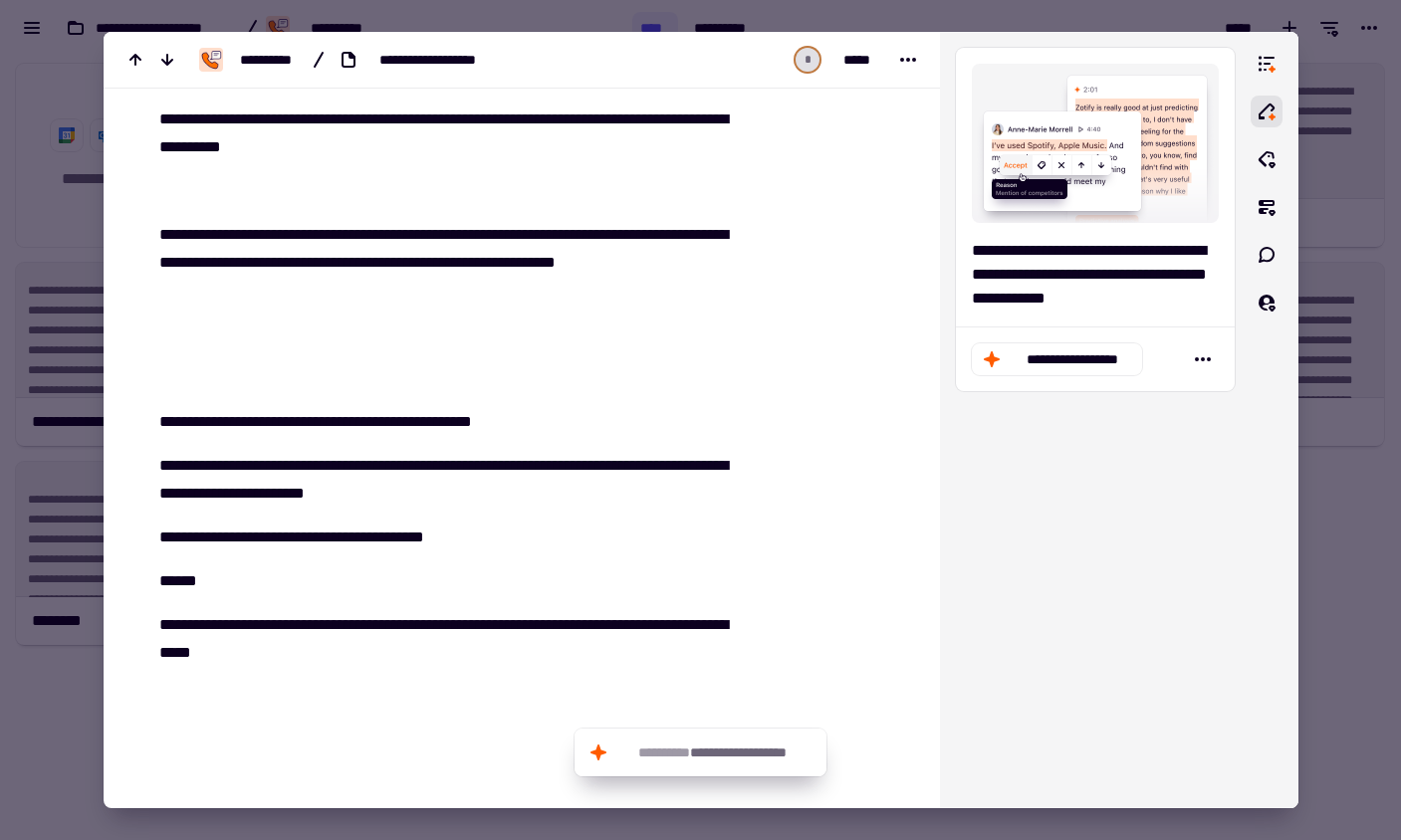 scroll, scrollTop: 1510, scrollLeft: 0, axis: vertical 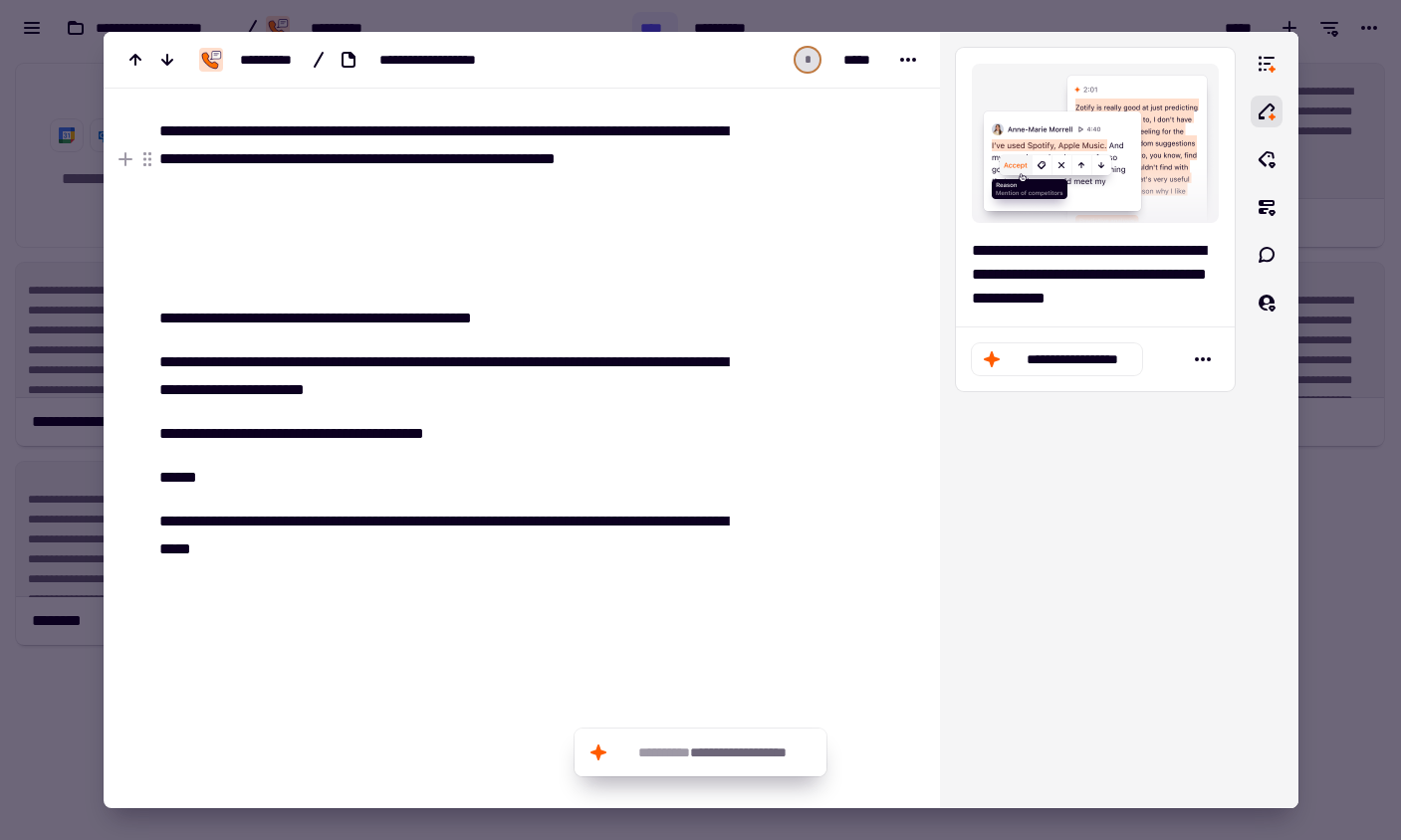 click on "**********" at bounding box center (447, 159) 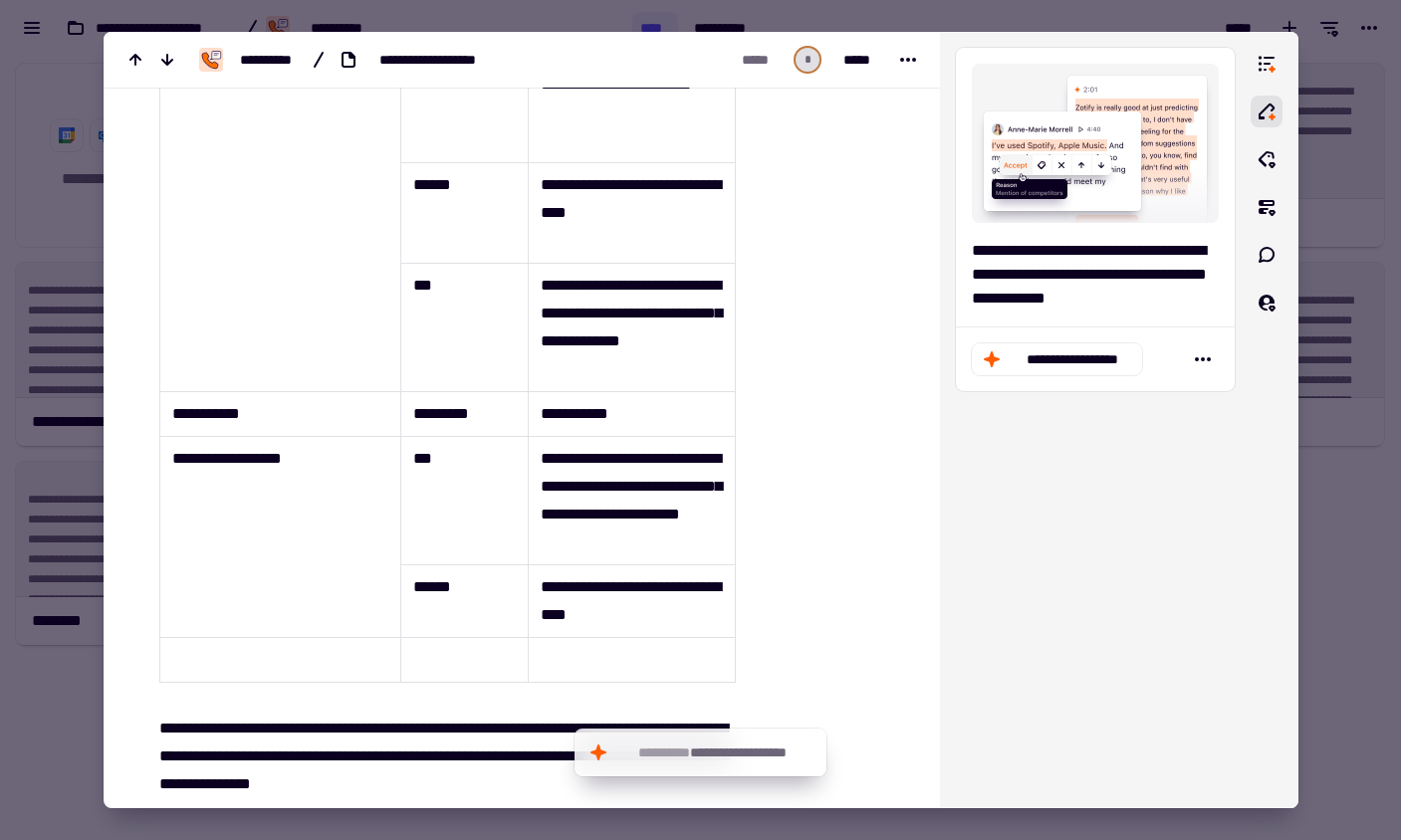 scroll, scrollTop: 0, scrollLeft: 0, axis: both 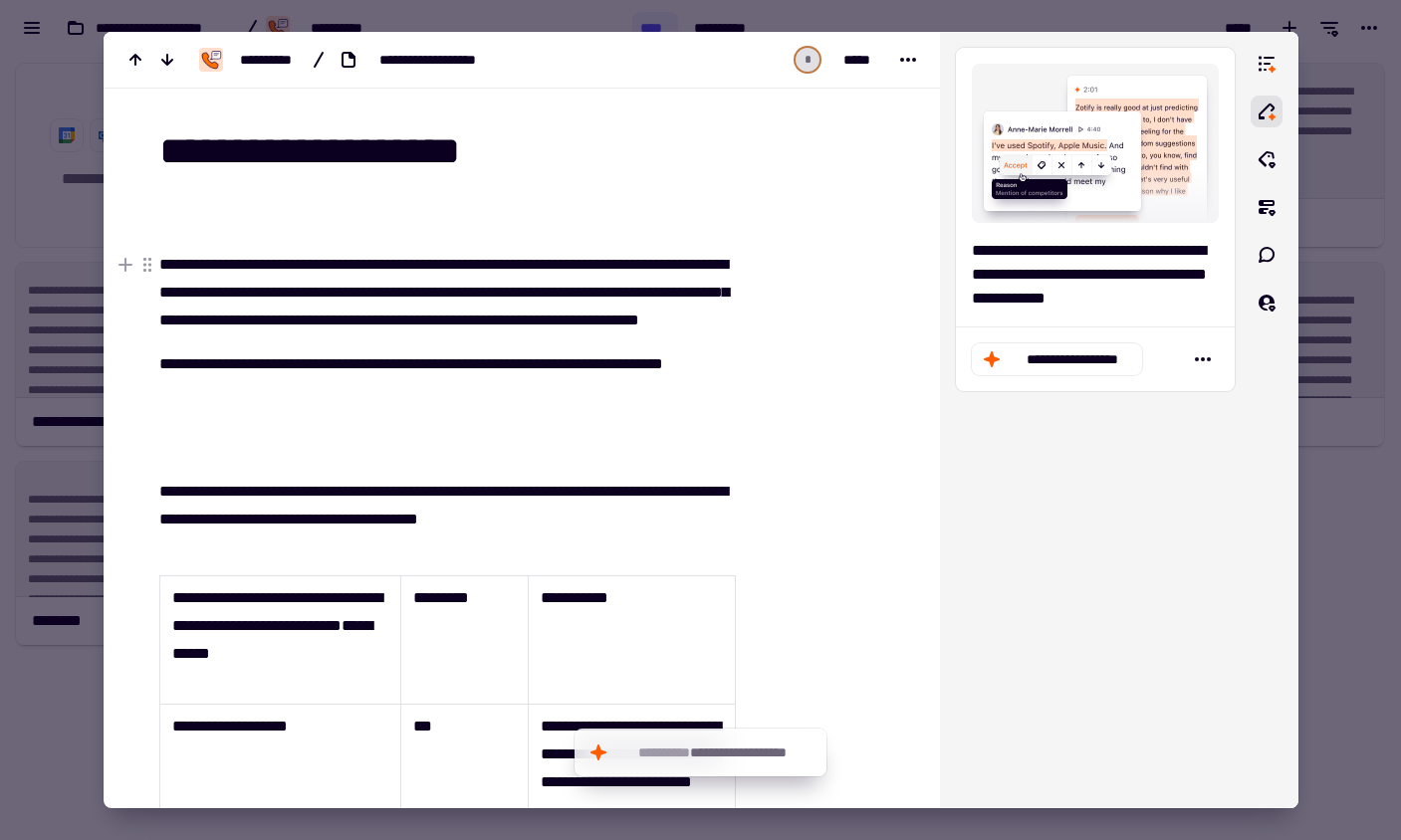 click on "**********" at bounding box center (444, 292) 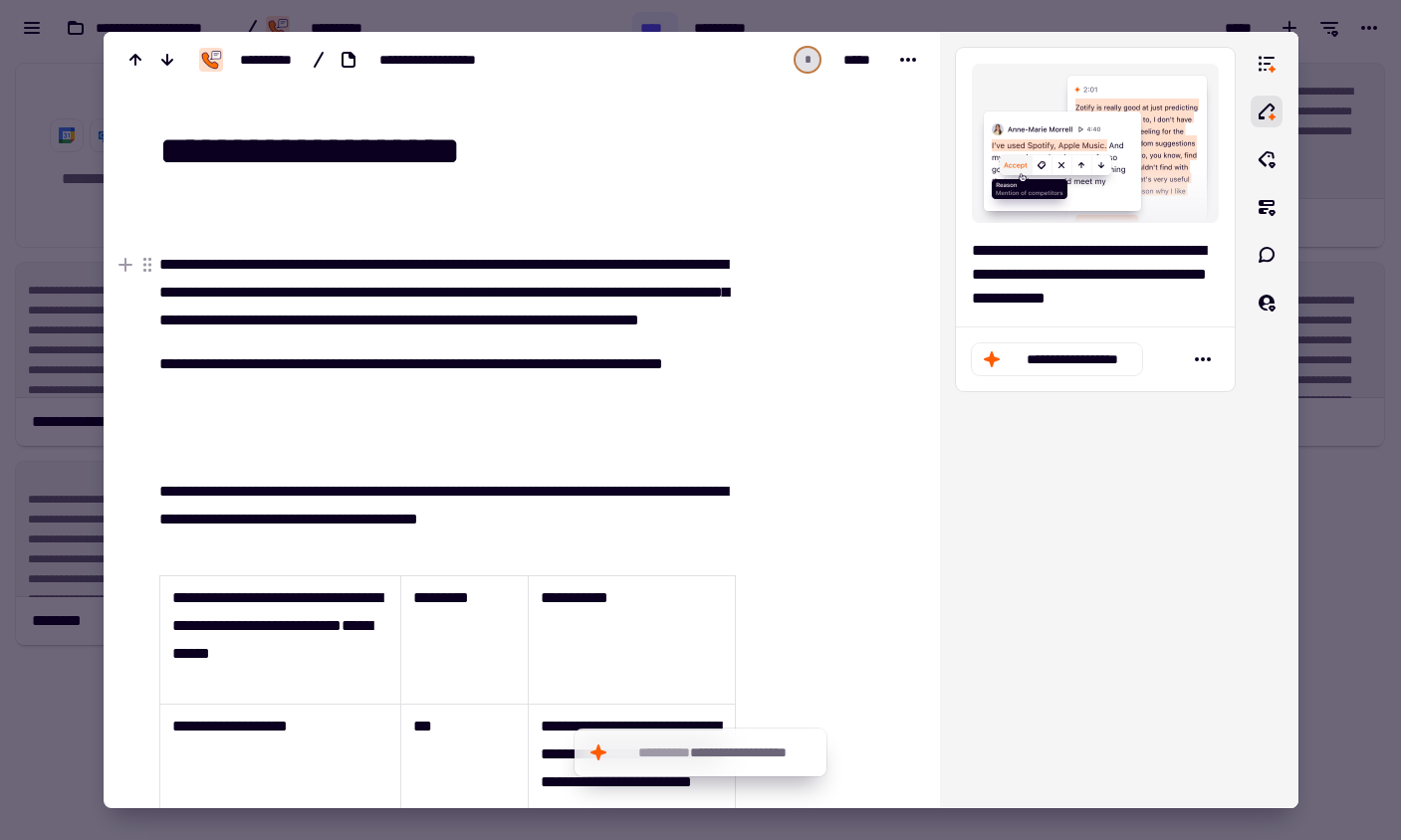 click on "**********" at bounding box center (444, 292) 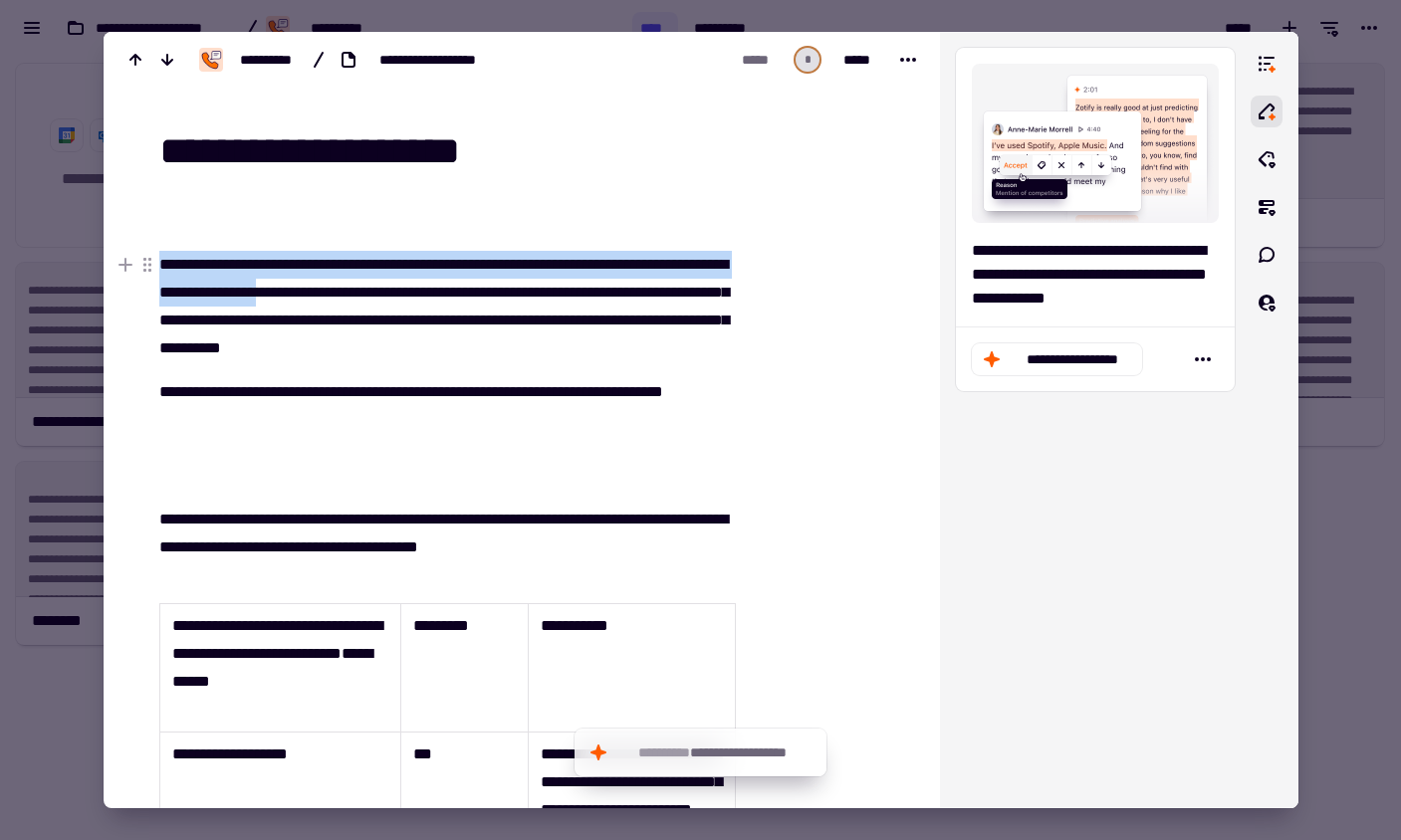 drag, startPoint x: 391, startPoint y: 294, endPoint x: 161, endPoint y: 260, distance: 232.49946 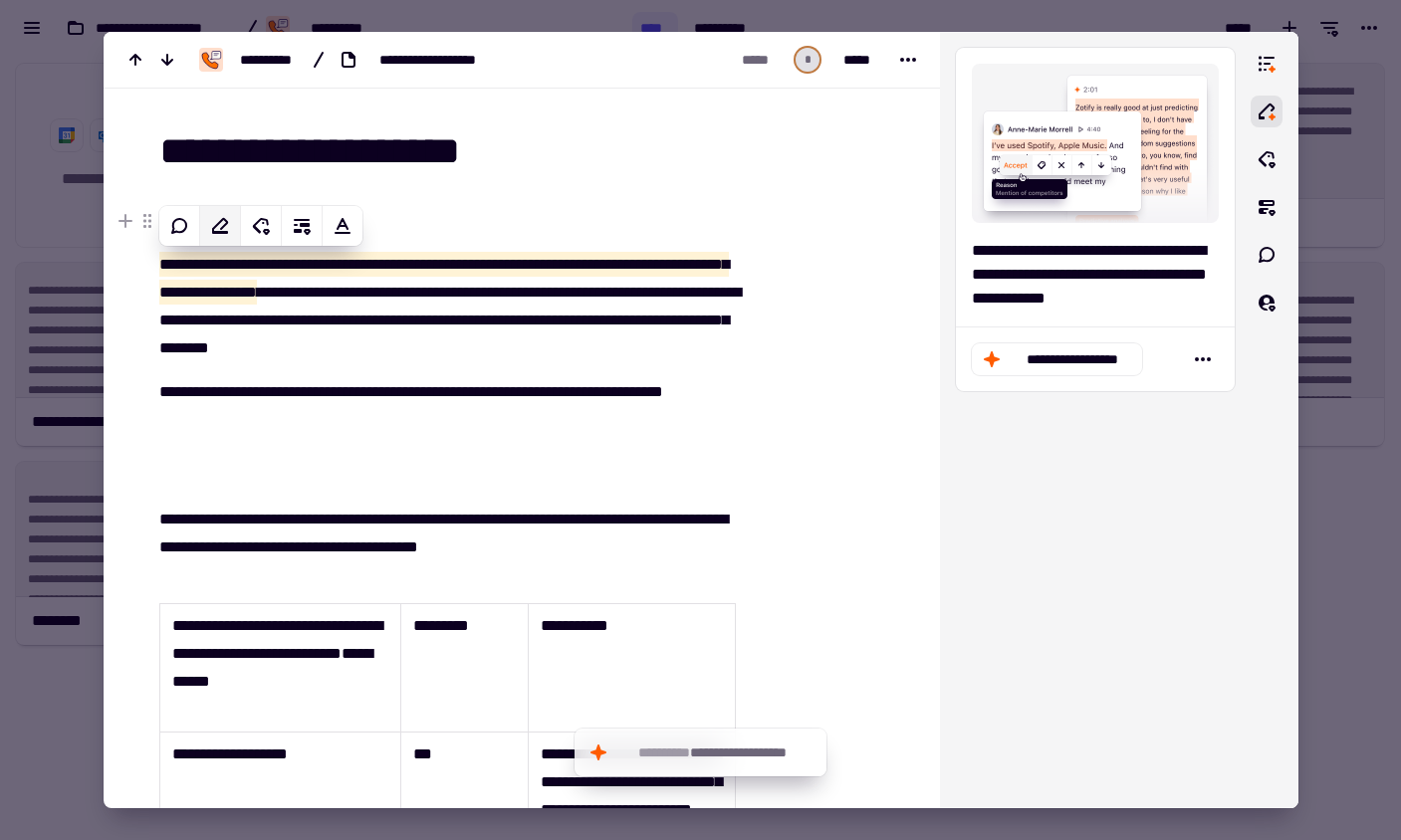 click 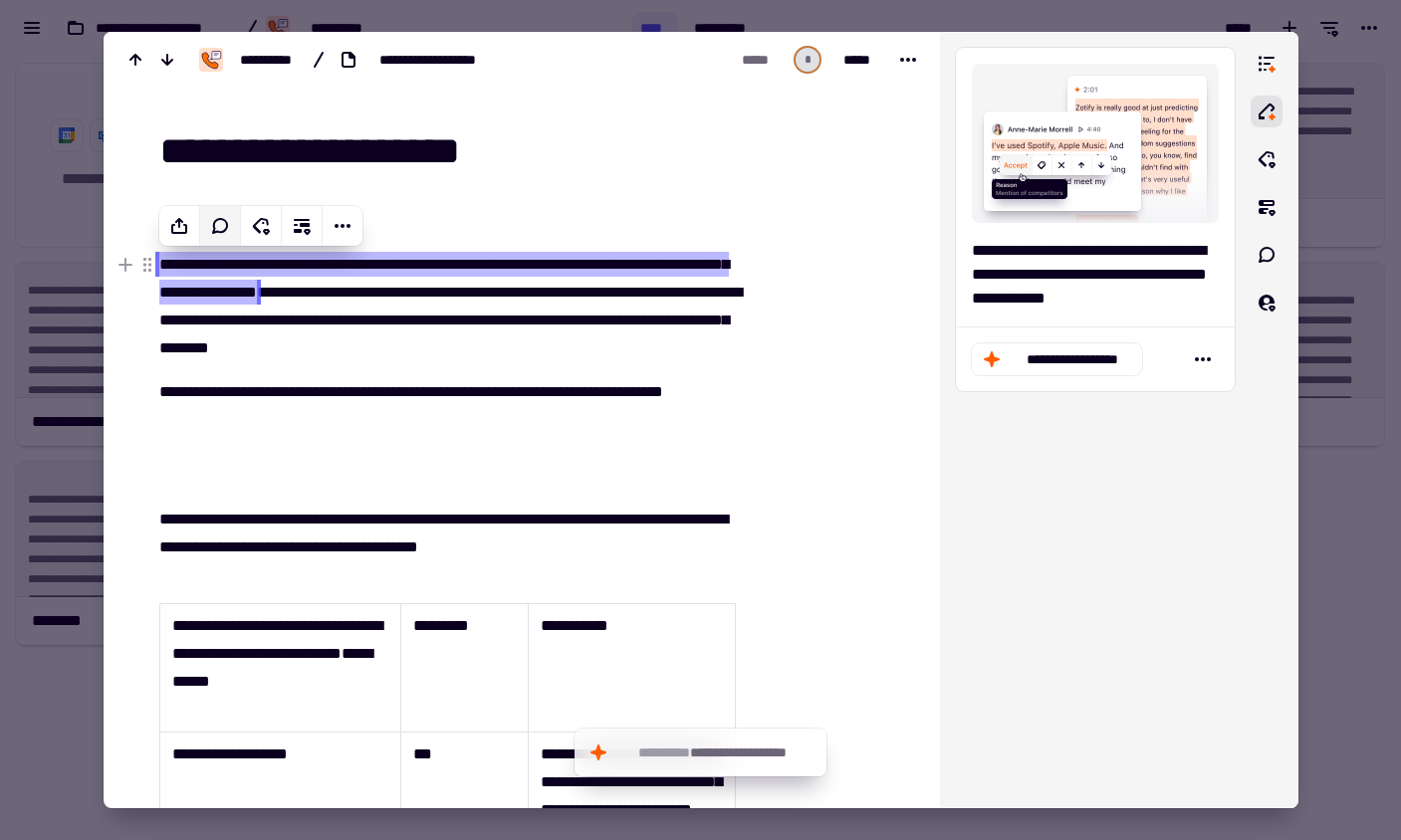 click at bounding box center (823, 1272) 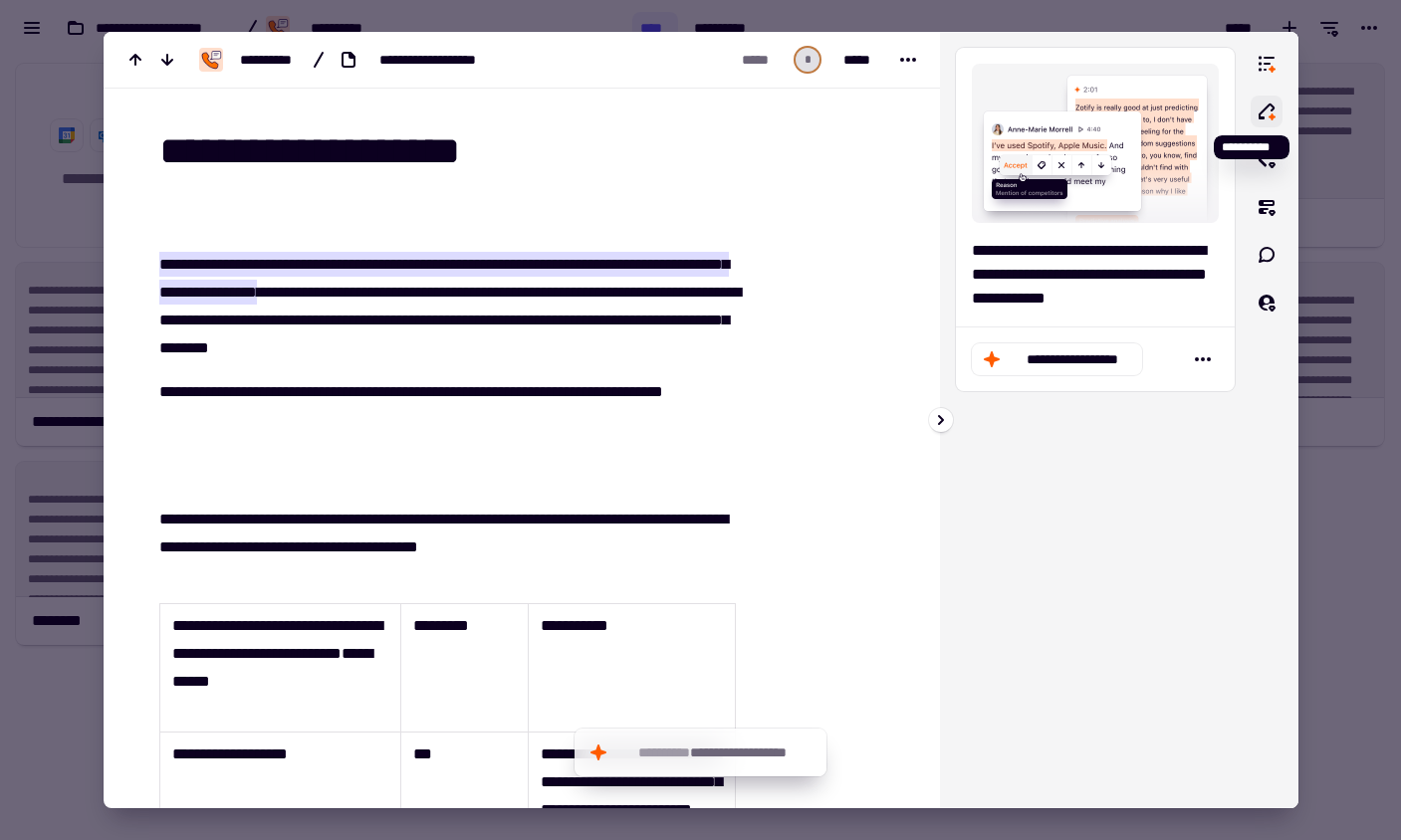 click 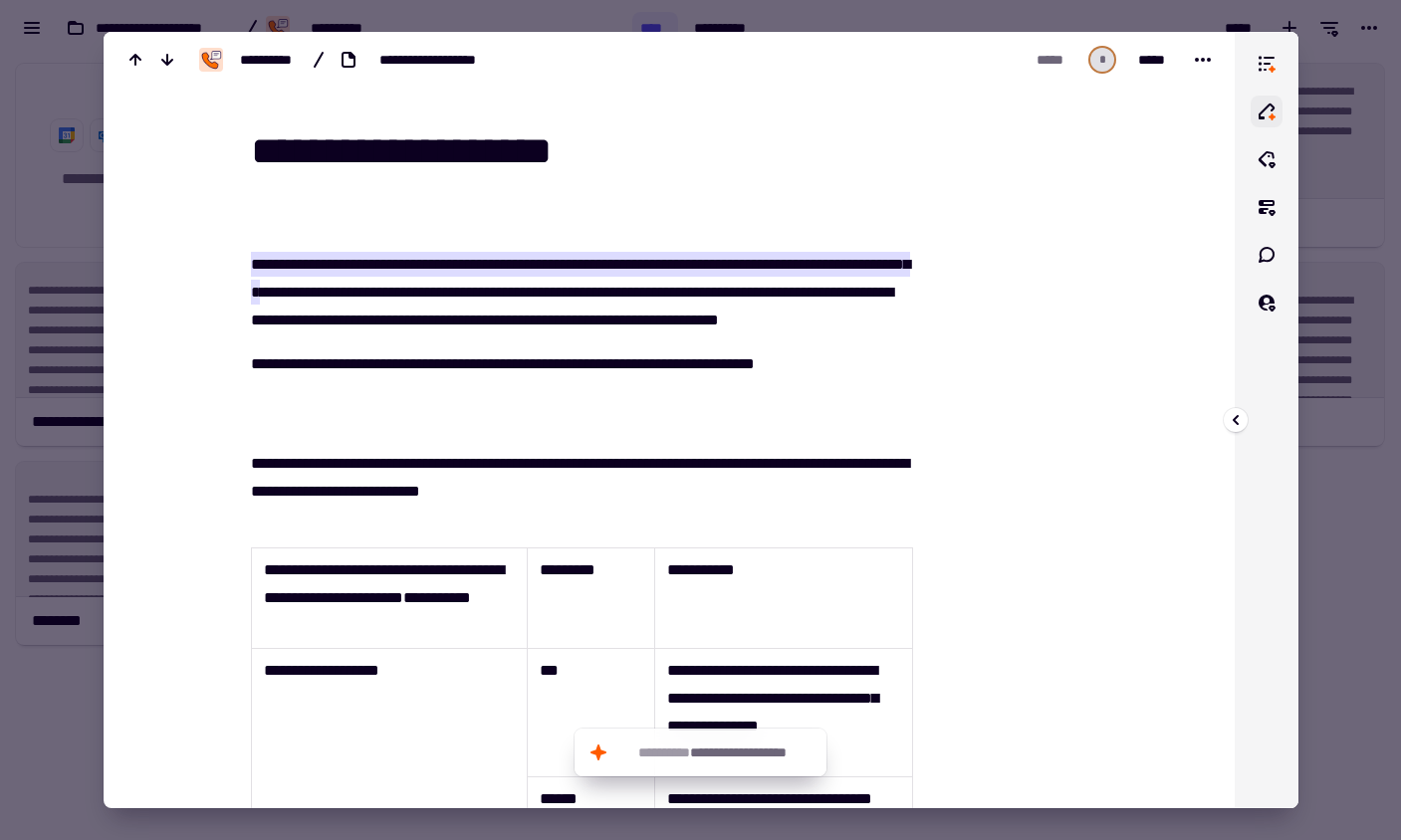 click 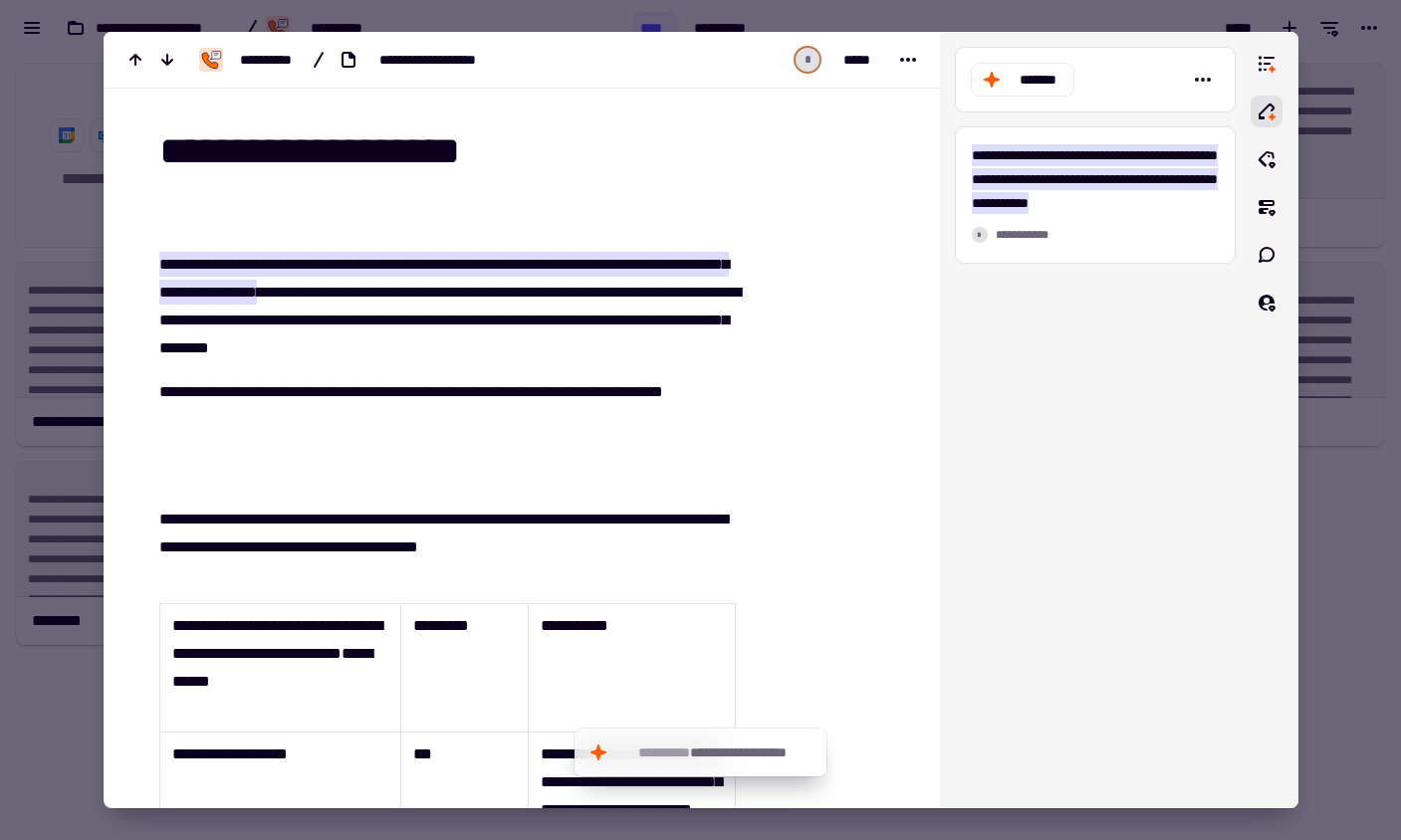 type 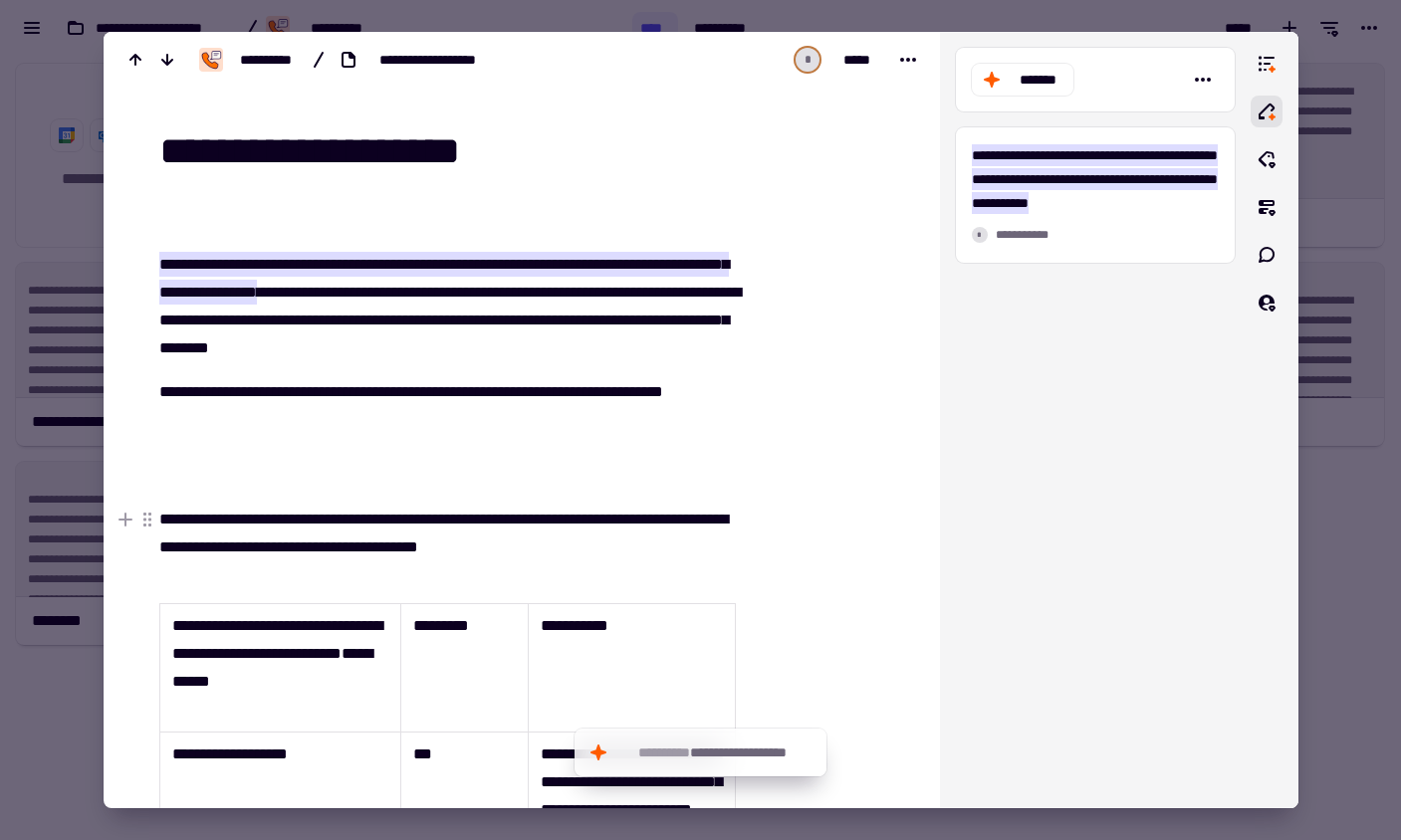 click at bounding box center [700, 420] 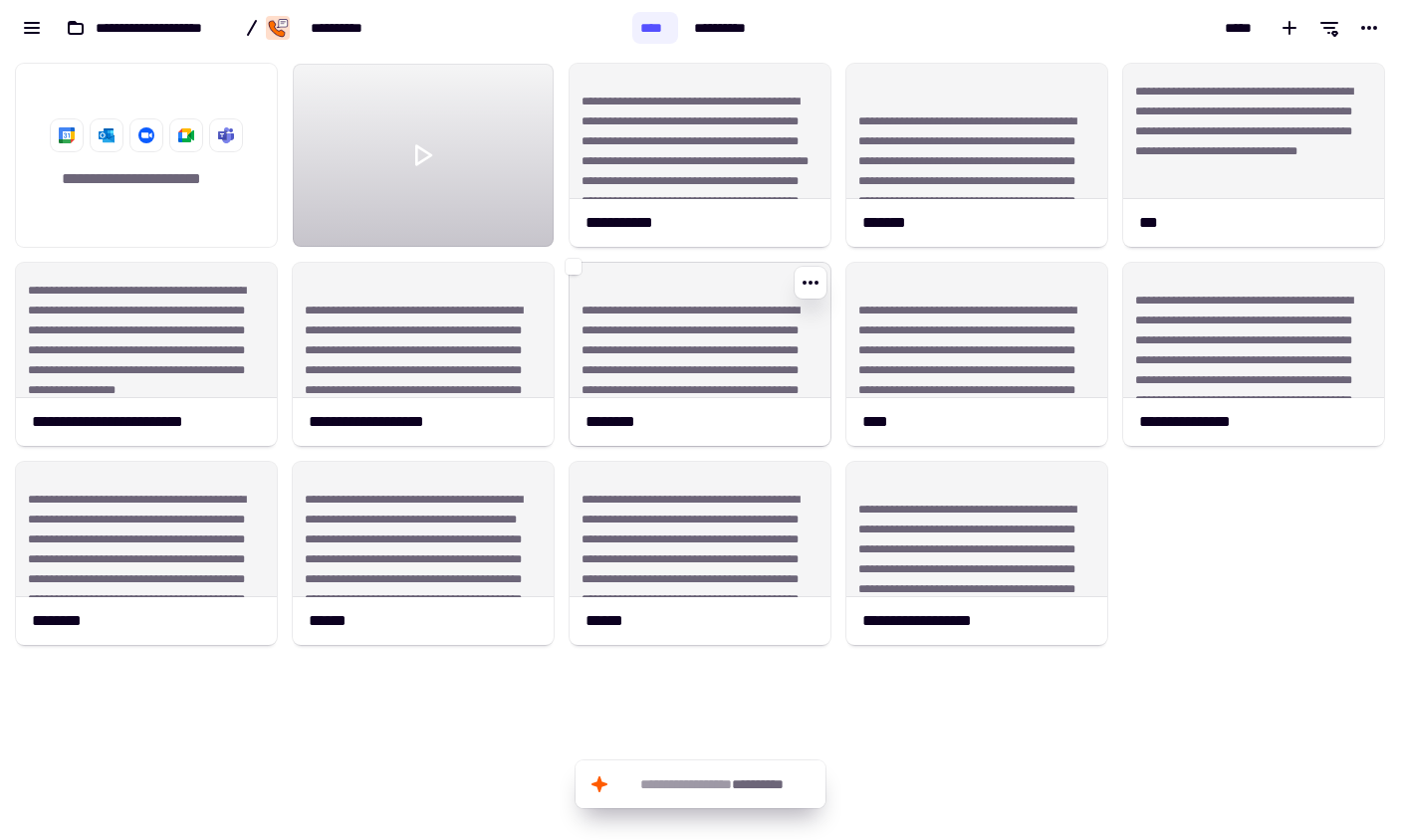 click on "**********" 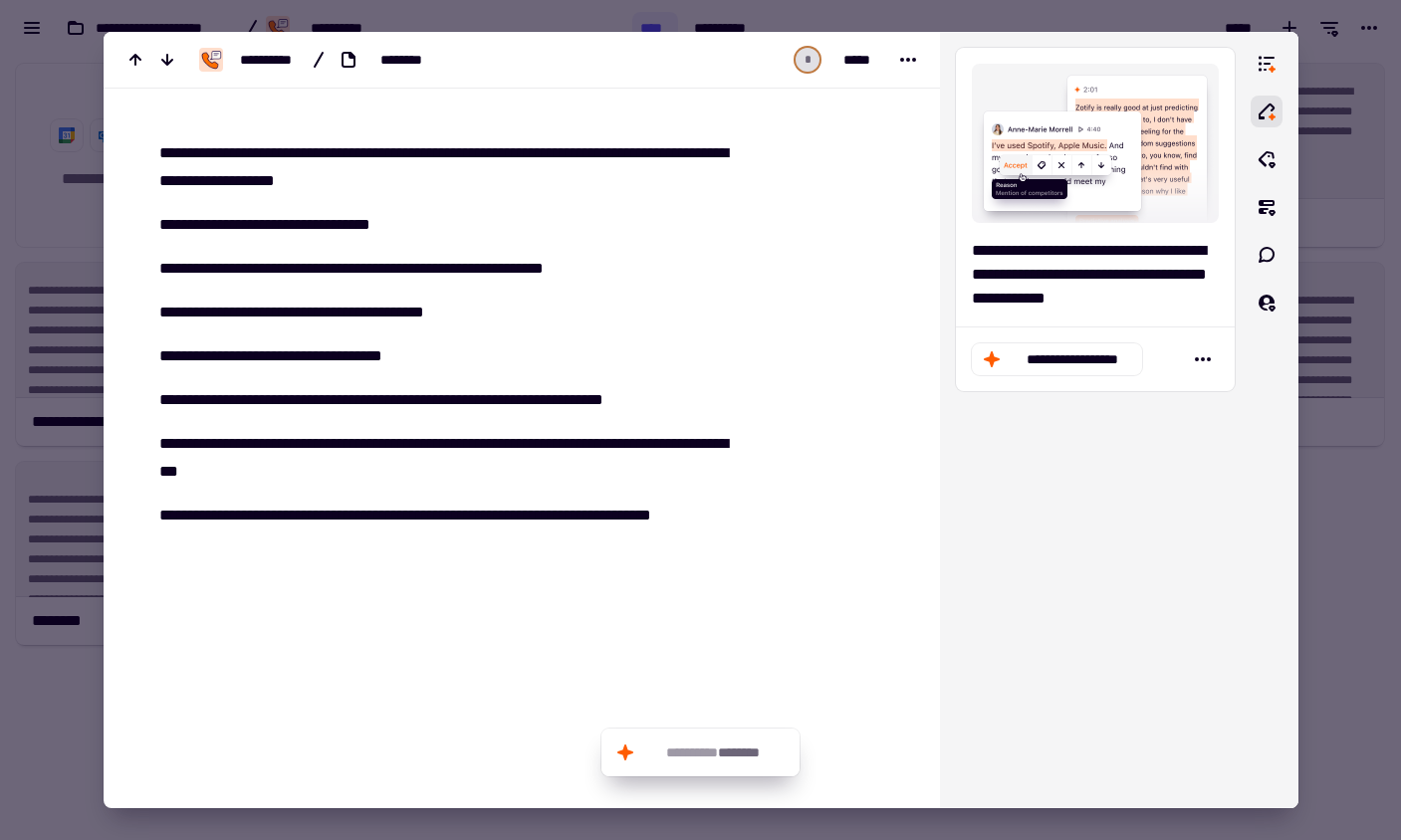 scroll, scrollTop: 337, scrollLeft: 0, axis: vertical 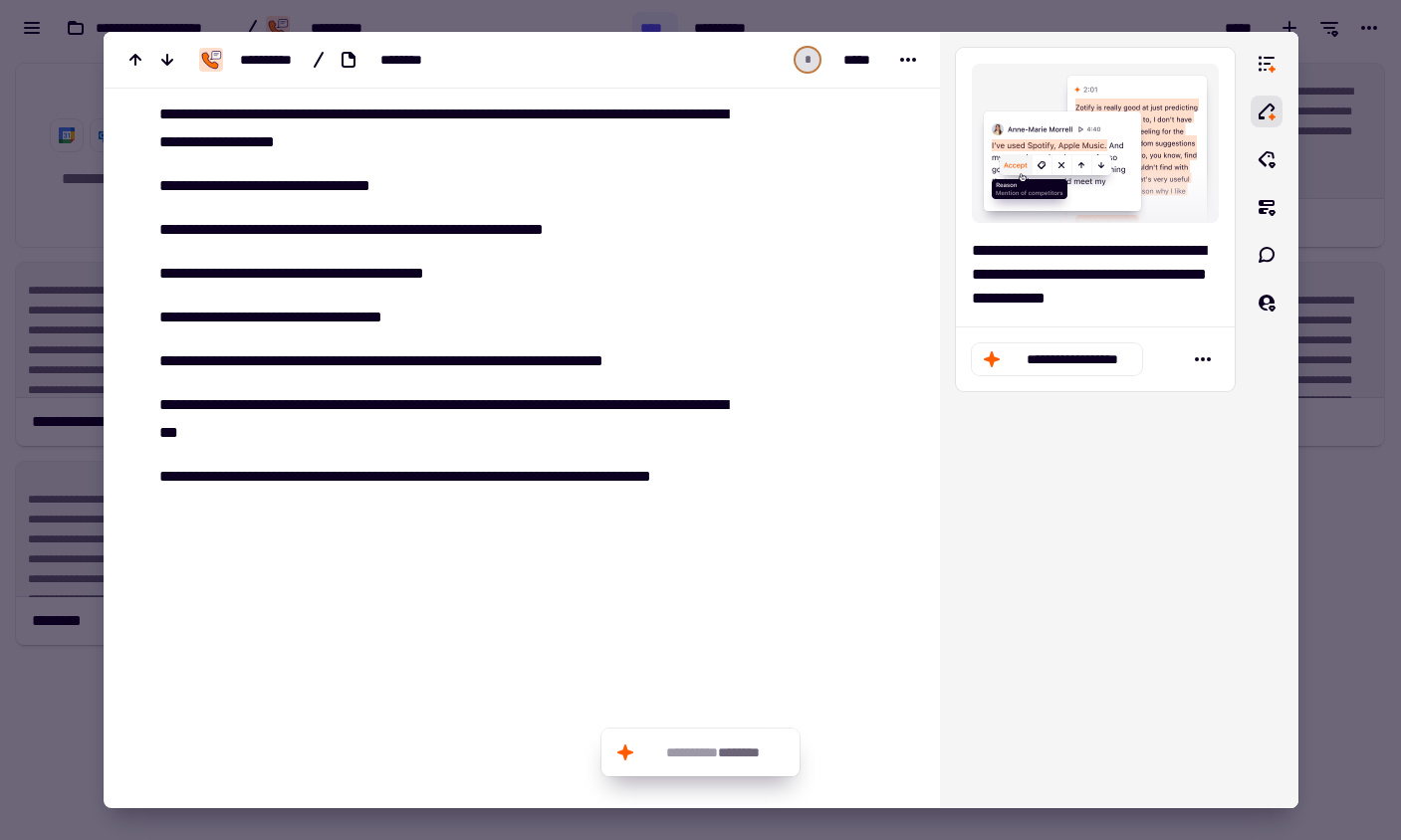 click at bounding box center (700, 420) 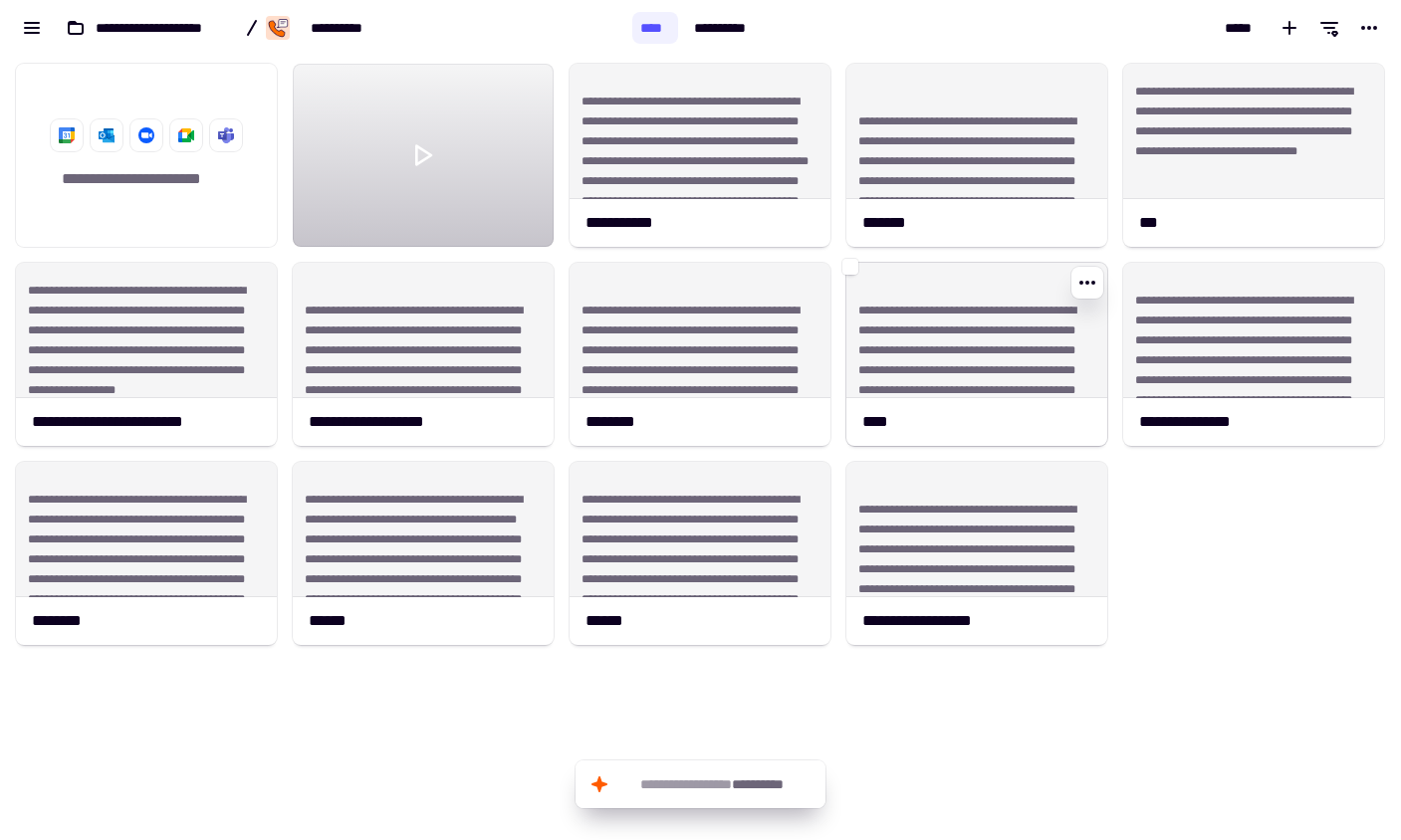 click on "**********" 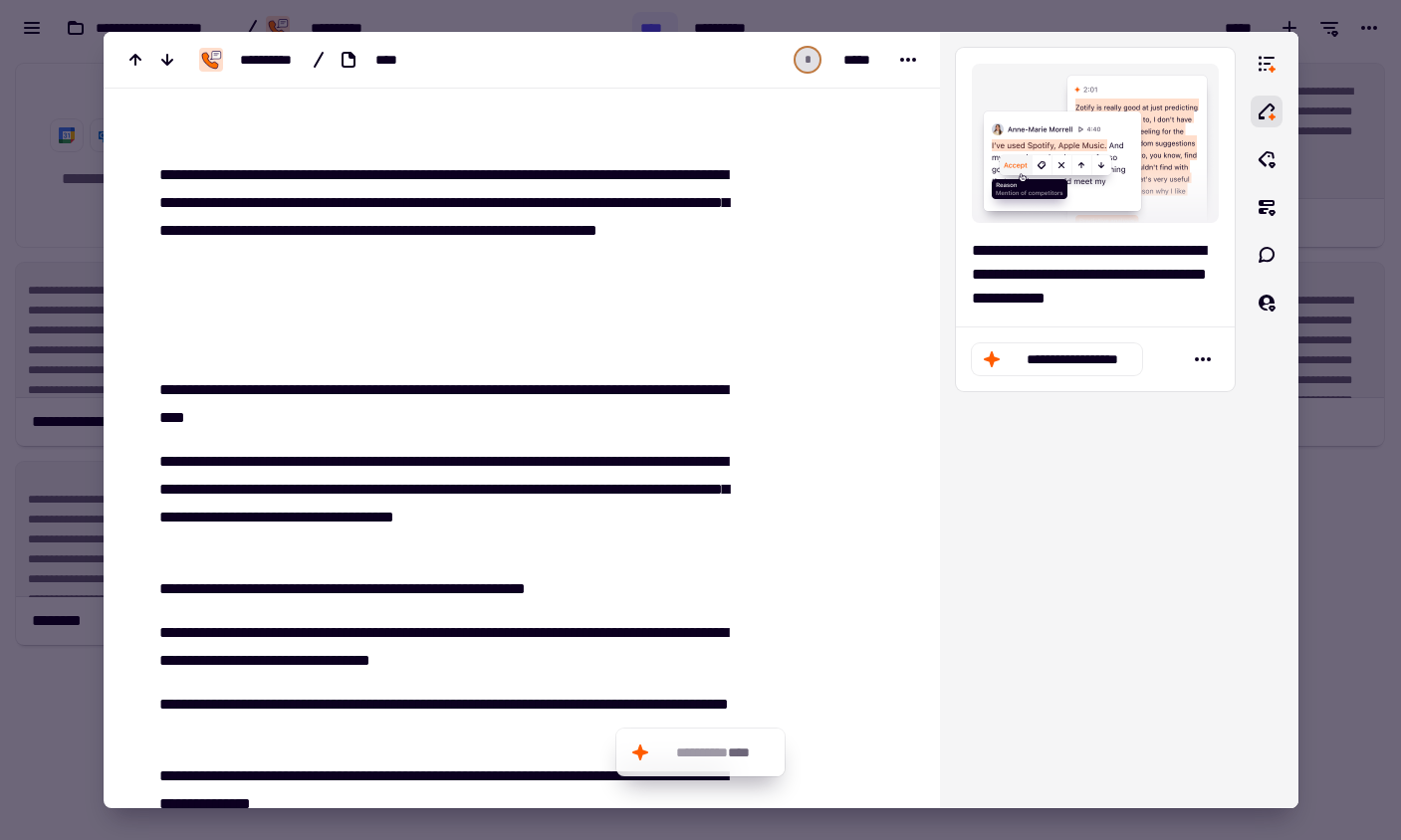 scroll, scrollTop: 103, scrollLeft: 0, axis: vertical 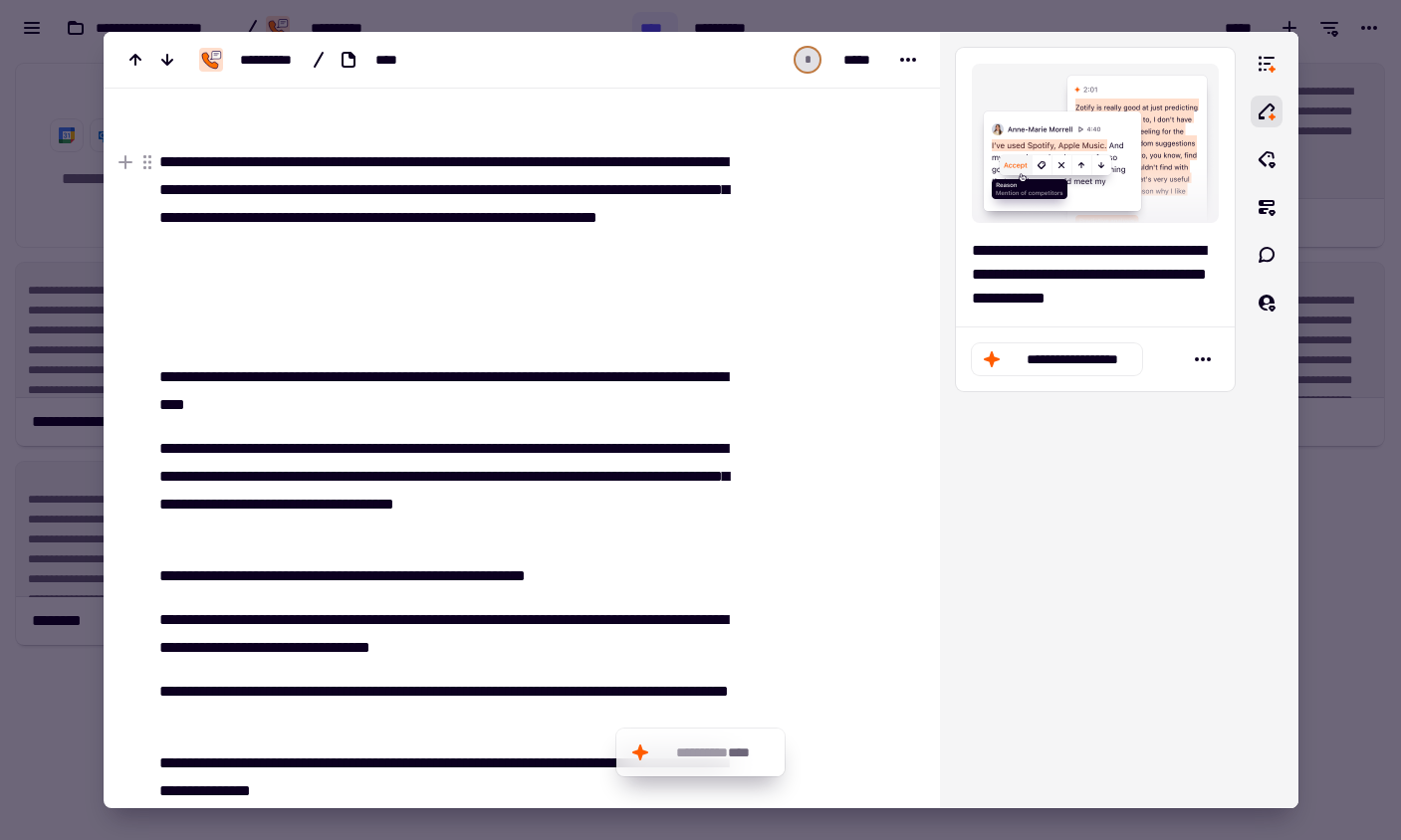 click on "**********" at bounding box center (447, 204) 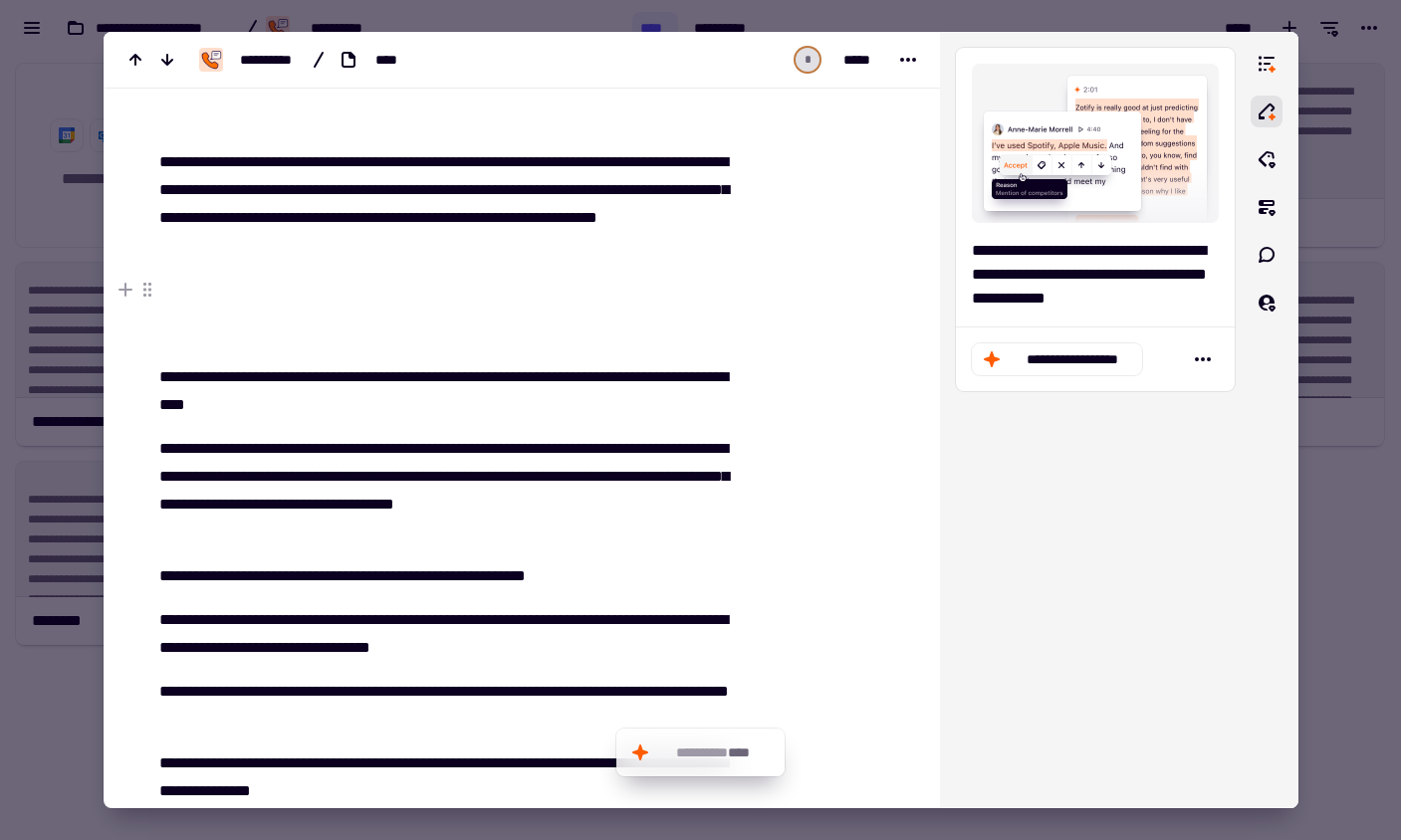 type 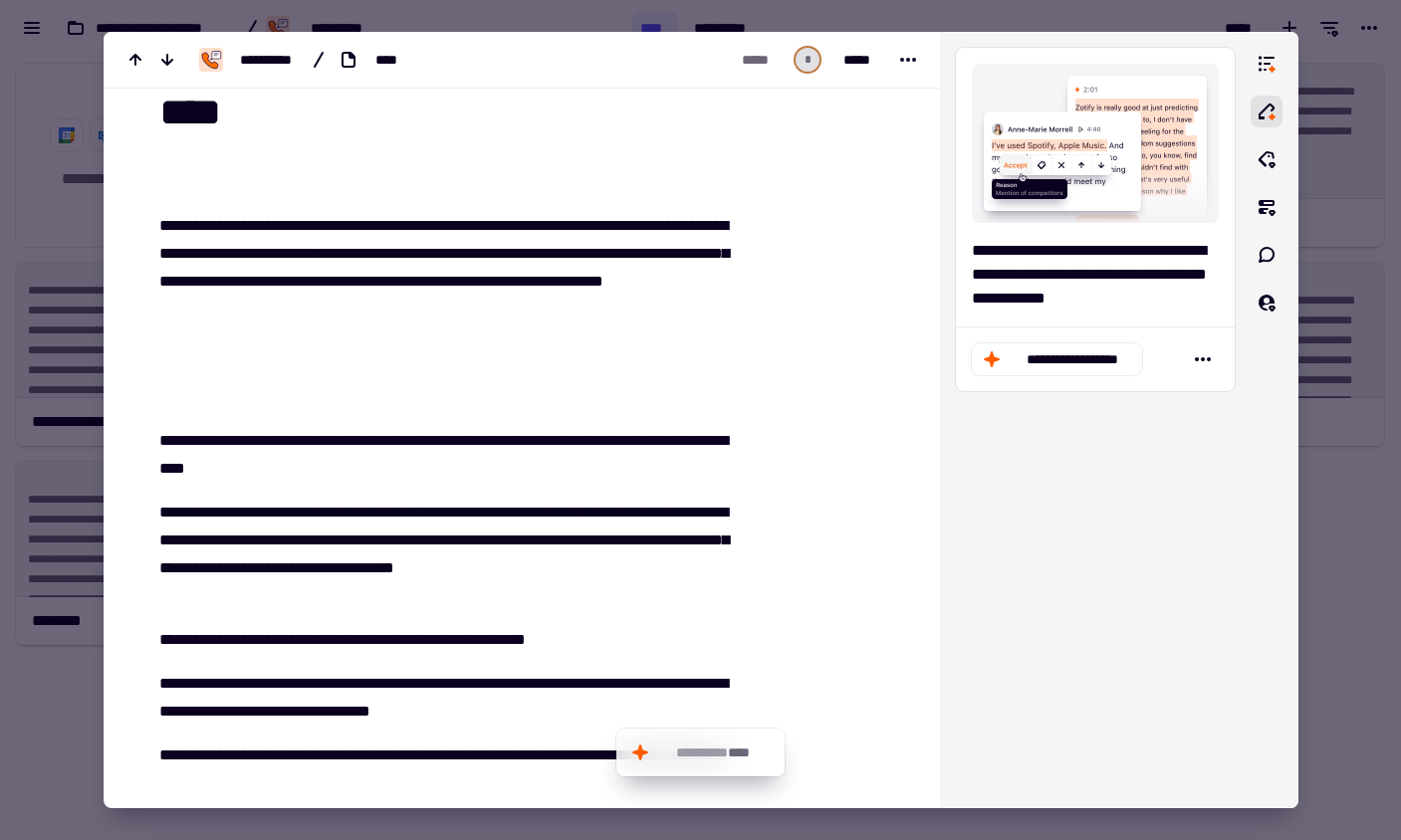 scroll, scrollTop: 26, scrollLeft: 0, axis: vertical 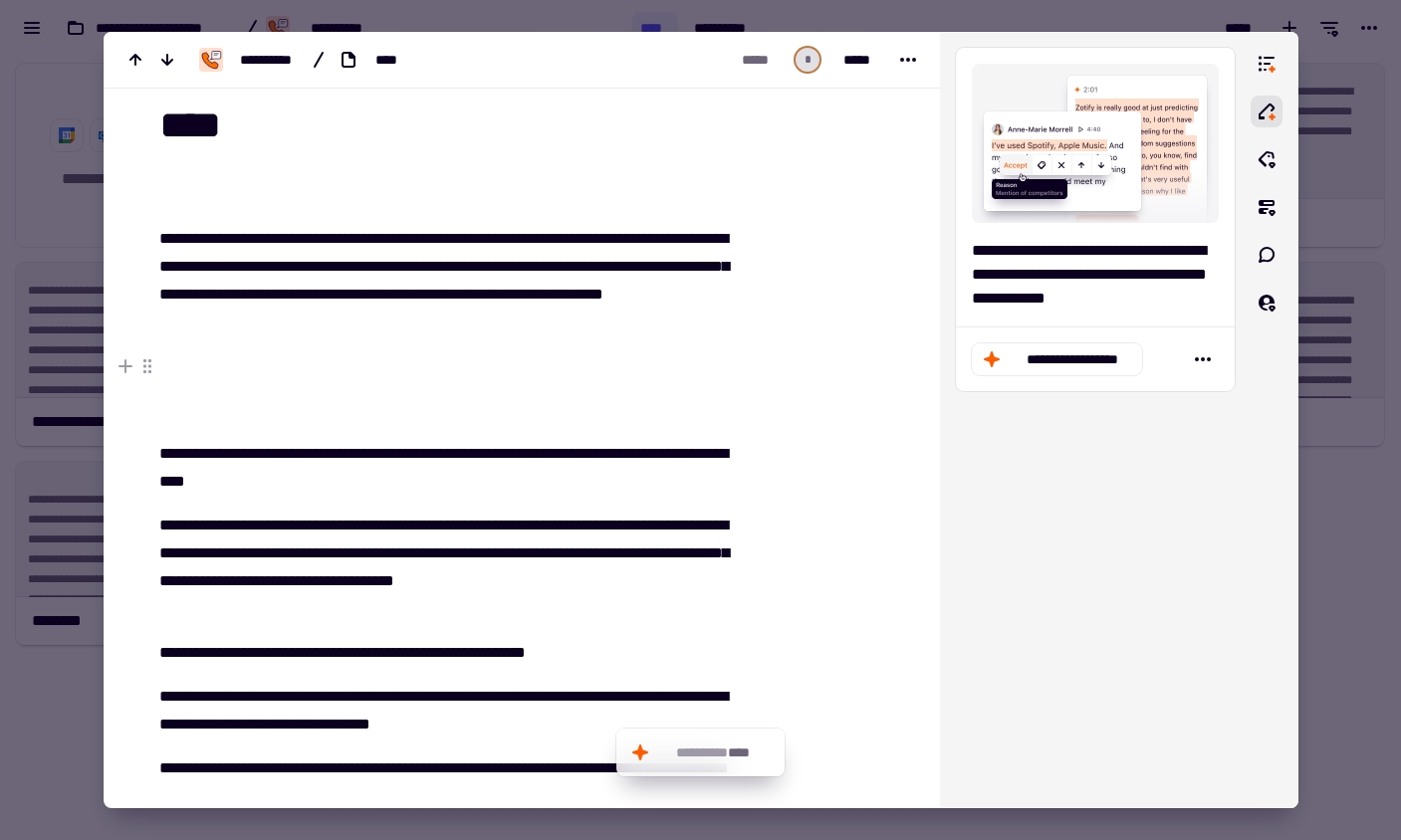 click on "**********" at bounding box center [435, 810] 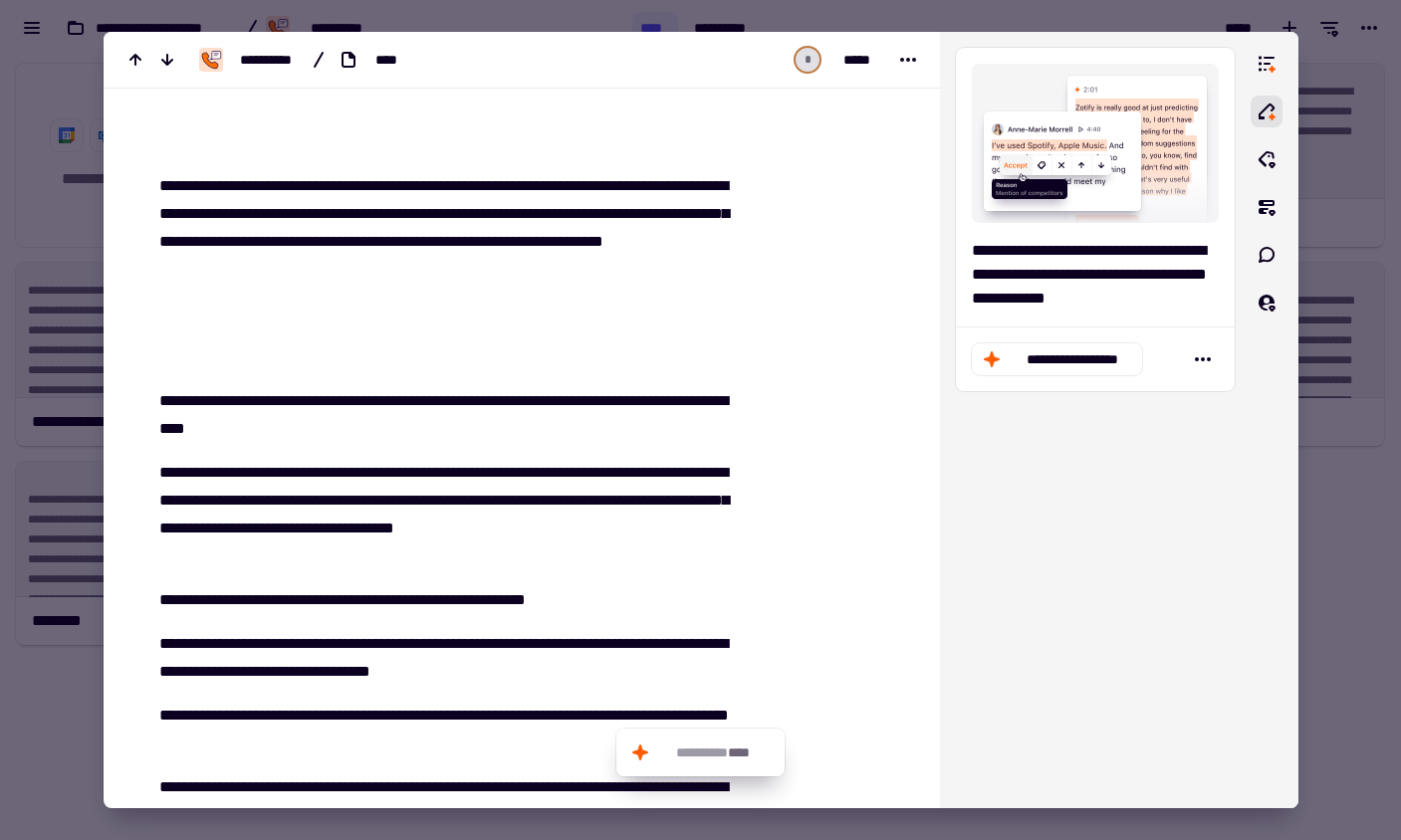 scroll, scrollTop: 19, scrollLeft: 0, axis: vertical 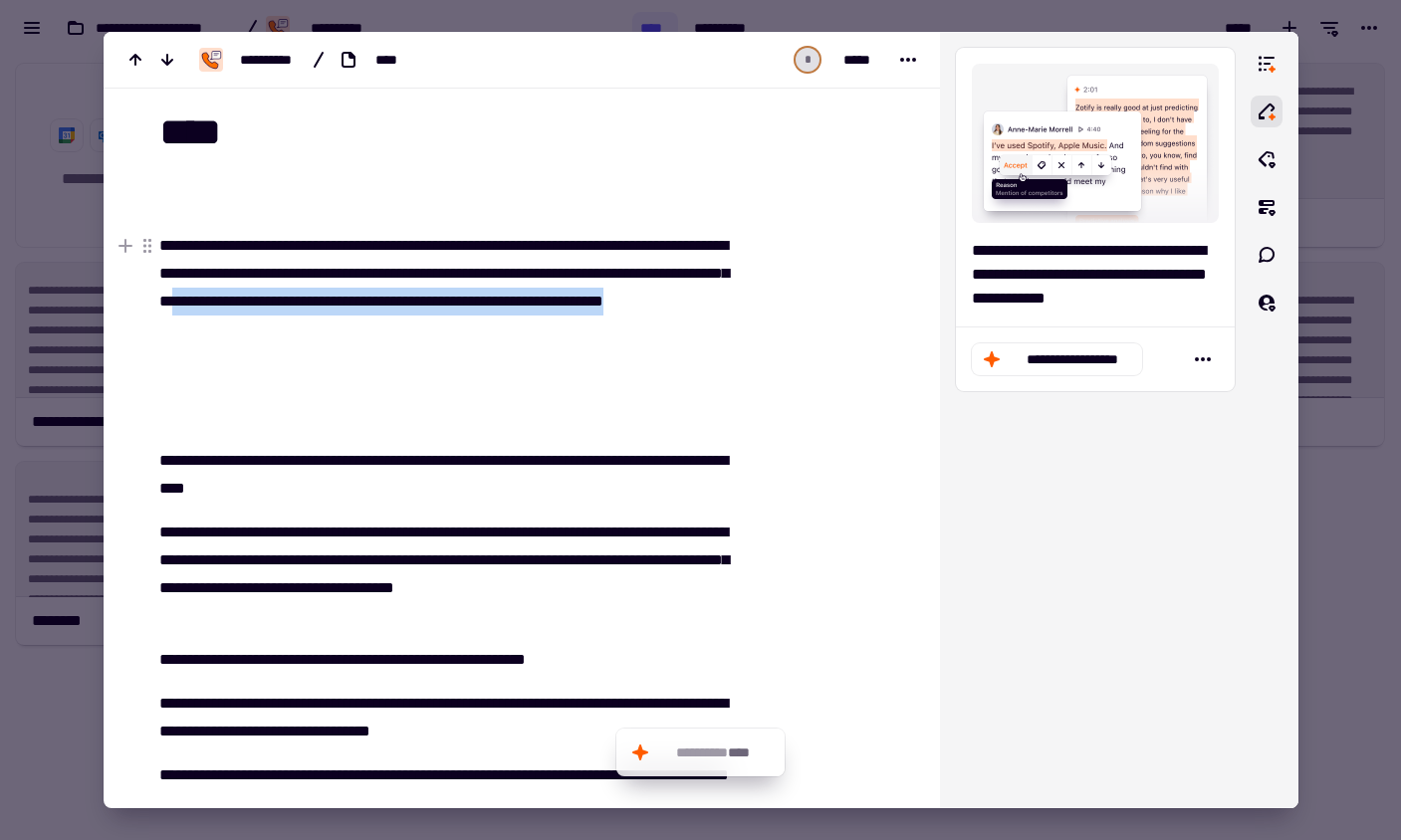 drag, startPoint x: 397, startPoint y: 335, endPoint x: 415, endPoint y: 293, distance: 45.694639 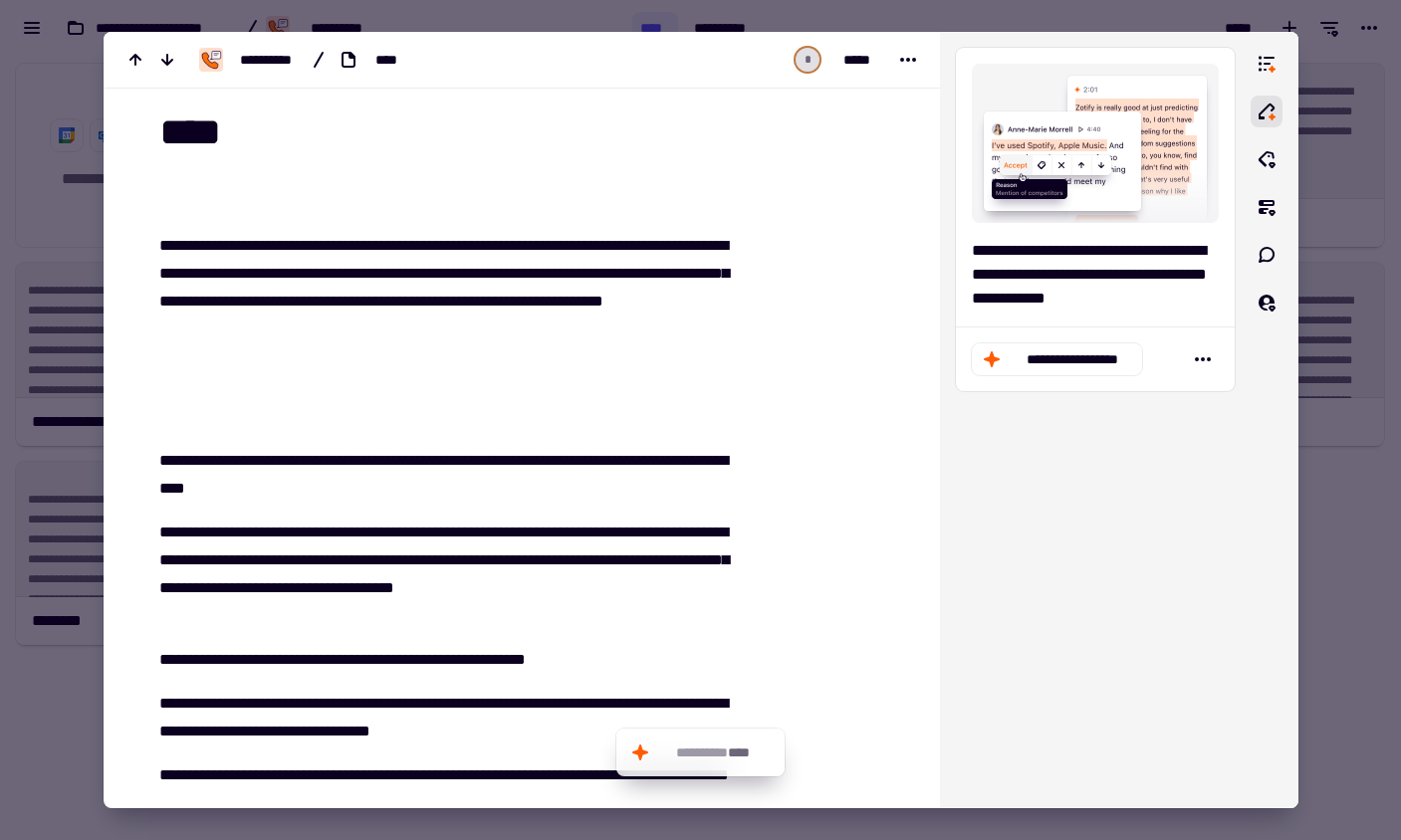 click on "**********" at bounding box center [435, 817] 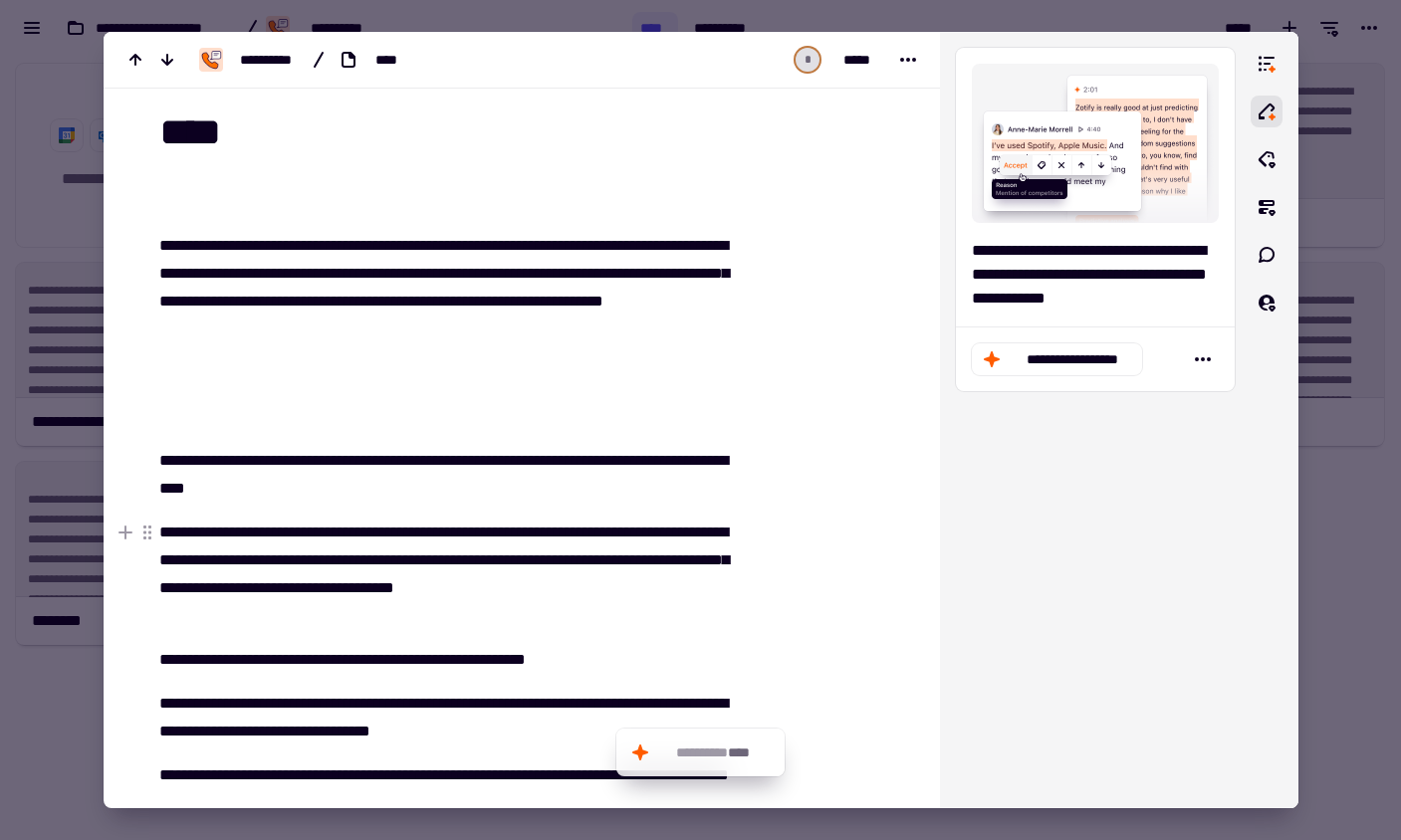 drag, startPoint x: 1324, startPoint y: 563, endPoint x: 1305, endPoint y: 529, distance: 38.948684 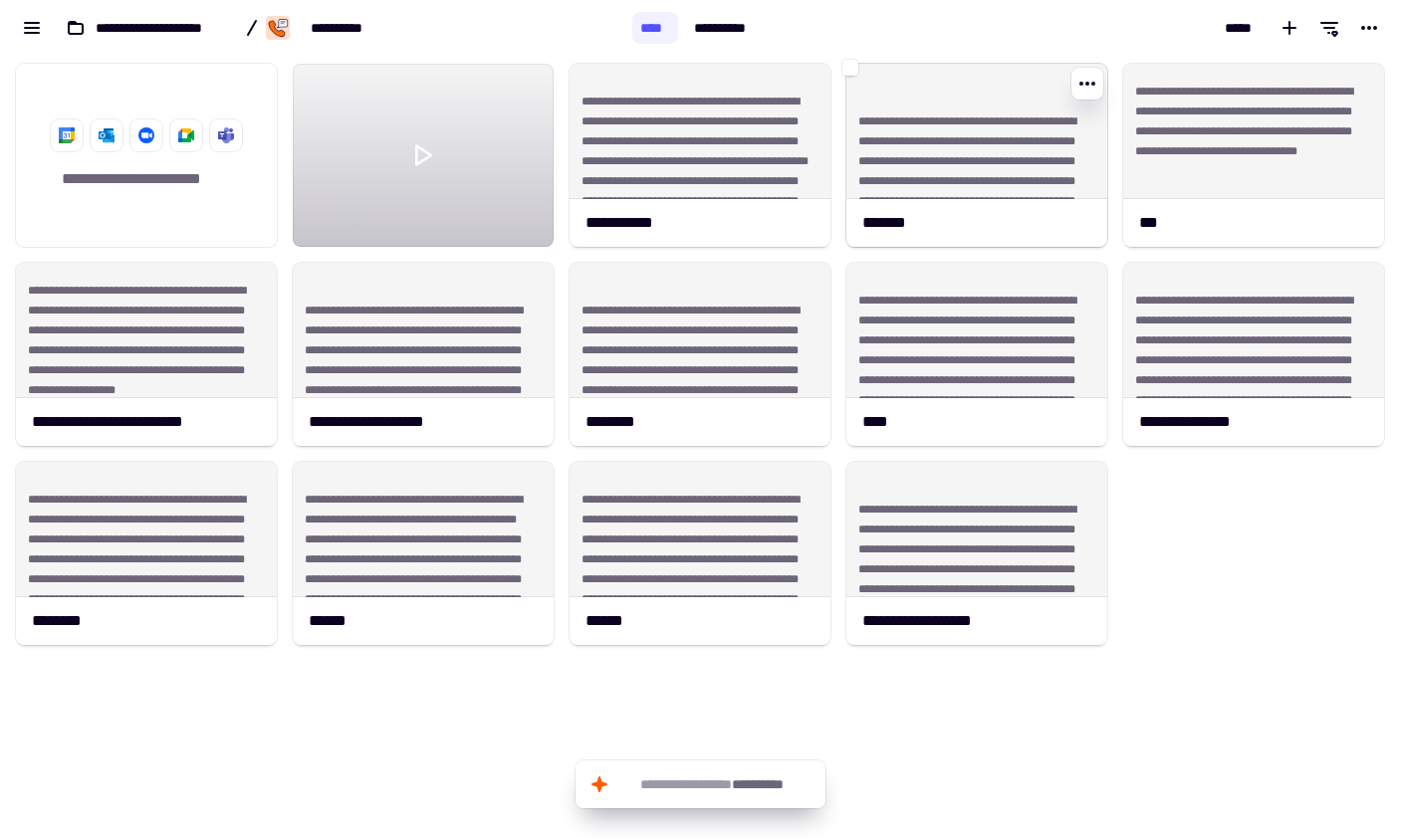 click on "**********" 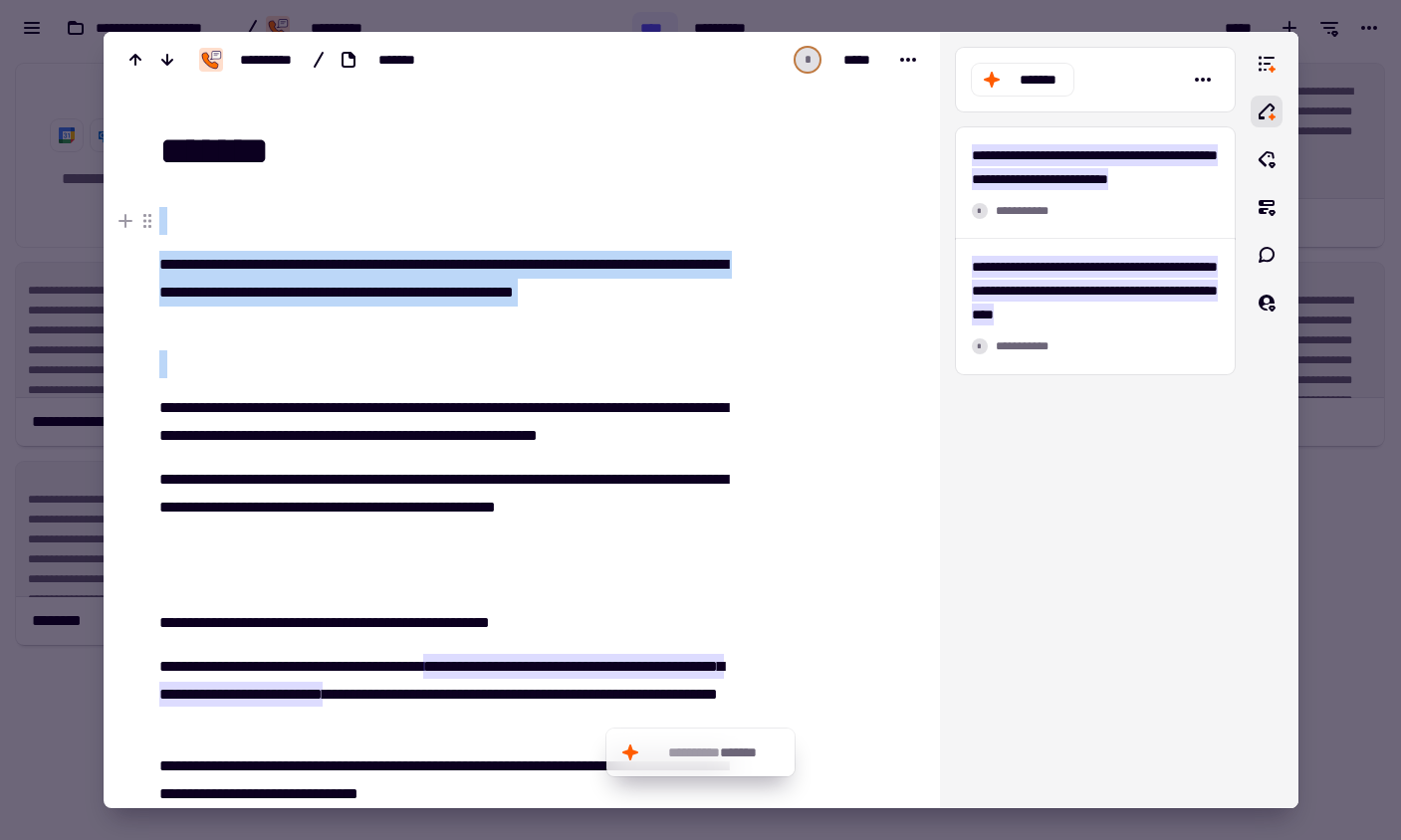 drag, startPoint x: 174, startPoint y: 386, endPoint x: 159, endPoint y: 232, distance: 154.72879 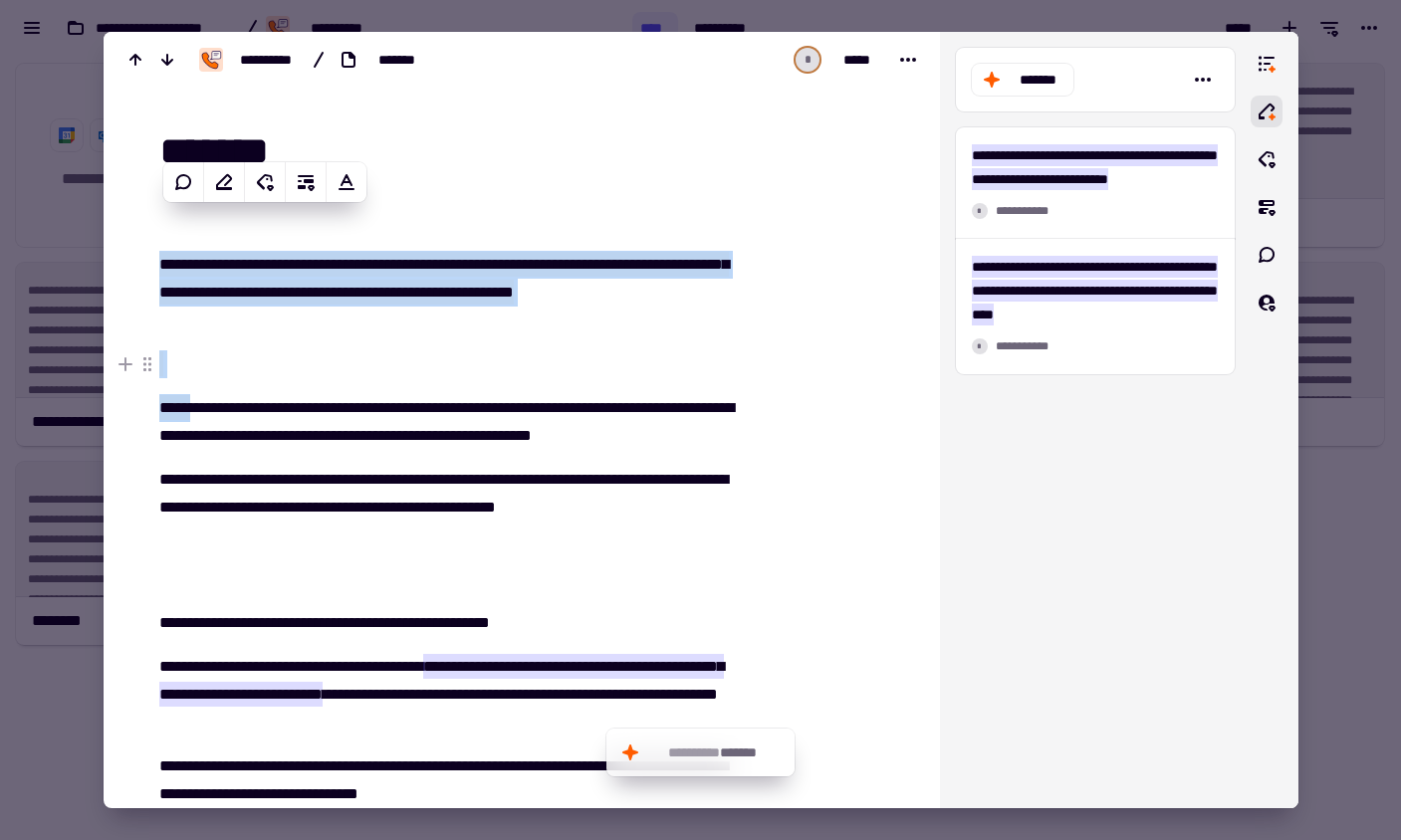 click at bounding box center (447, 364) 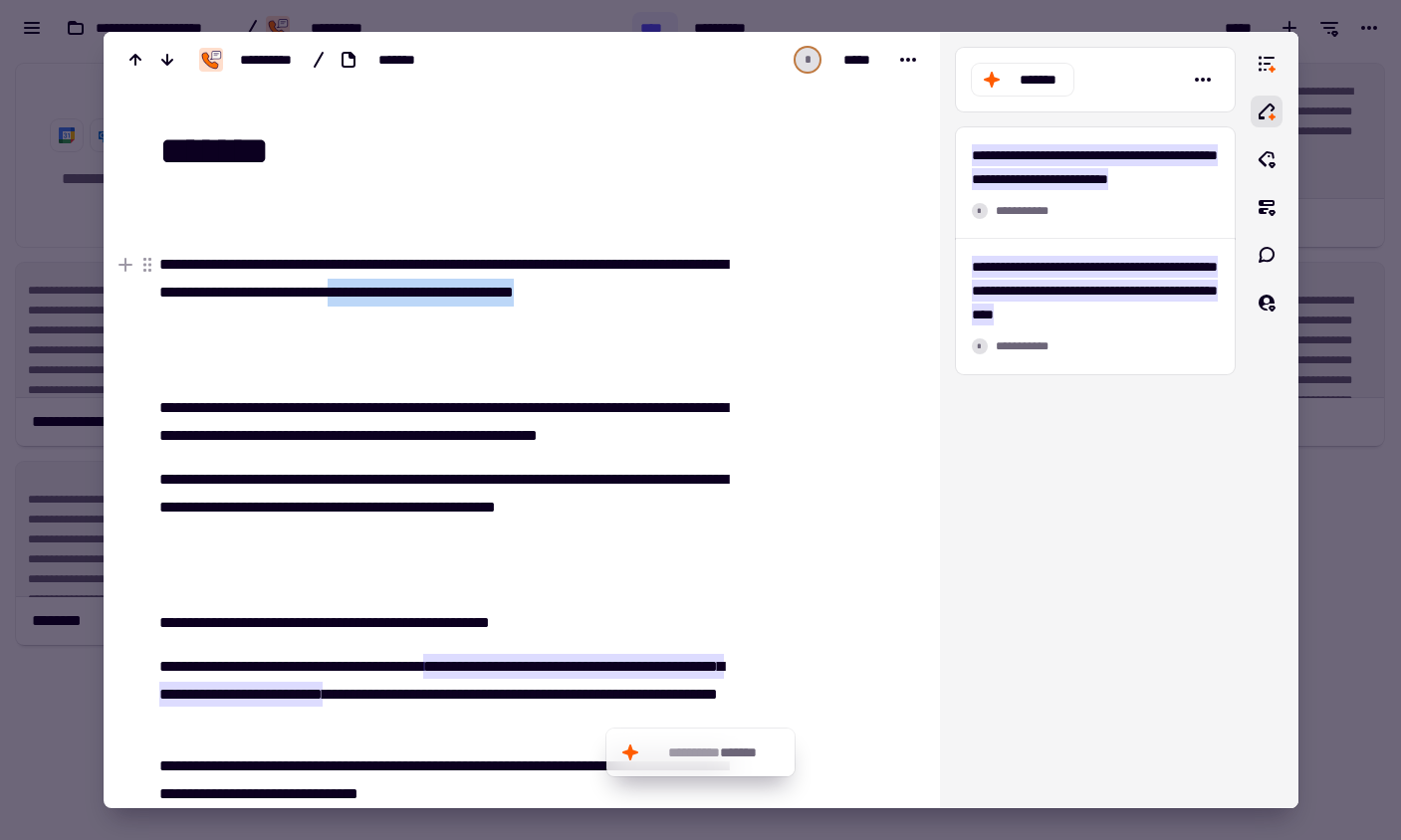 drag, startPoint x: 519, startPoint y: 290, endPoint x: 552, endPoint y: 313, distance: 40.22437 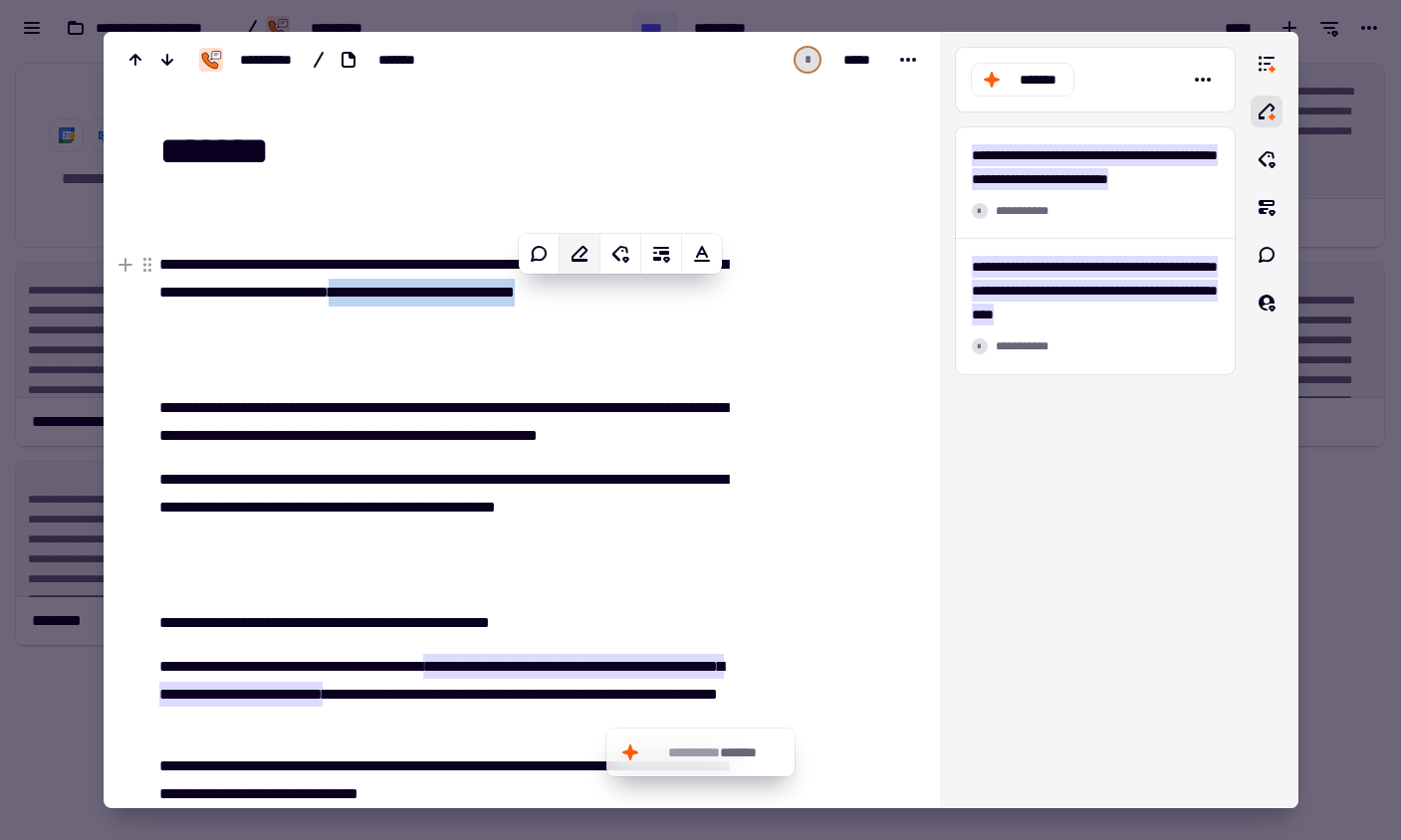 click 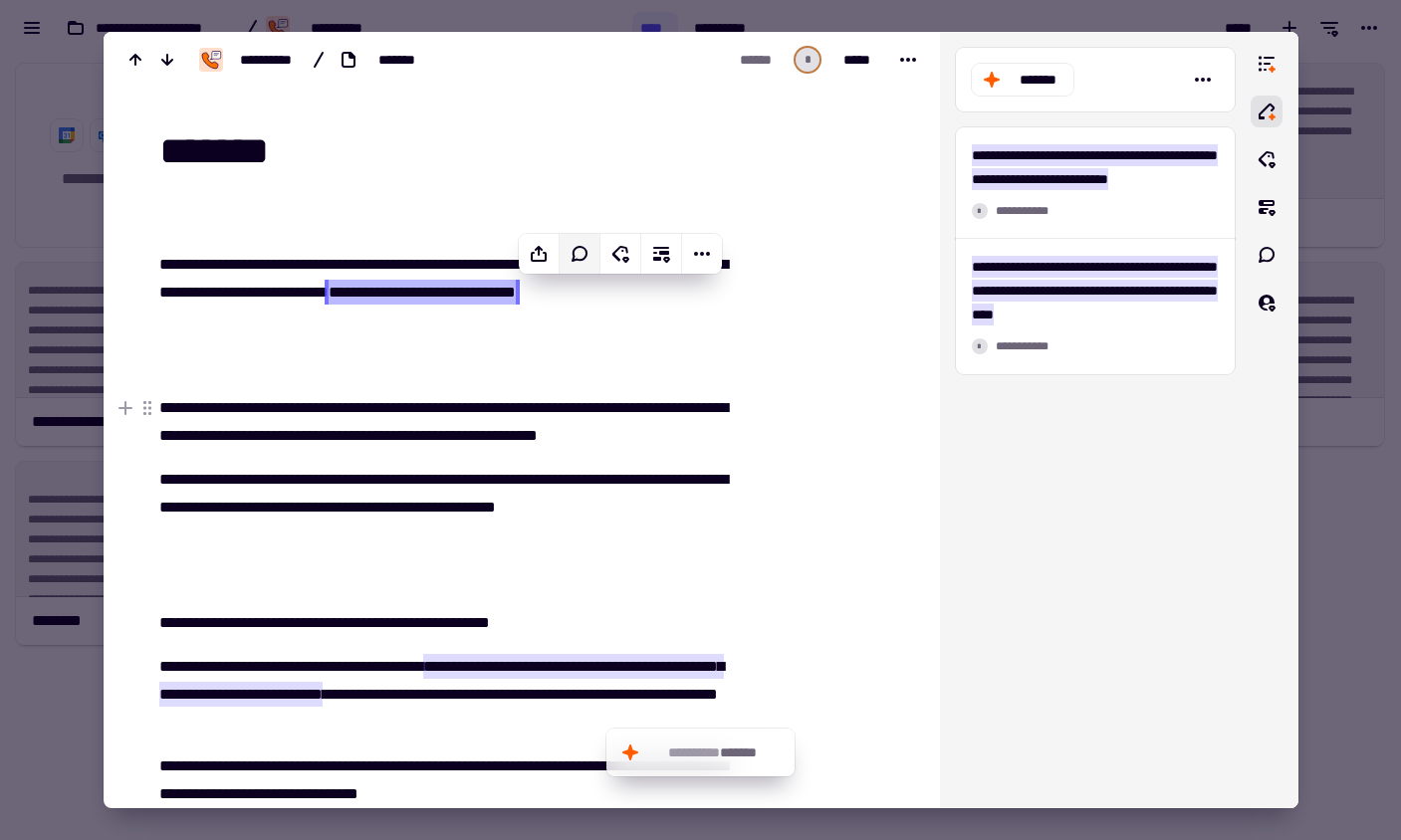 click at bounding box center (823, 661) 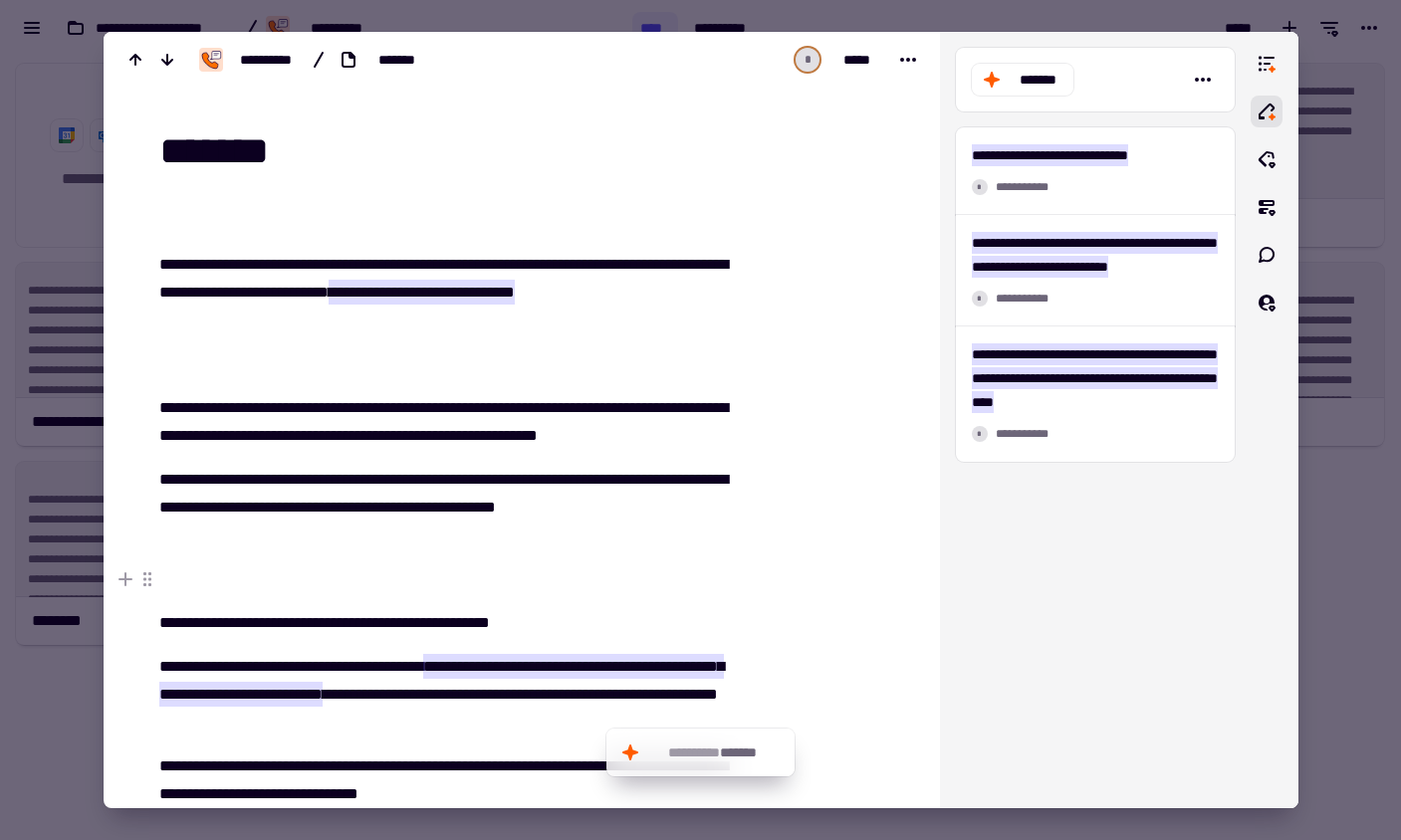 click at bounding box center (700, 420) 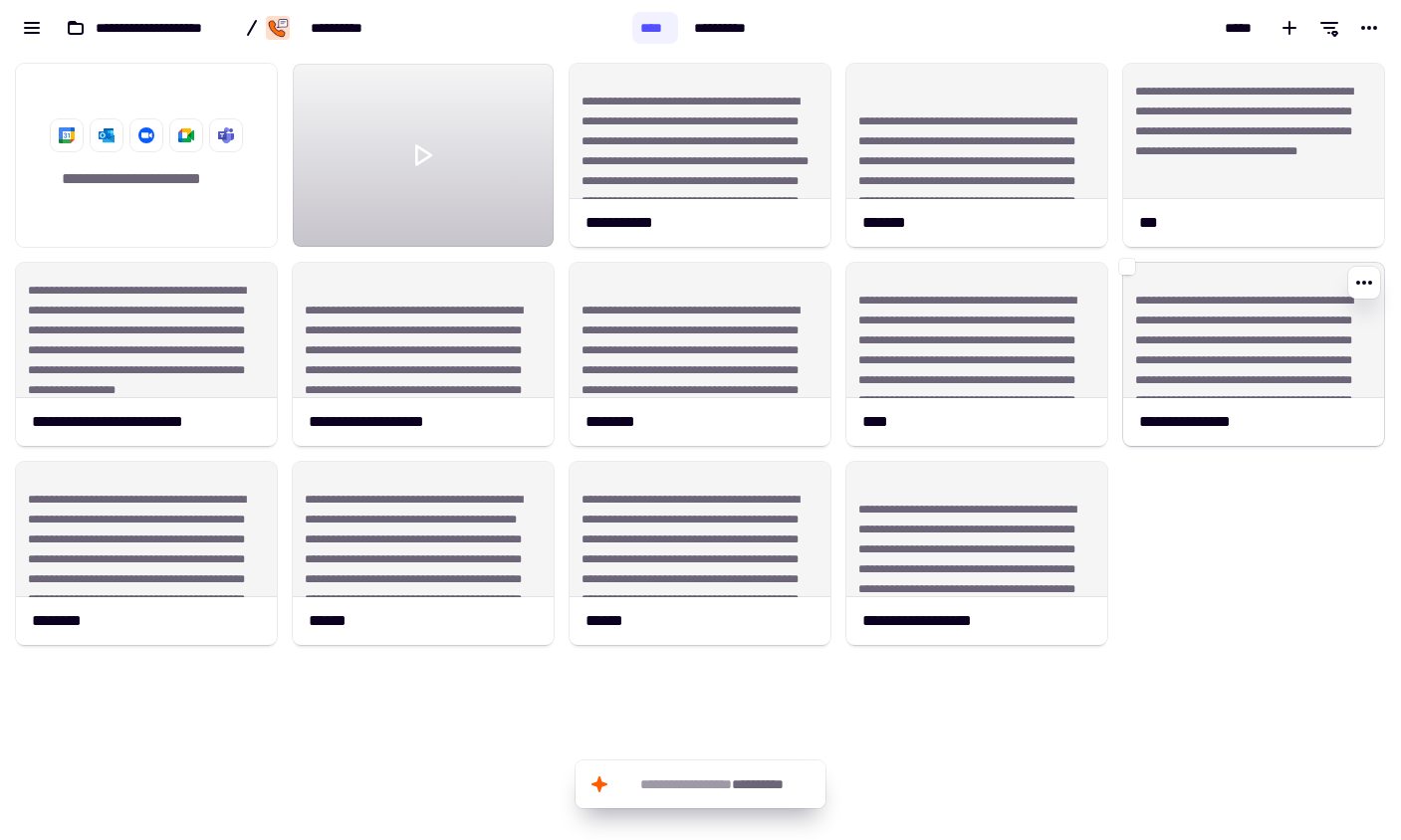 click on "**********" 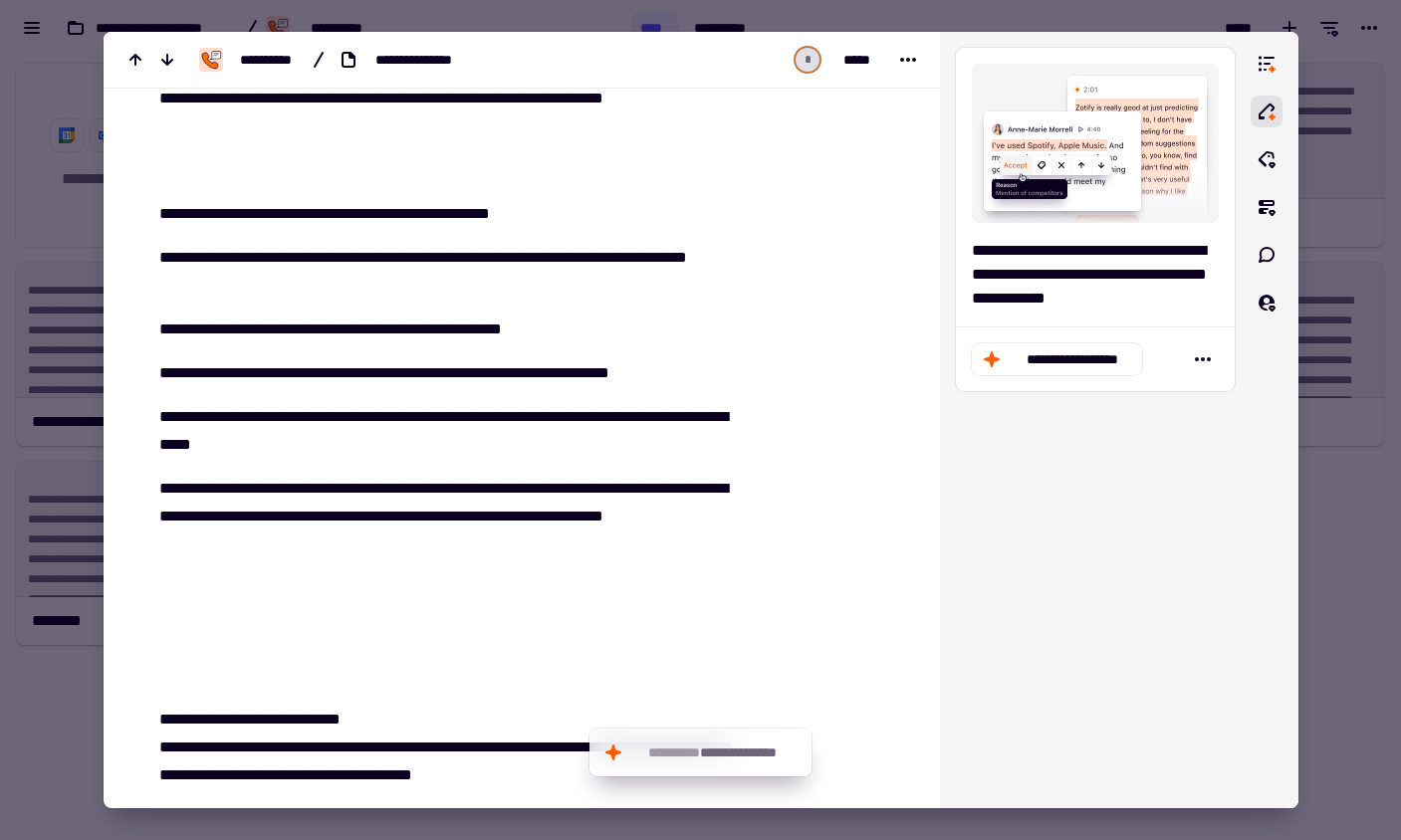 scroll, scrollTop: 207, scrollLeft: 0, axis: vertical 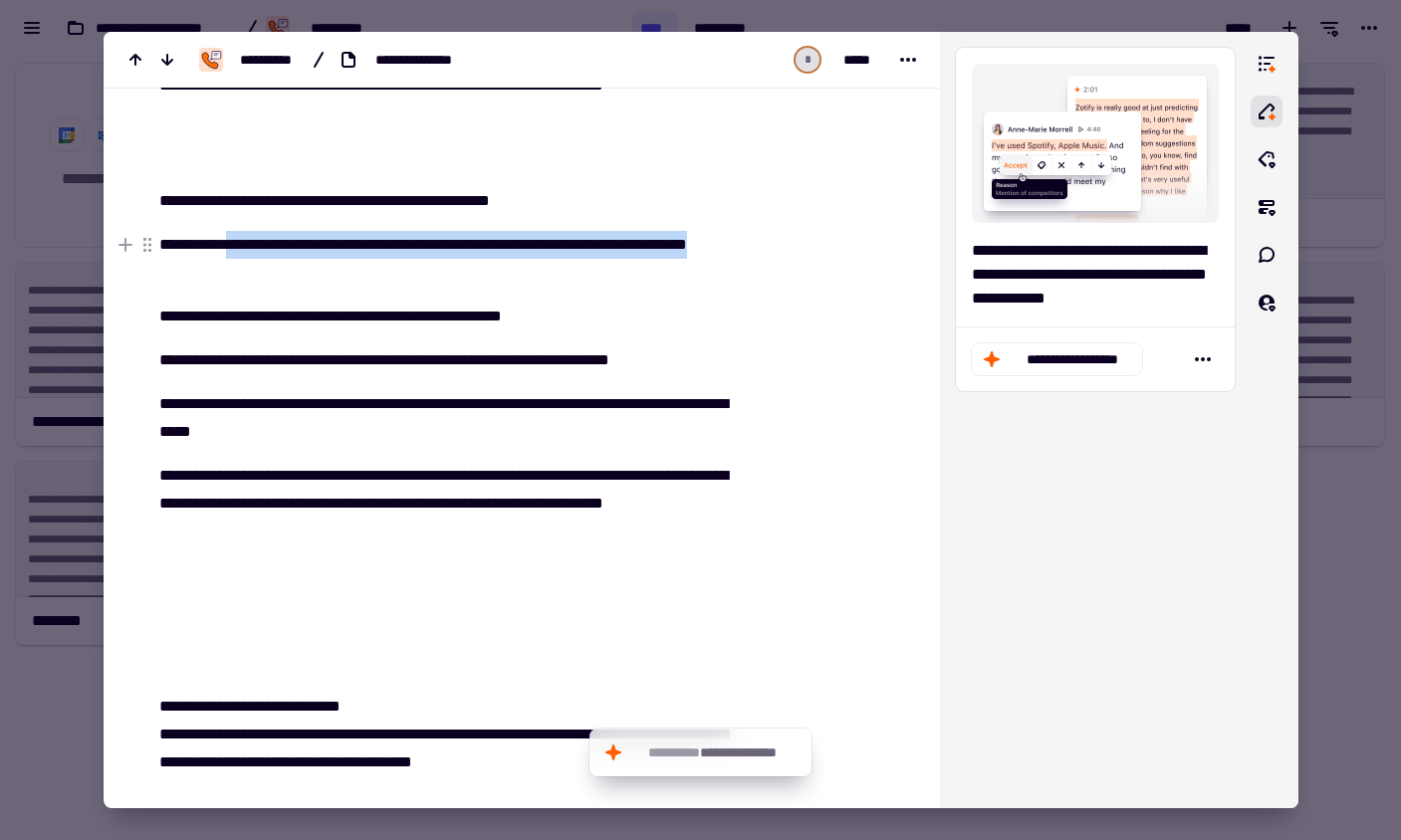 drag, startPoint x: 239, startPoint y: 246, endPoint x: 285, endPoint y: 267, distance: 50.566788 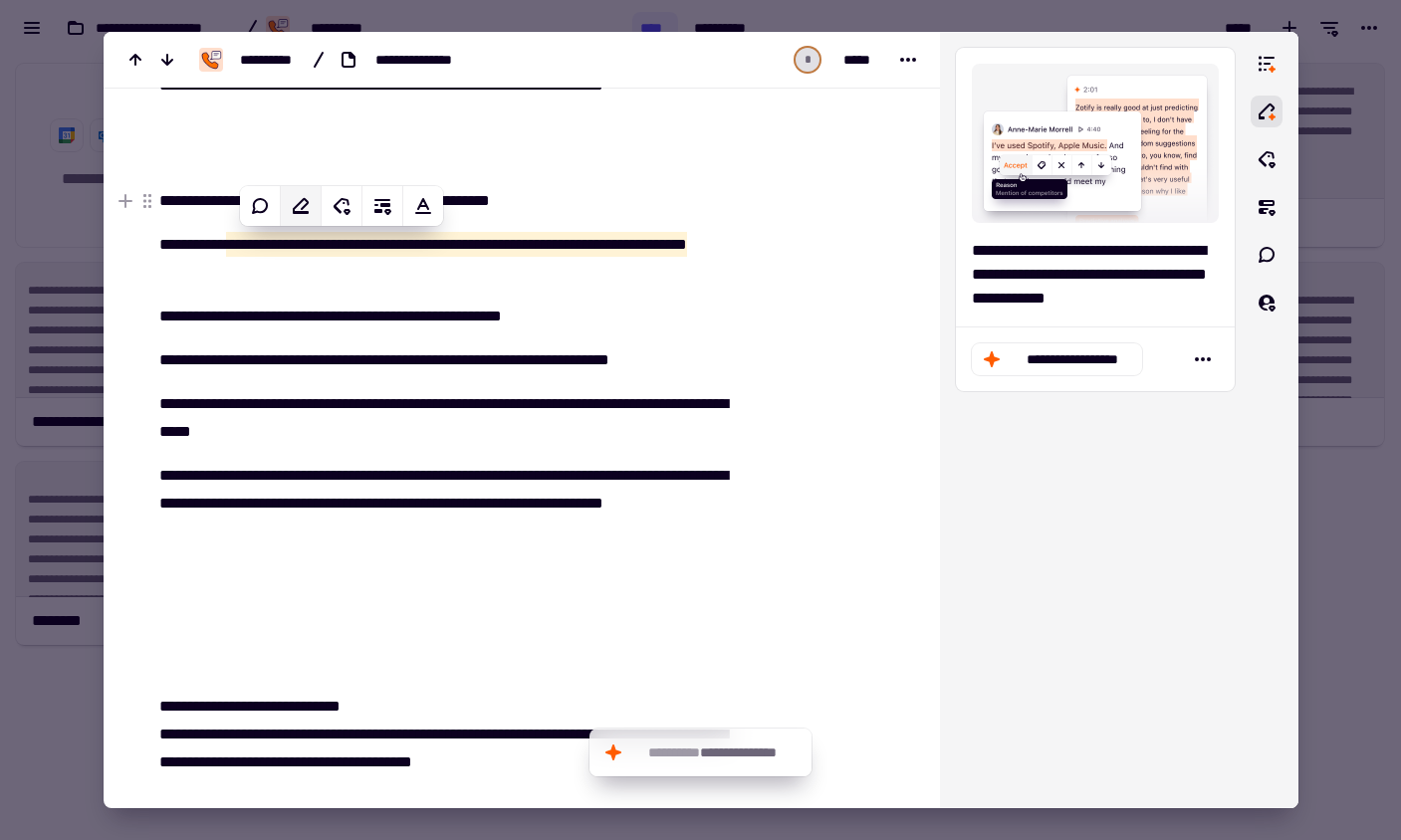 click 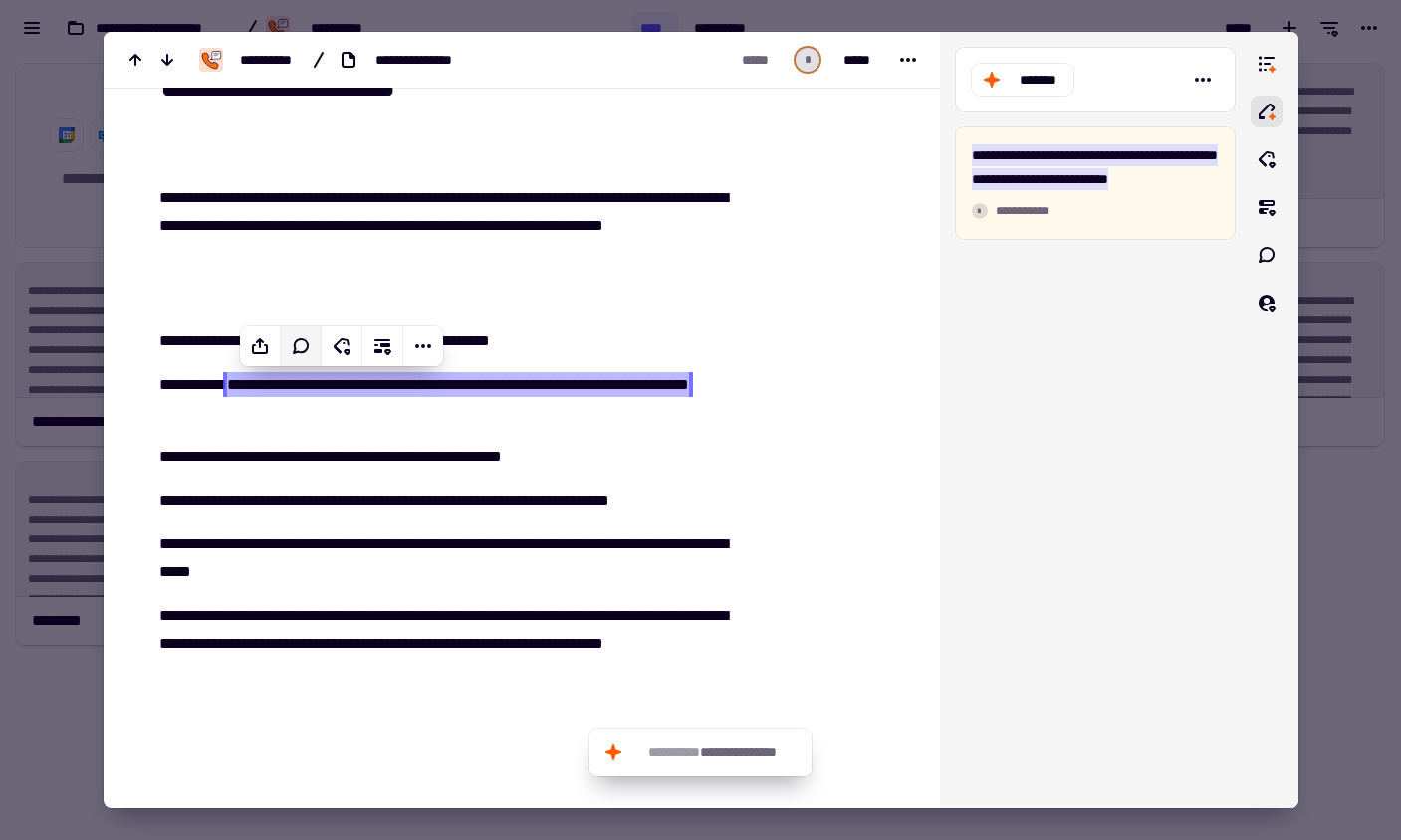 scroll, scrollTop: 41, scrollLeft: 0, axis: vertical 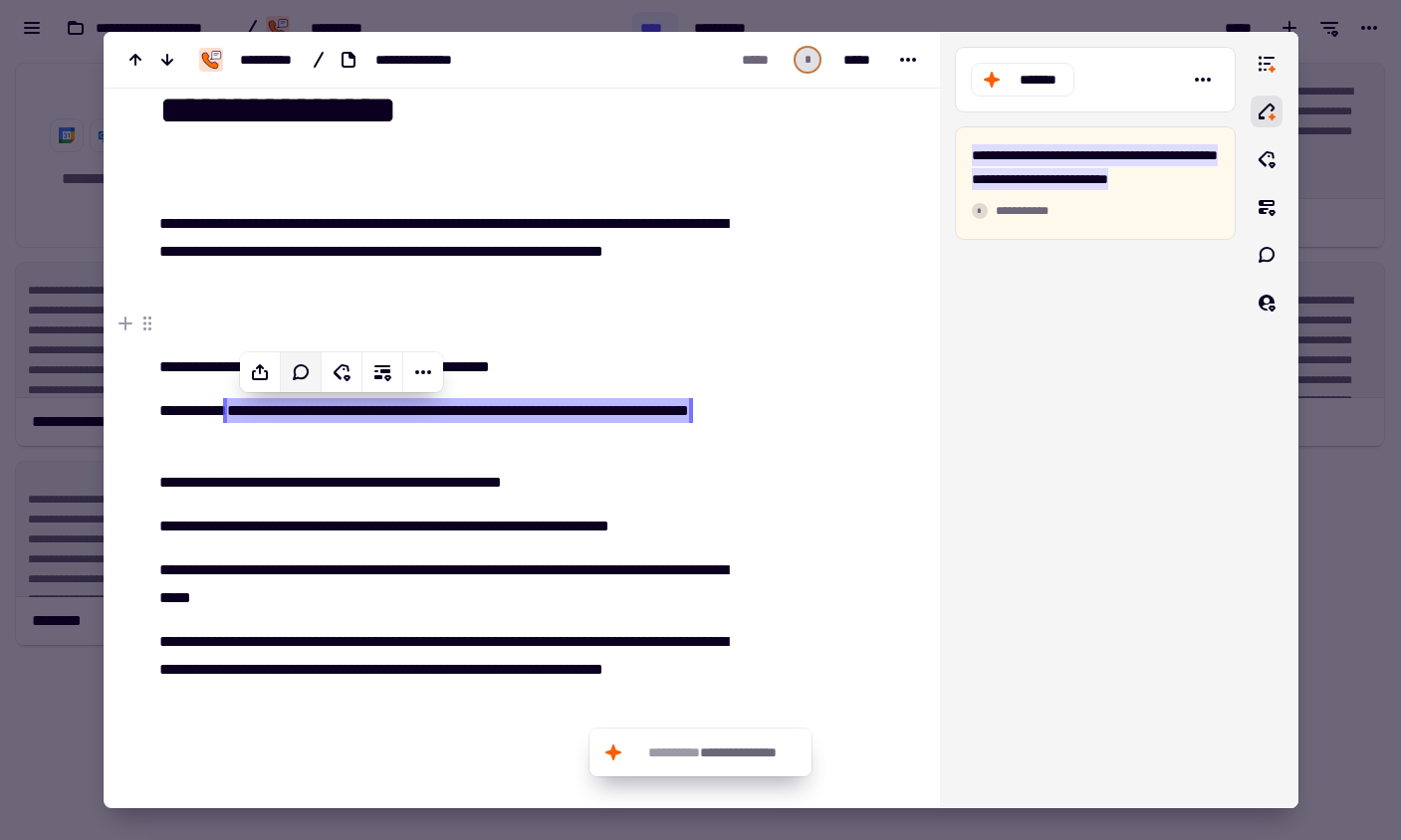 click at bounding box center [823, 1269] 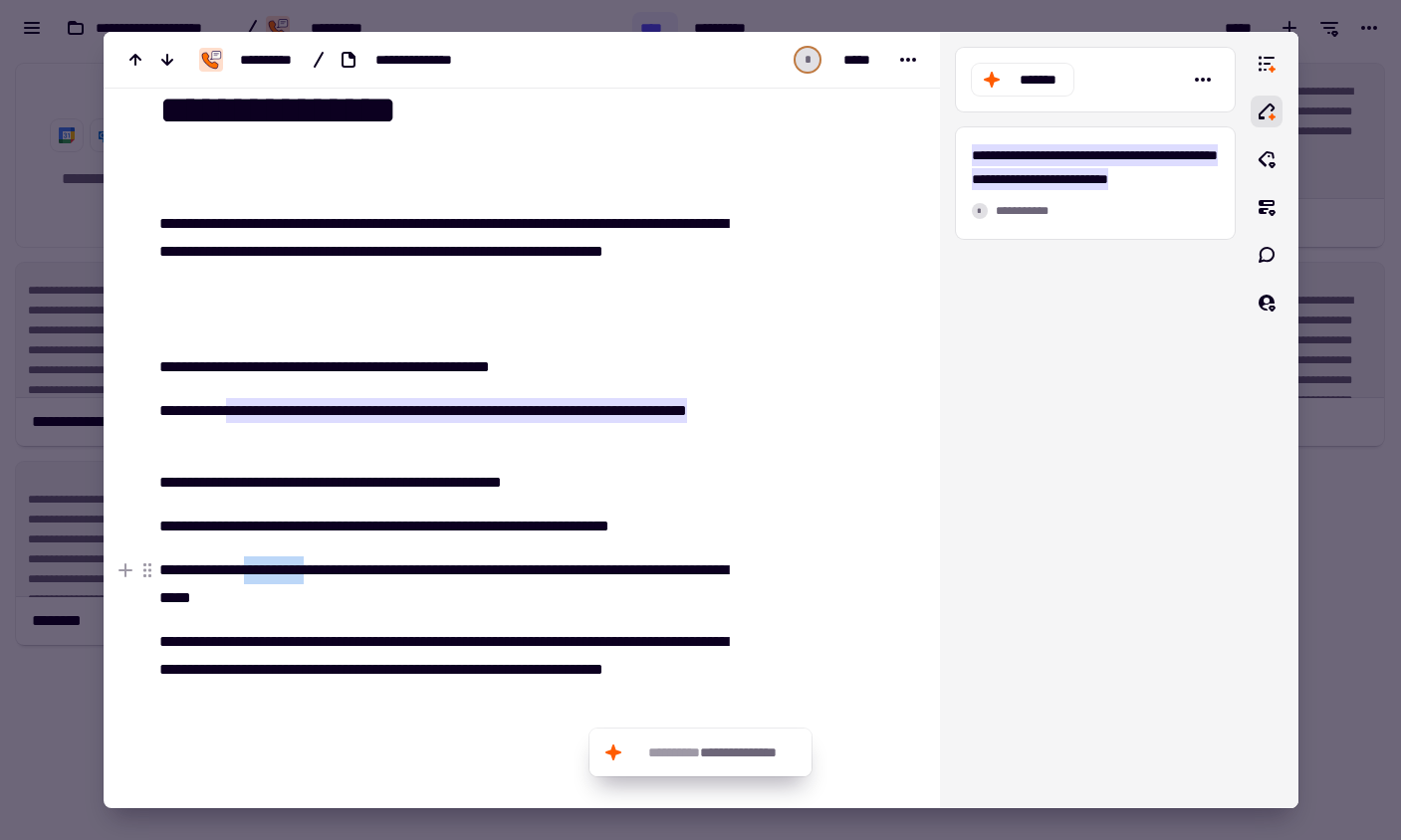drag, startPoint x: 253, startPoint y: 568, endPoint x: 335, endPoint y: 572, distance: 82.0975 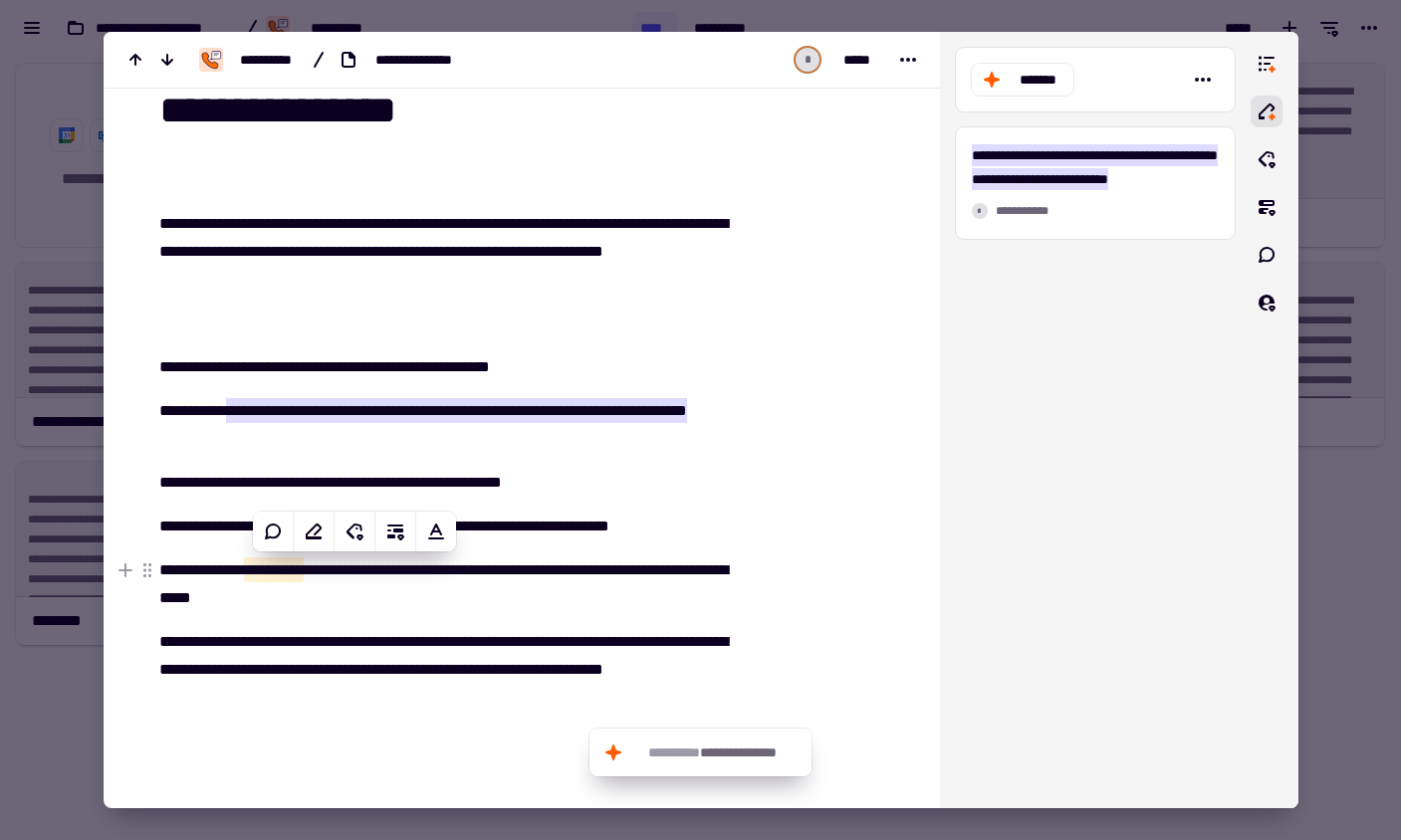 type 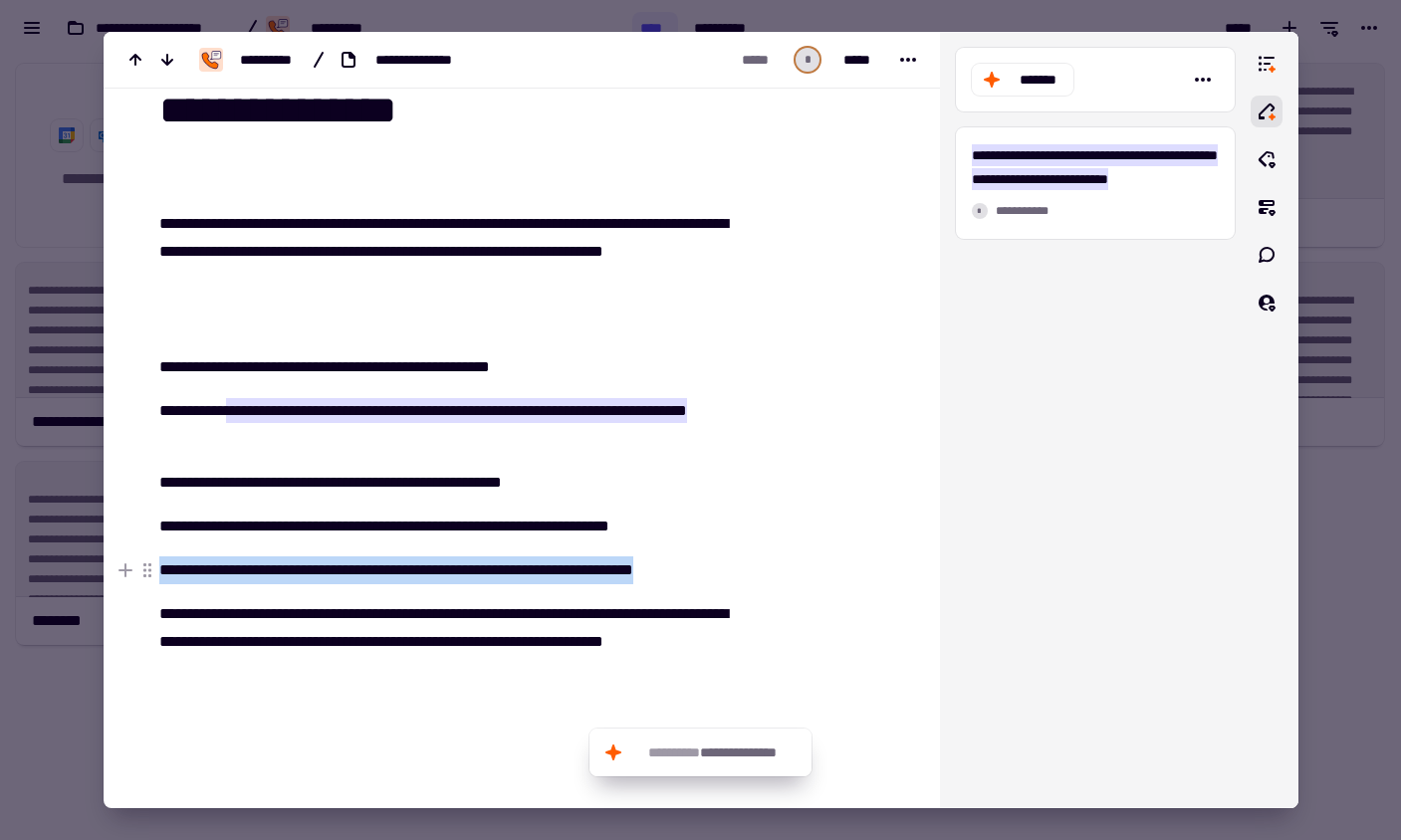 drag, startPoint x: 712, startPoint y: 568, endPoint x: 159, endPoint y: 569, distance: 553.0009 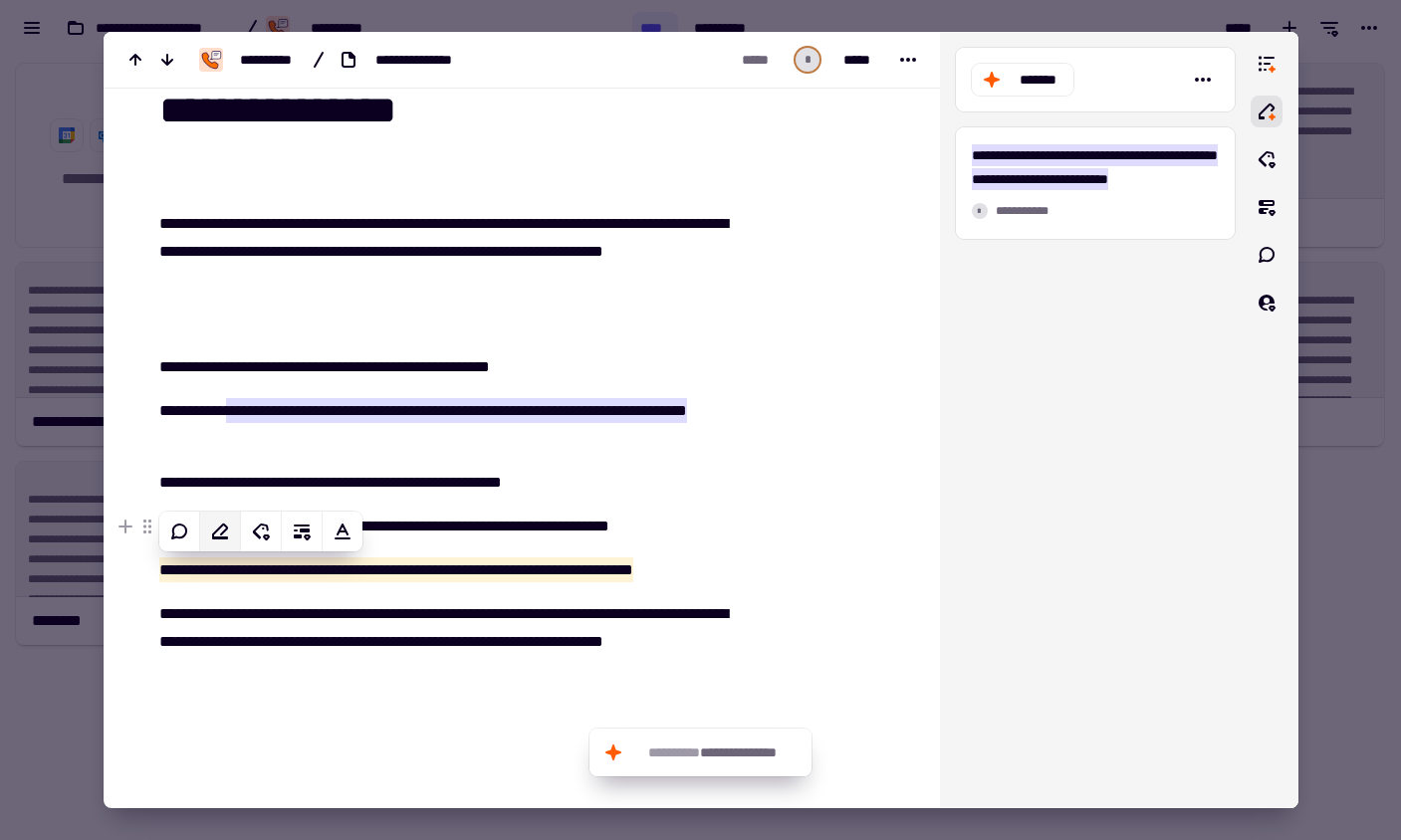 click 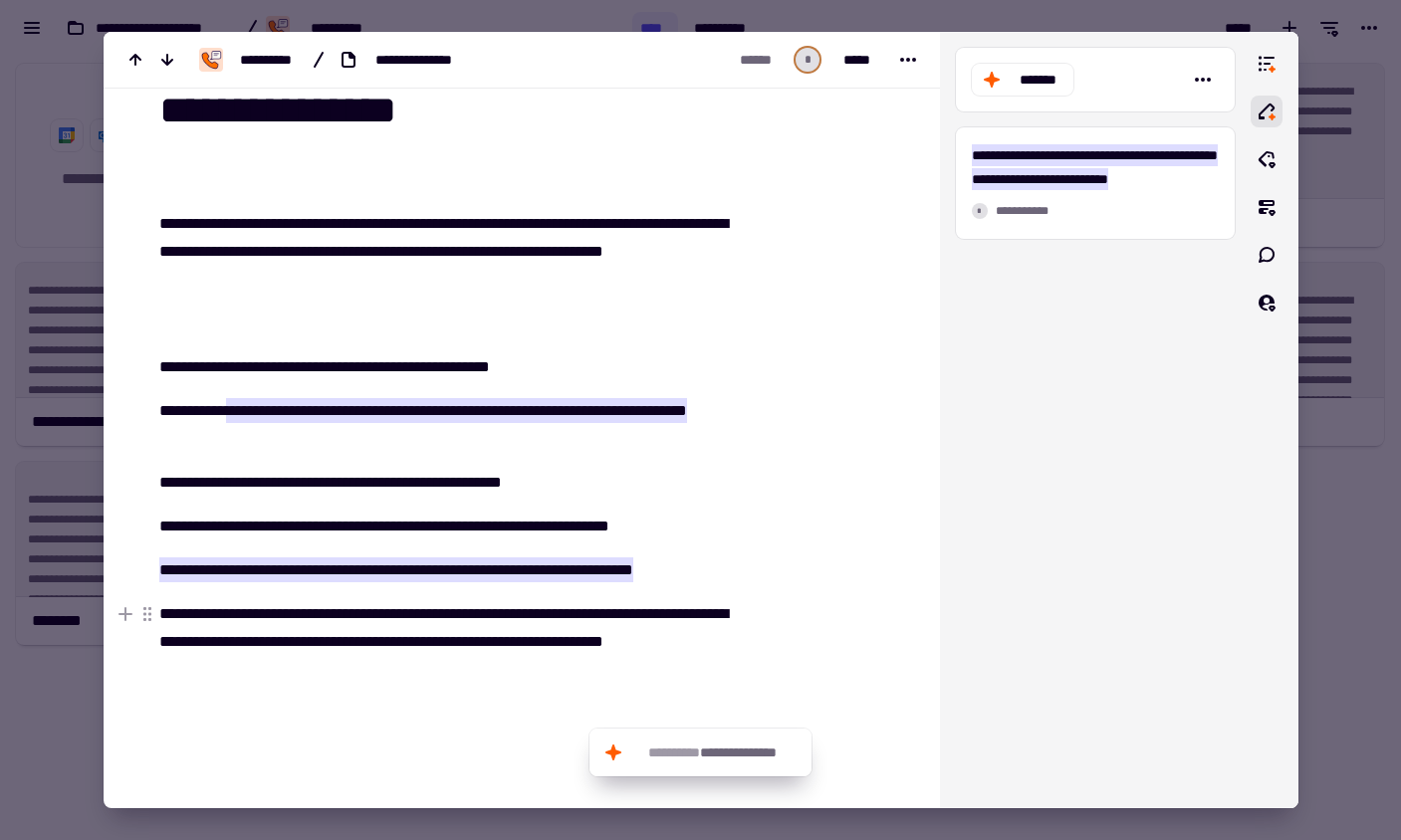 click on "**********" at bounding box center (447, 642) 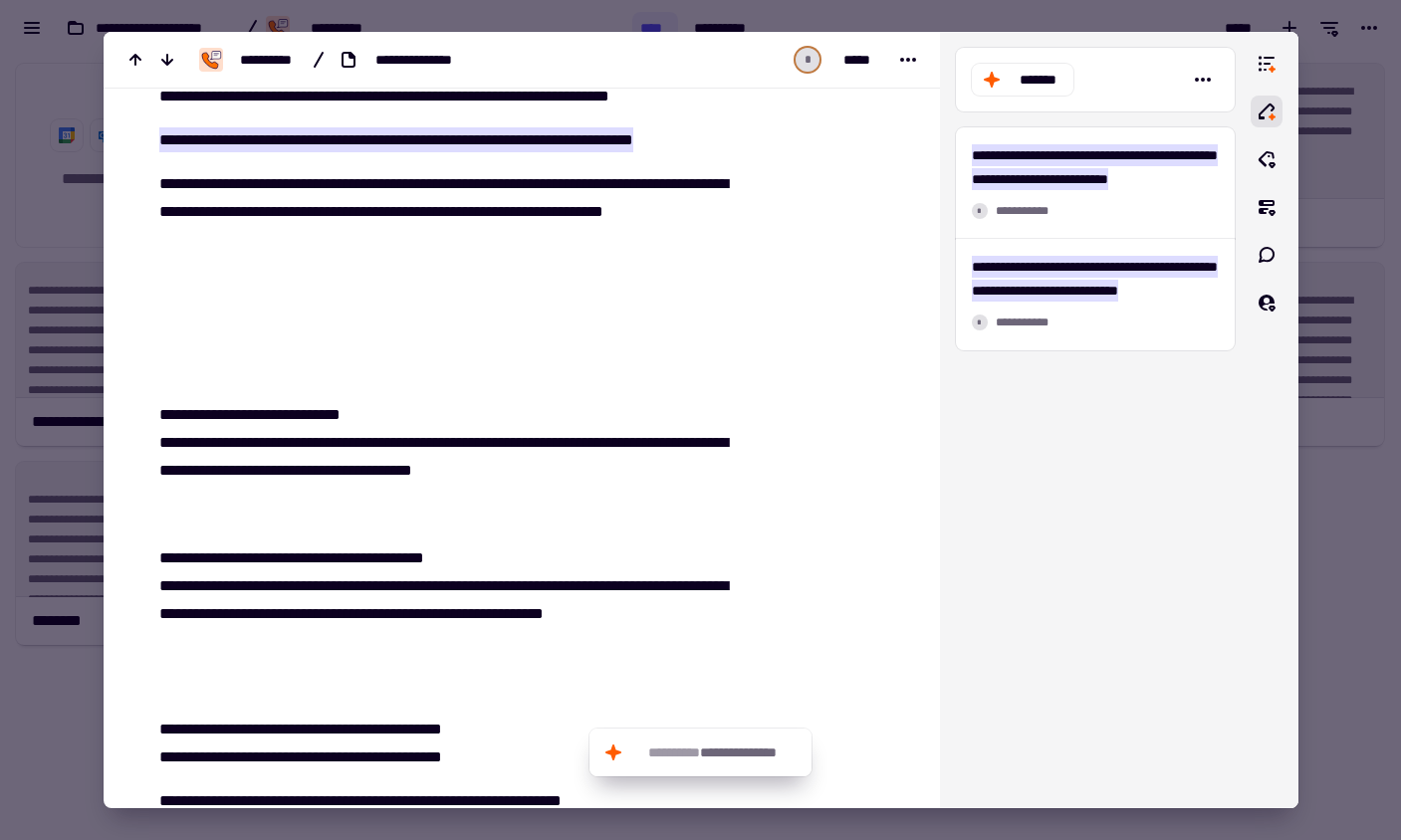 scroll, scrollTop: 484, scrollLeft: 0, axis: vertical 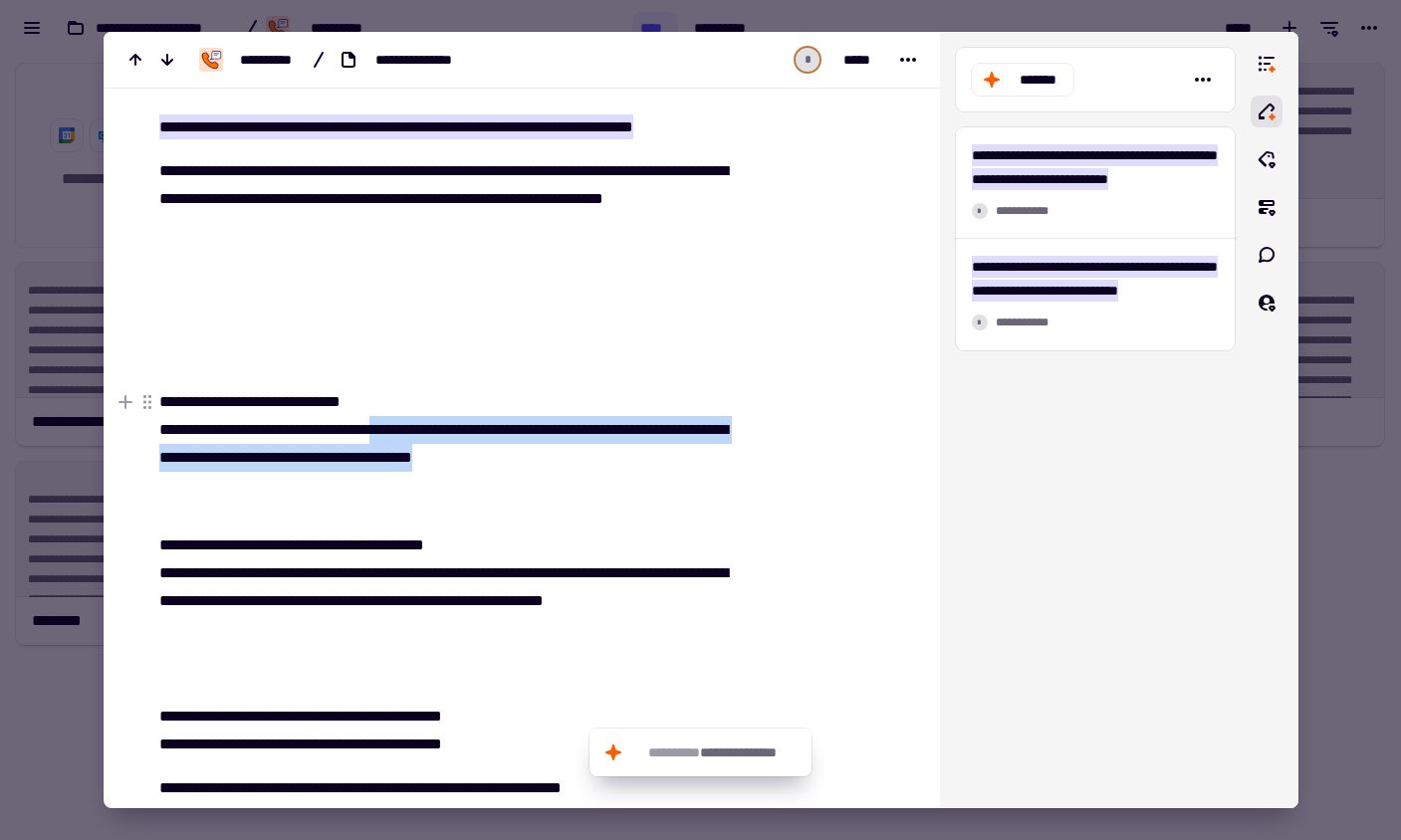 drag, startPoint x: 431, startPoint y: 433, endPoint x: 569, endPoint y: 467, distance: 142.1267 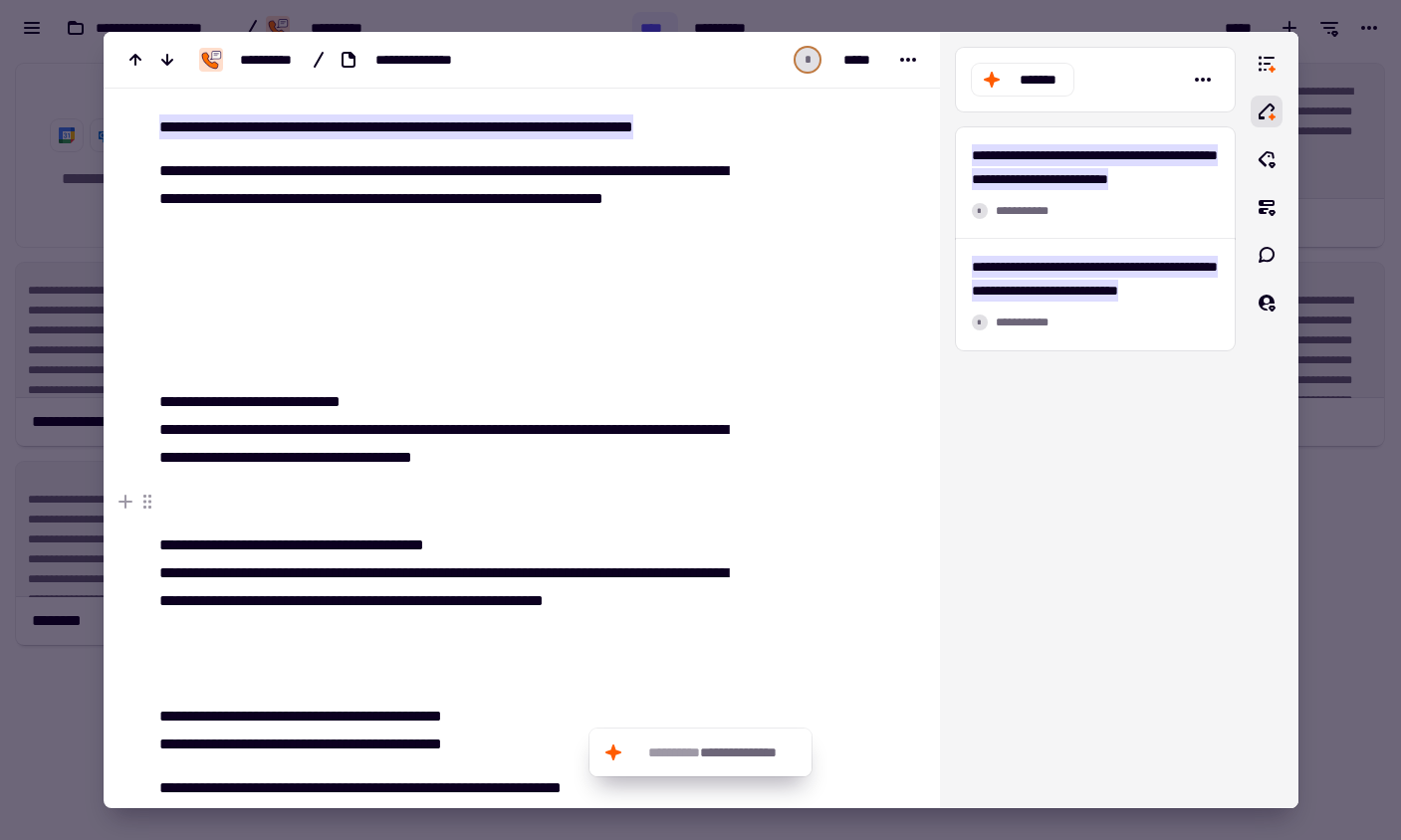 click at bounding box center (447, 502) 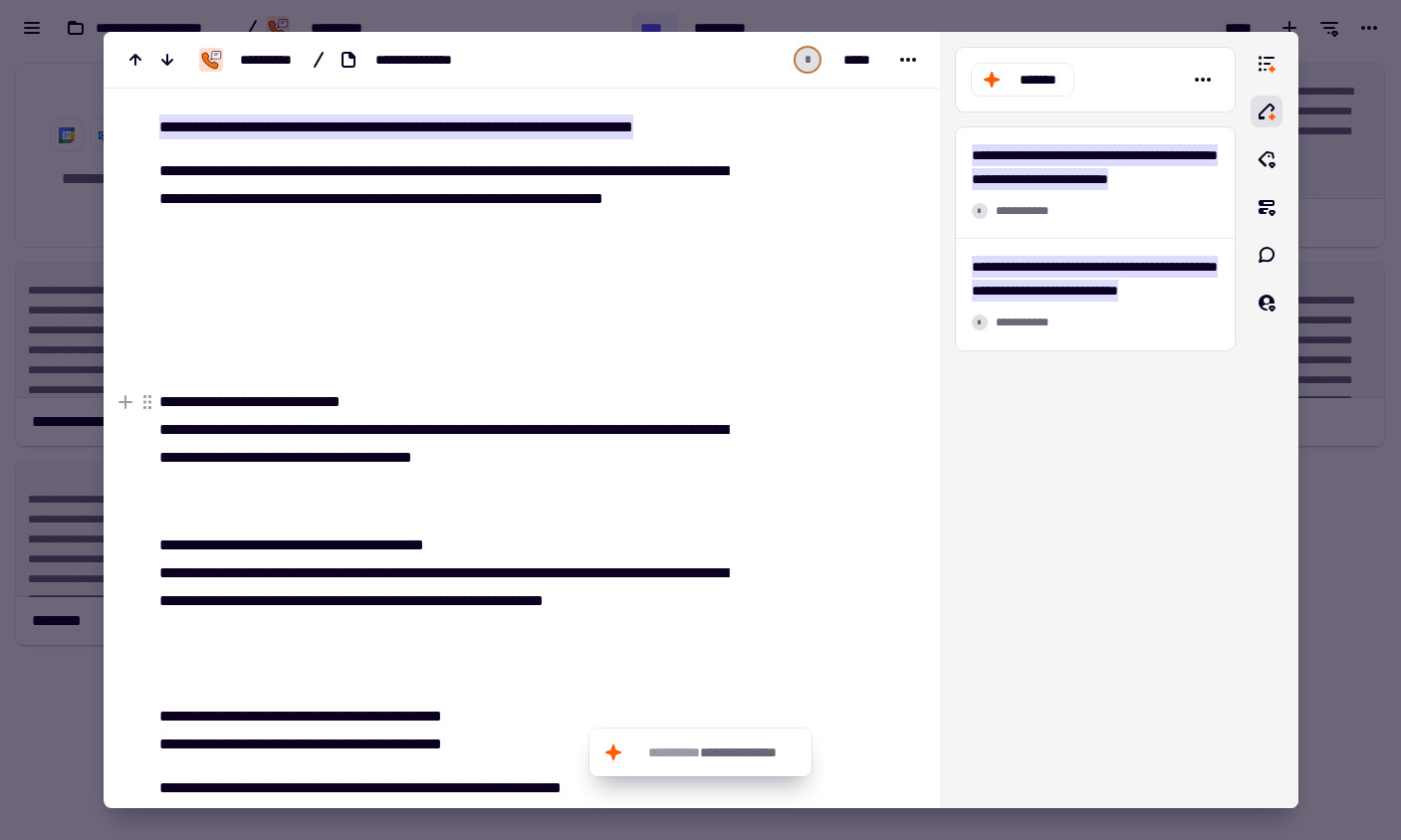 click on "**********" at bounding box center [447, 430] 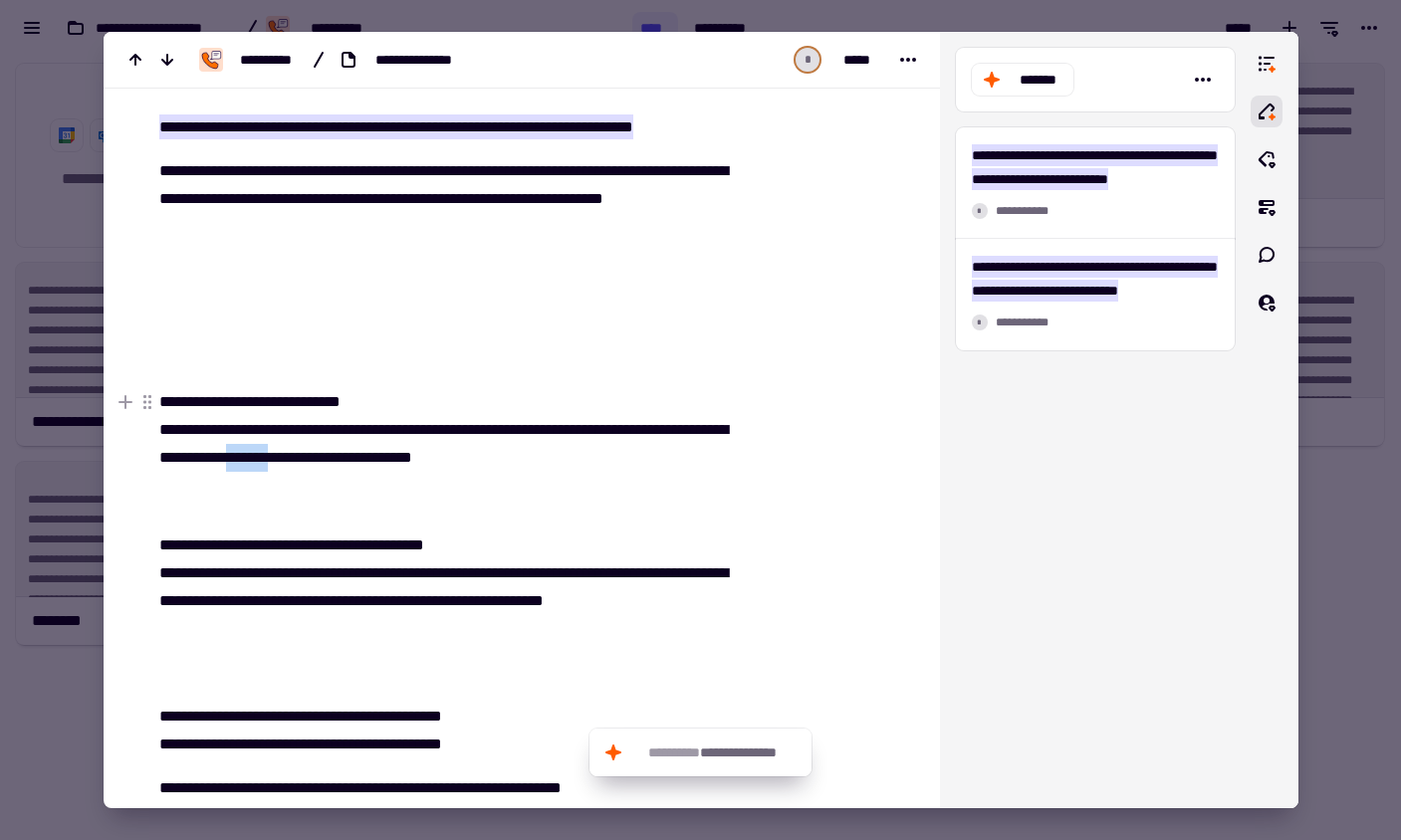 drag, startPoint x: 396, startPoint y: 460, endPoint x: 347, endPoint y: 454, distance: 49.36598 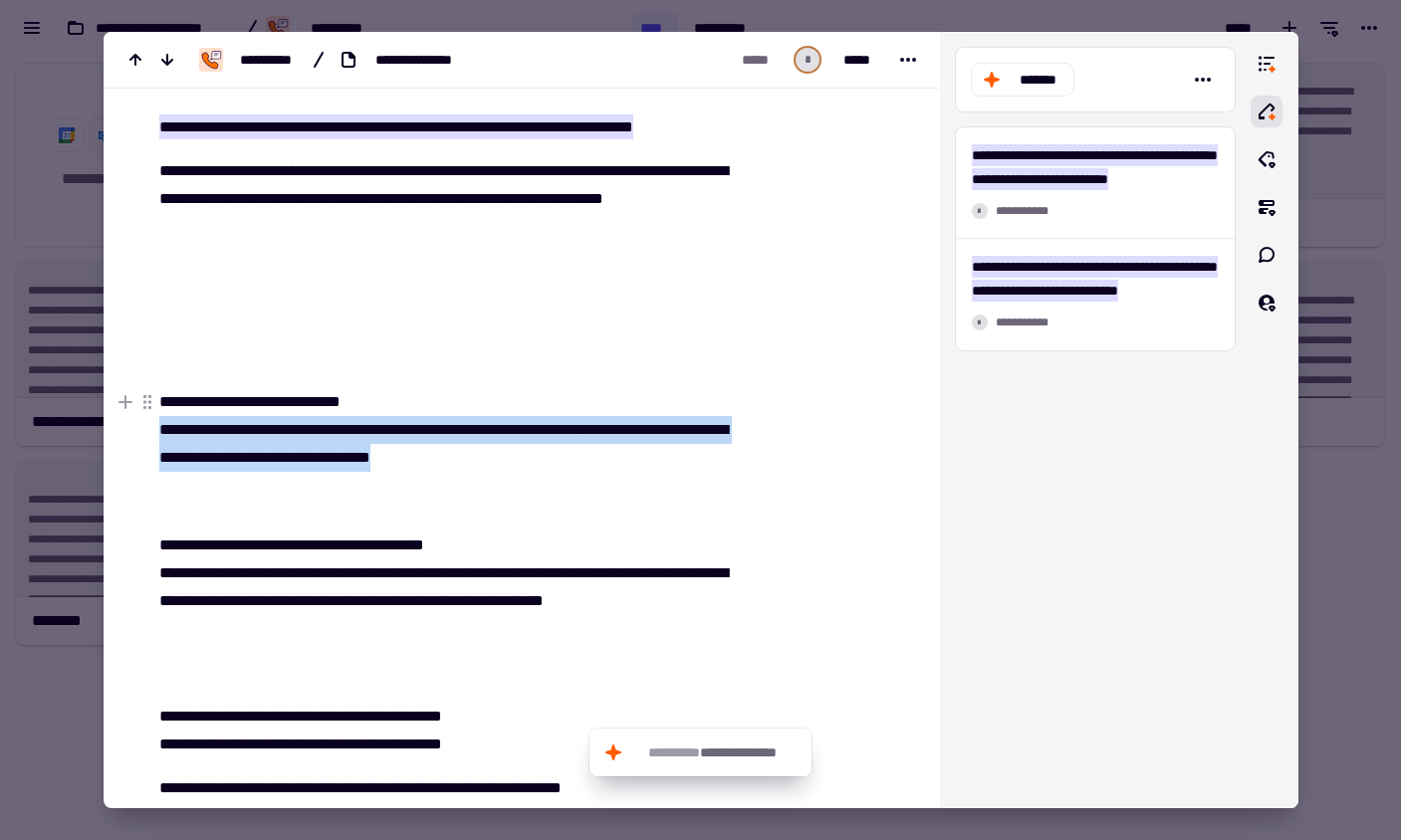 drag, startPoint x: 529, startPoint y: 465, endPoint x: 136, endPoint y: 430, distance: 394.5554 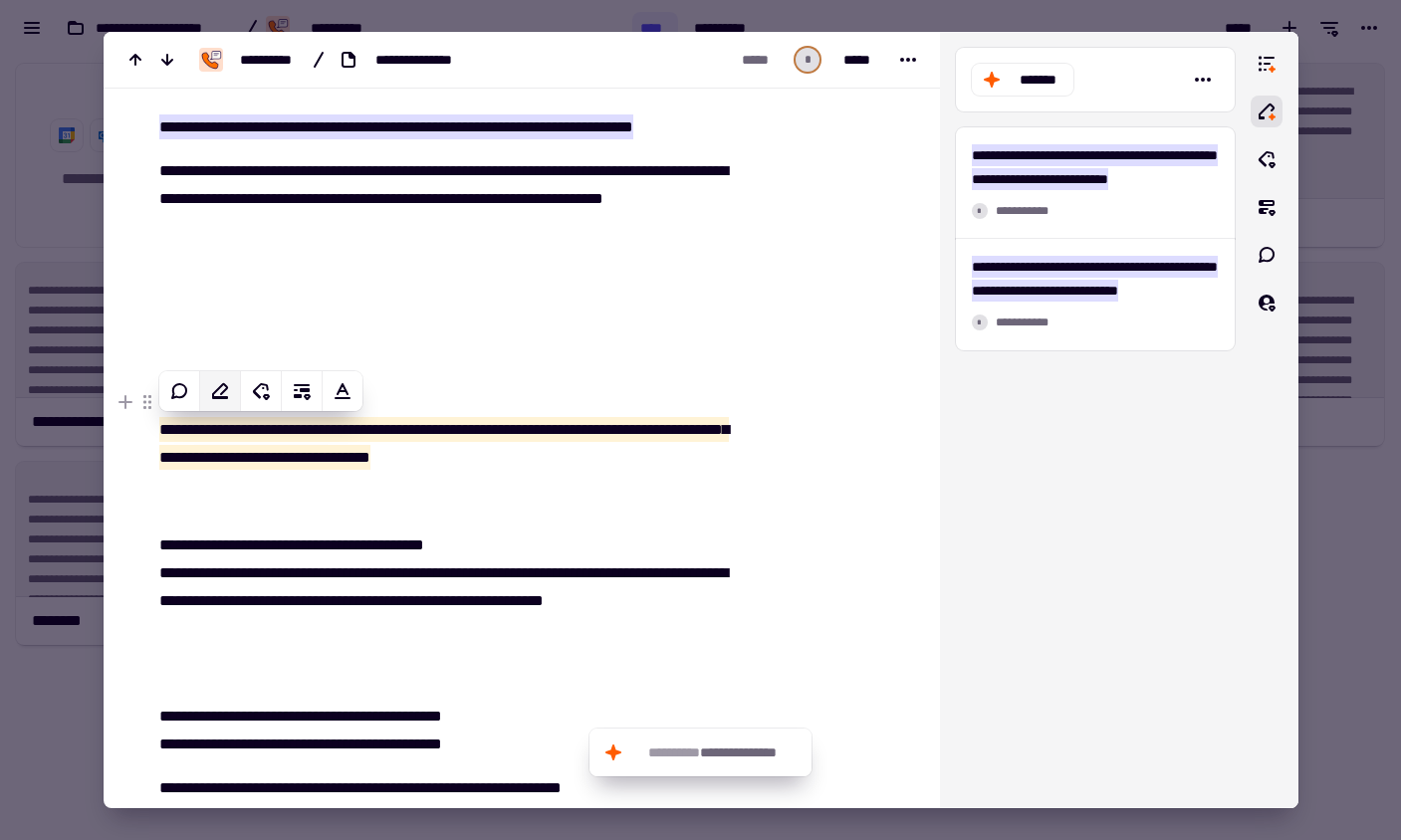 click 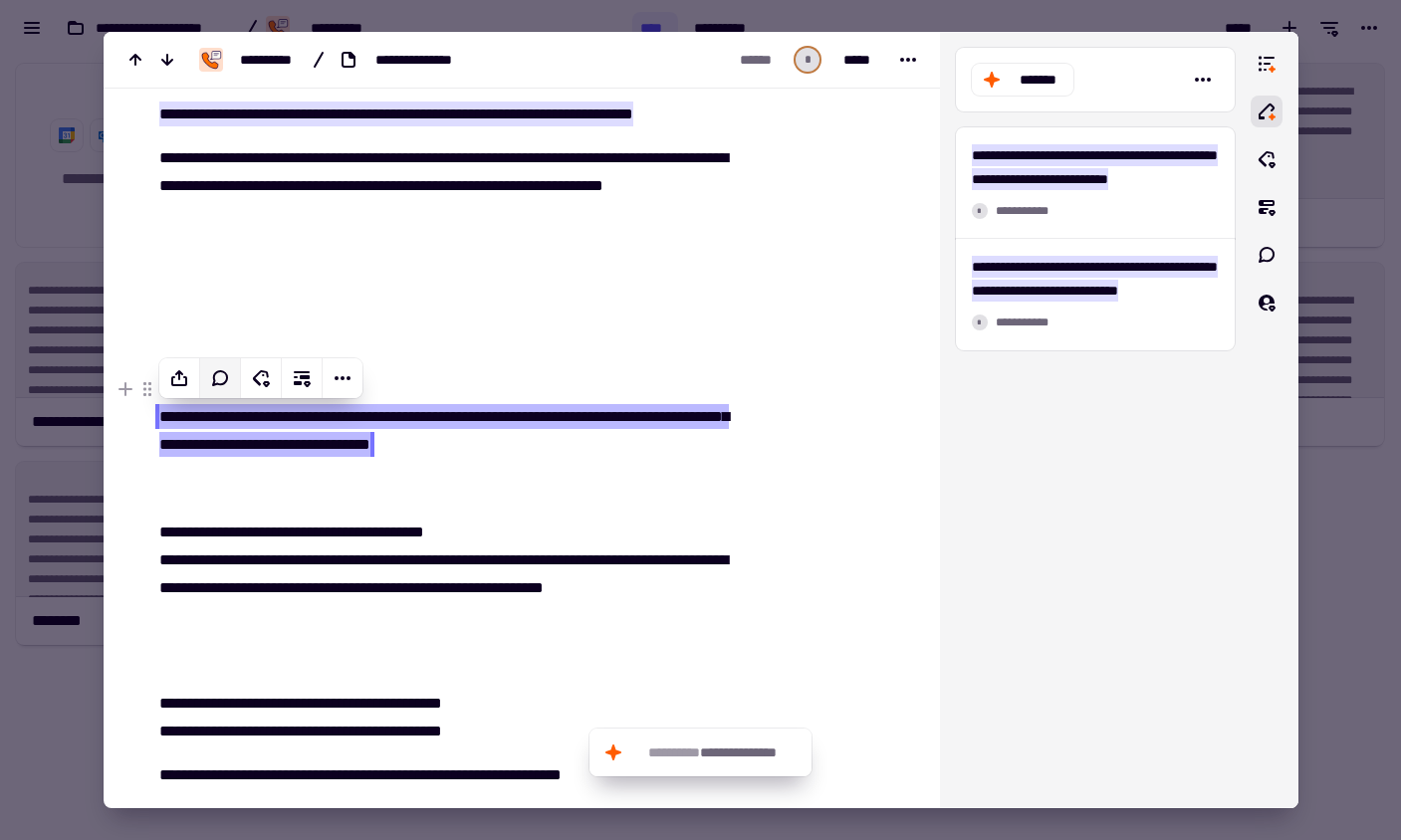 scroll, scrollTop: 545, scrollLeft: 0, axis: vertical 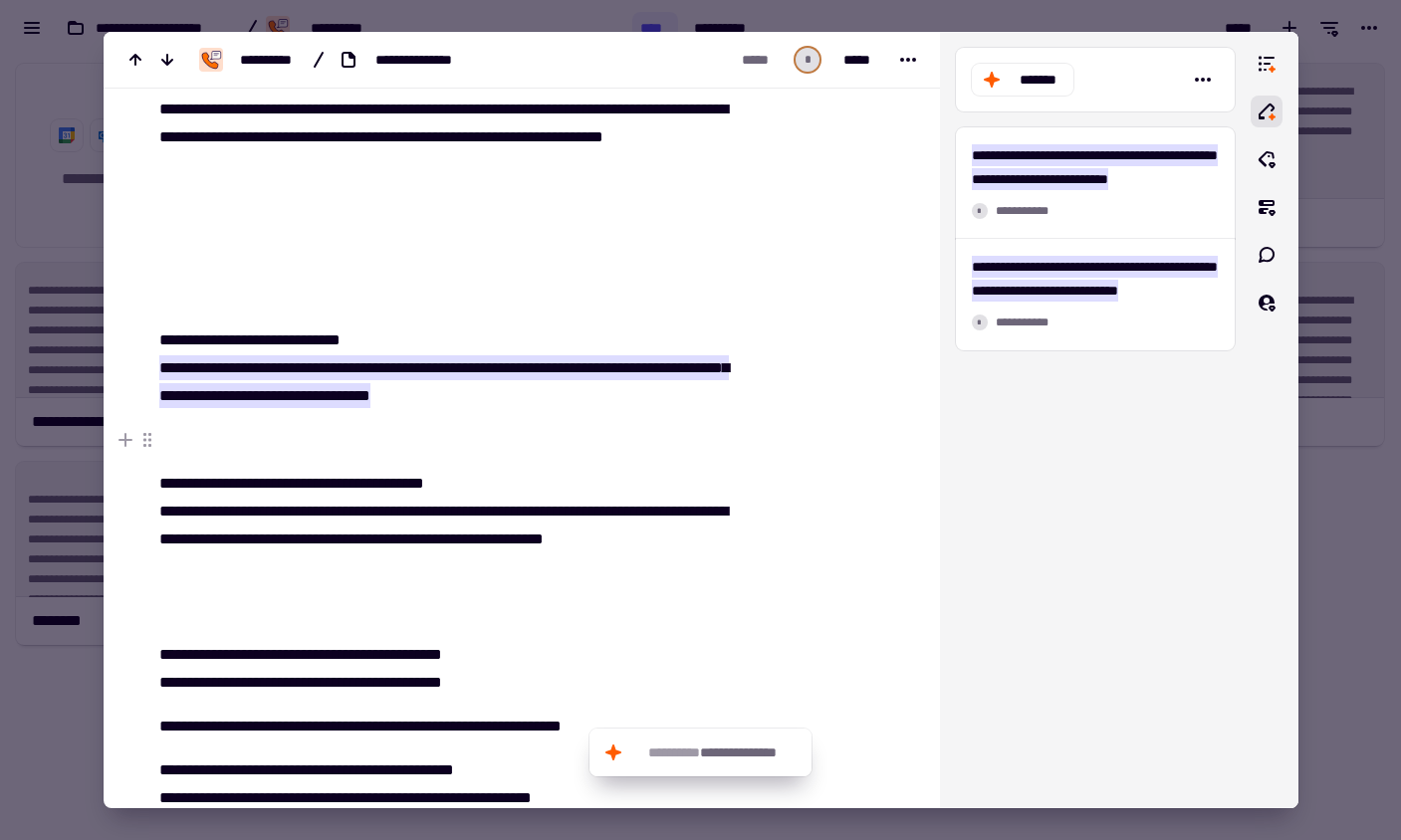 click at bounding box center [447, 440] 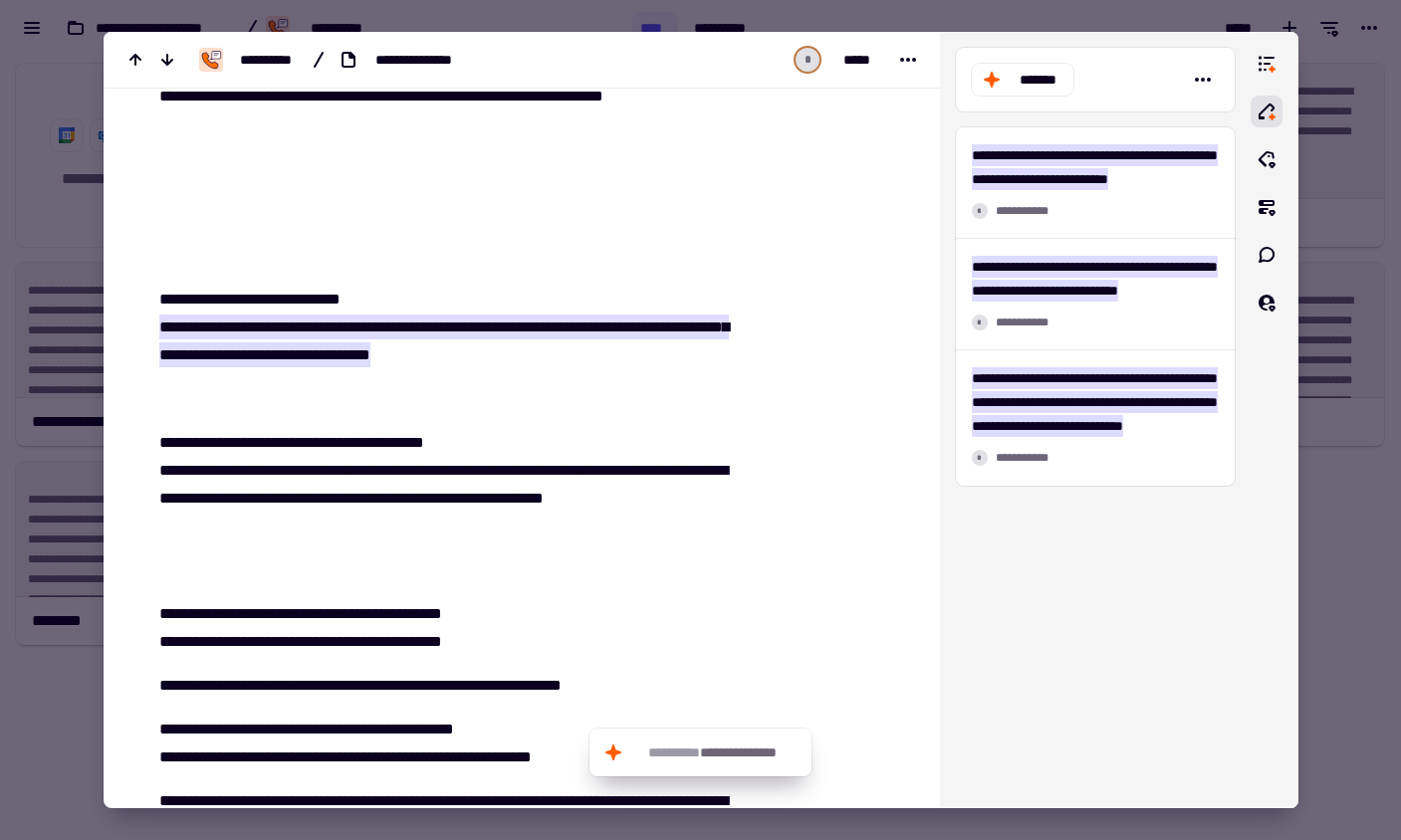scroll, scrollTop: 0, scrollLeft: 0, axis: both 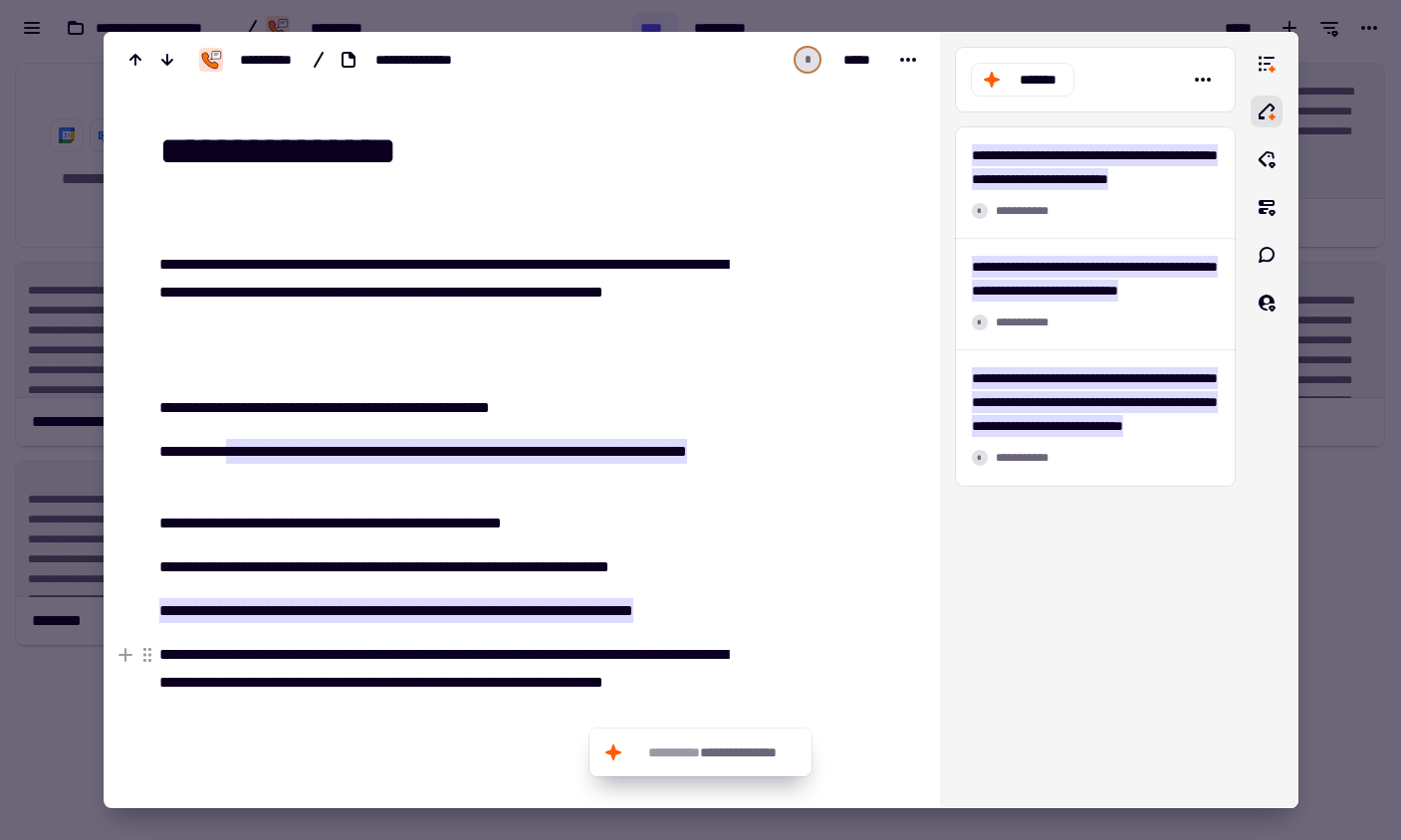 click at bounding box center [700, 420] 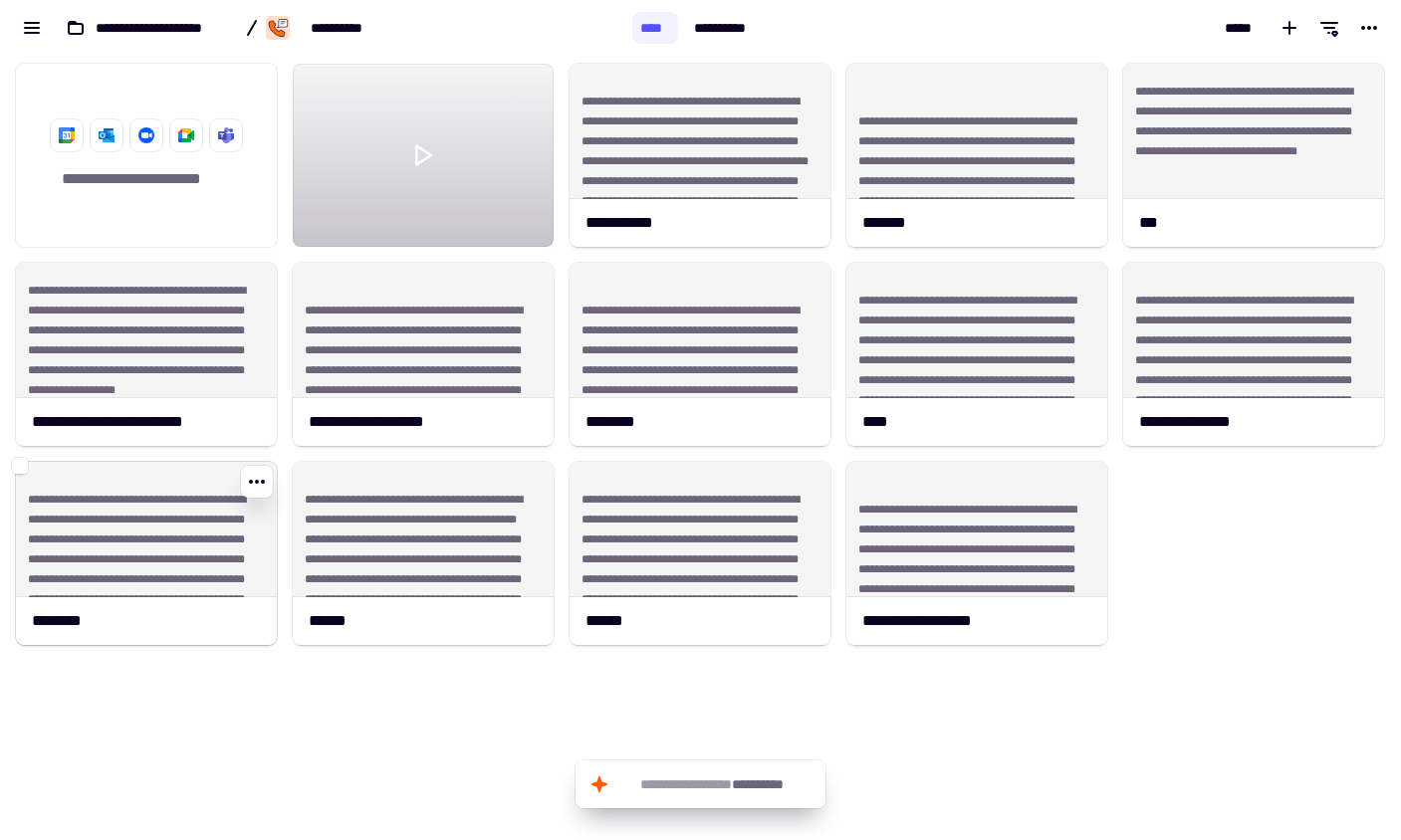 click on "**********" 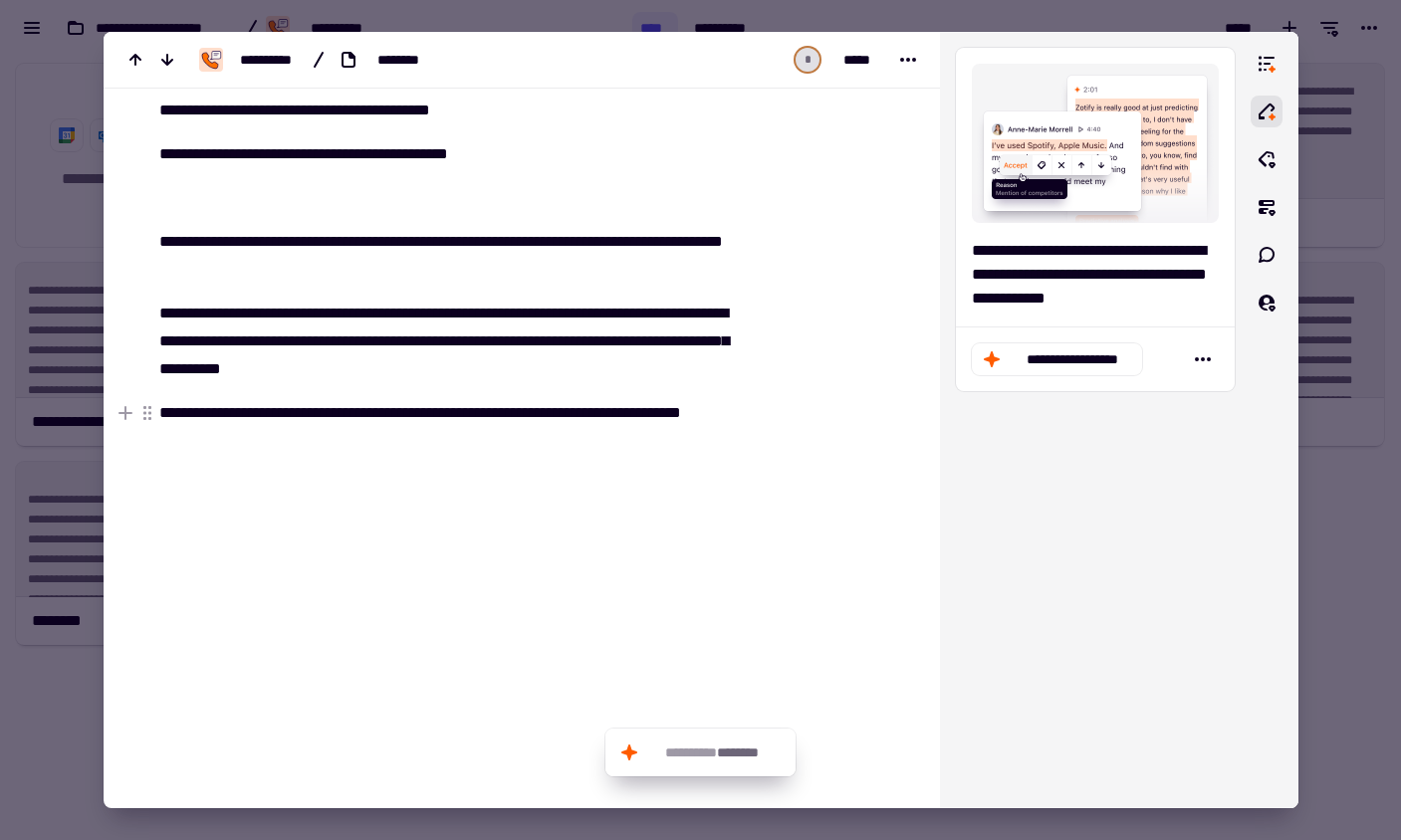 scroll, scrollTop: 1241, scrollLeft: 0, axis: vertical 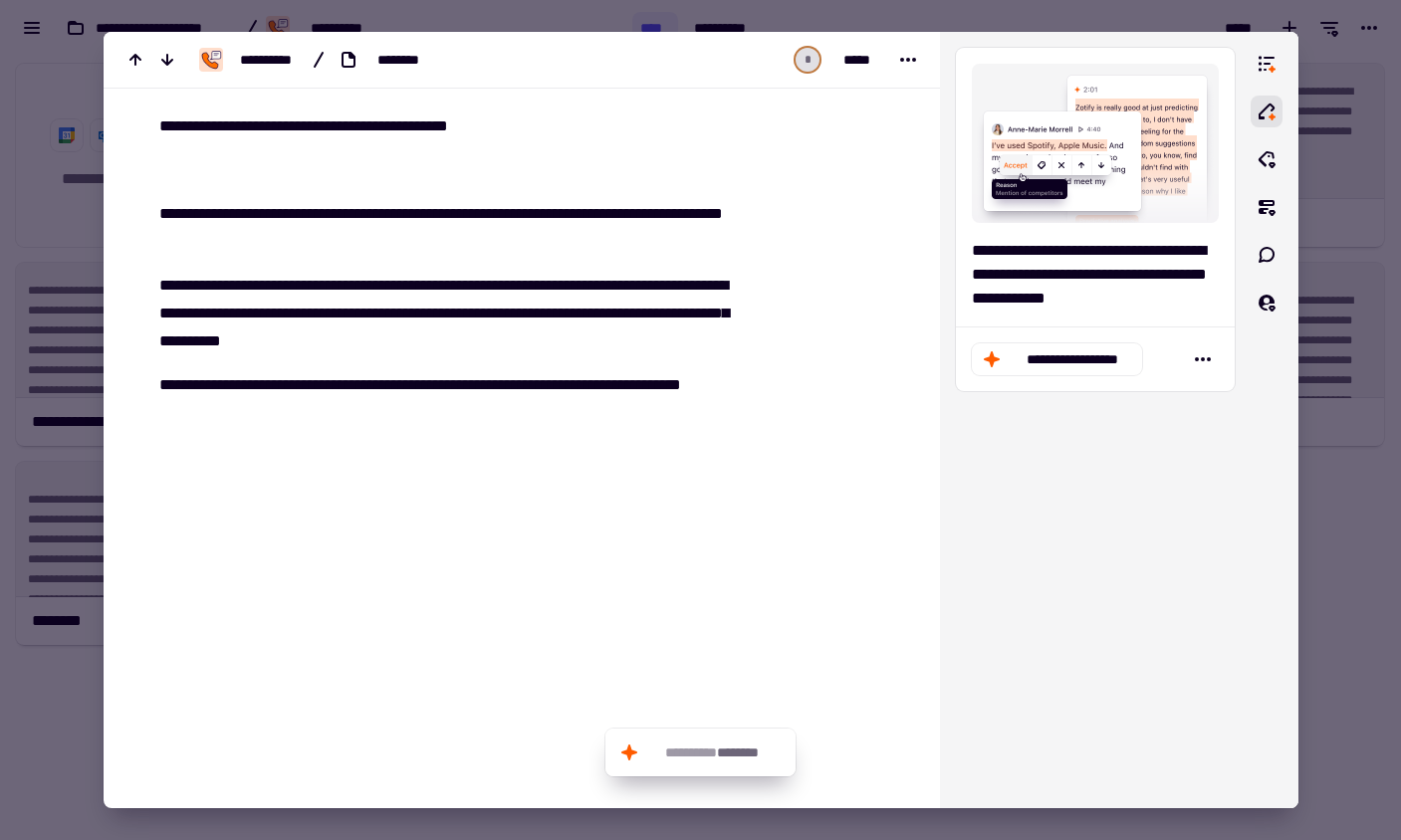 click at bounding box center [700, 420] 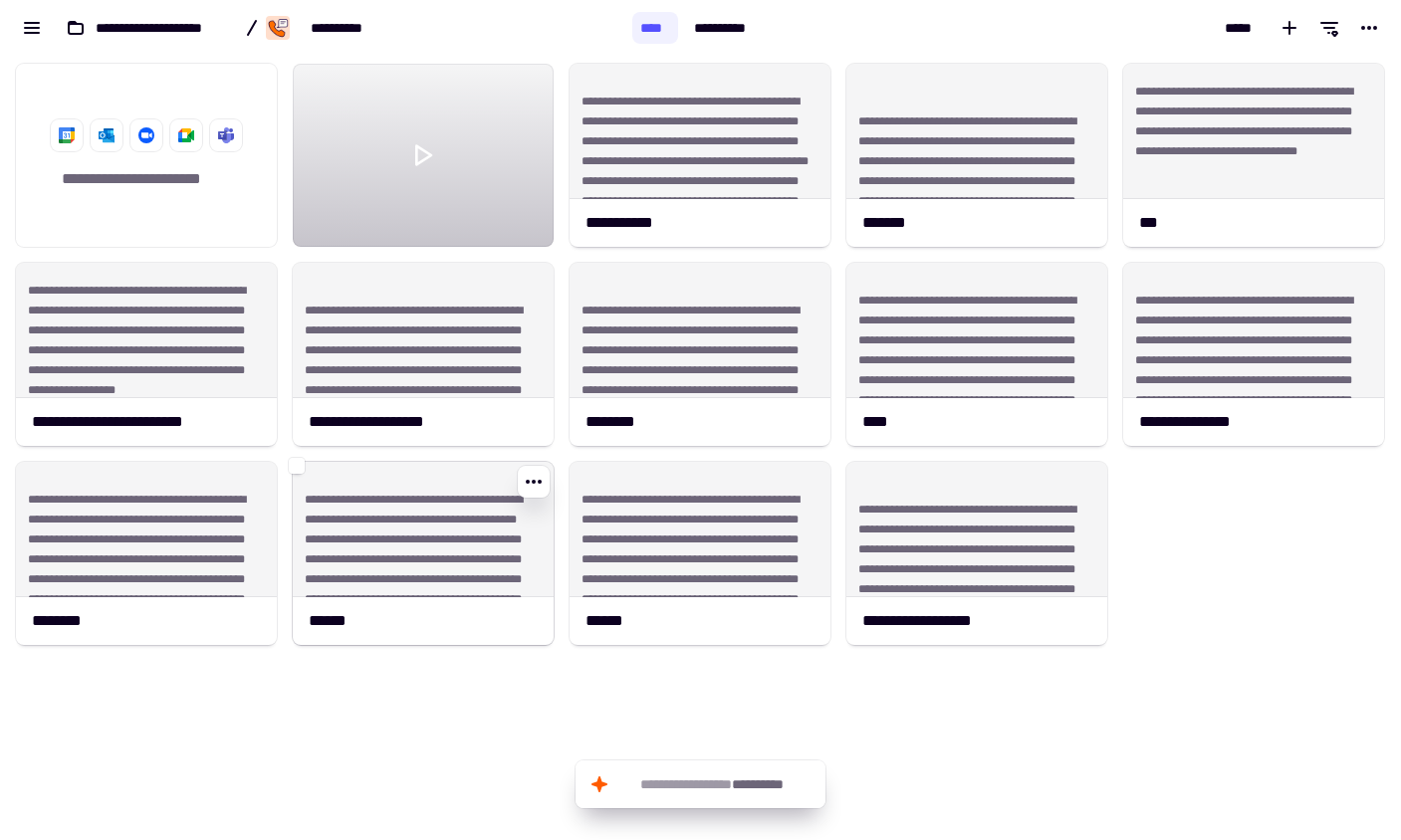 click on "**********" 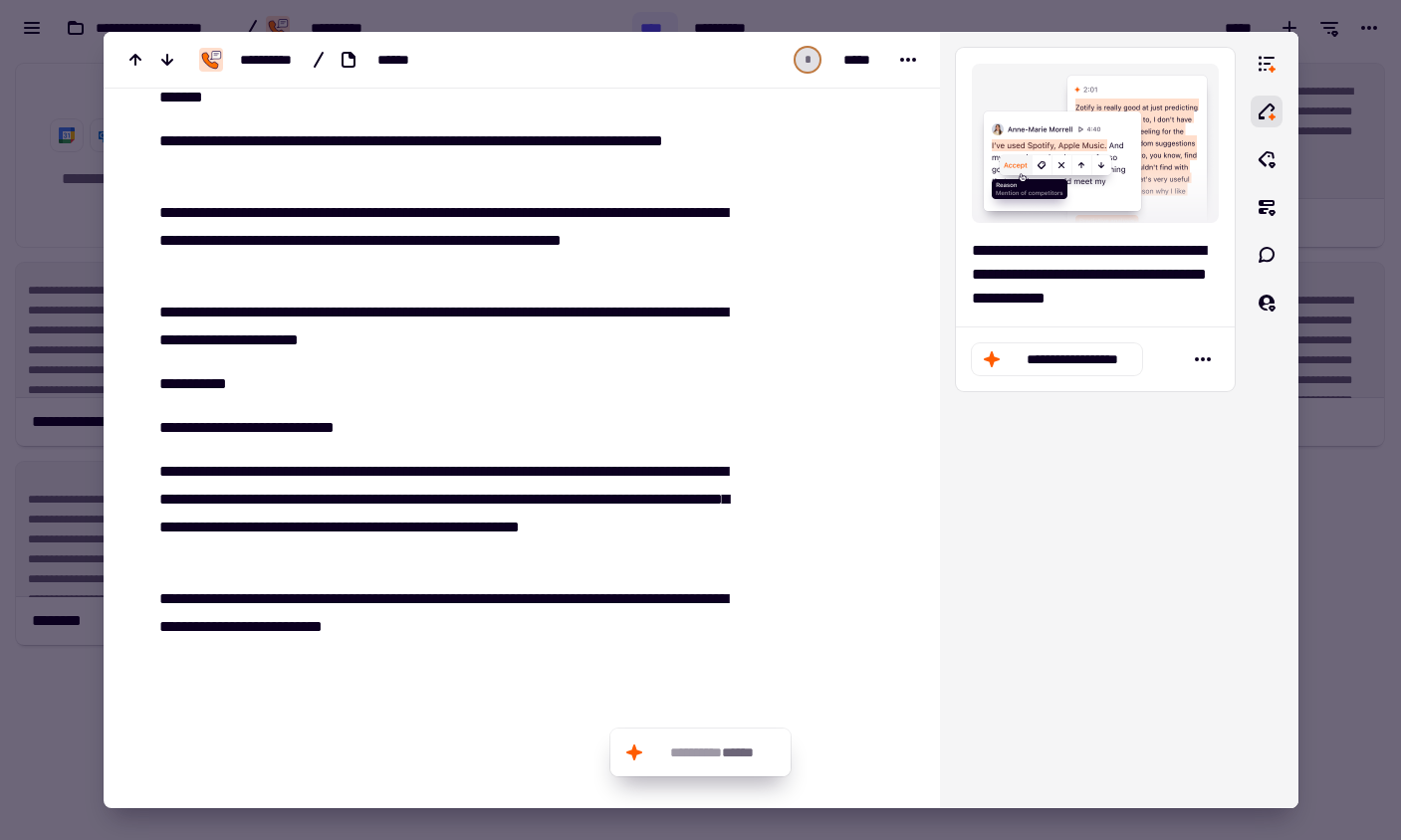 scroll, scrollTop: 432, scrollLeft: 0, axis: vertical 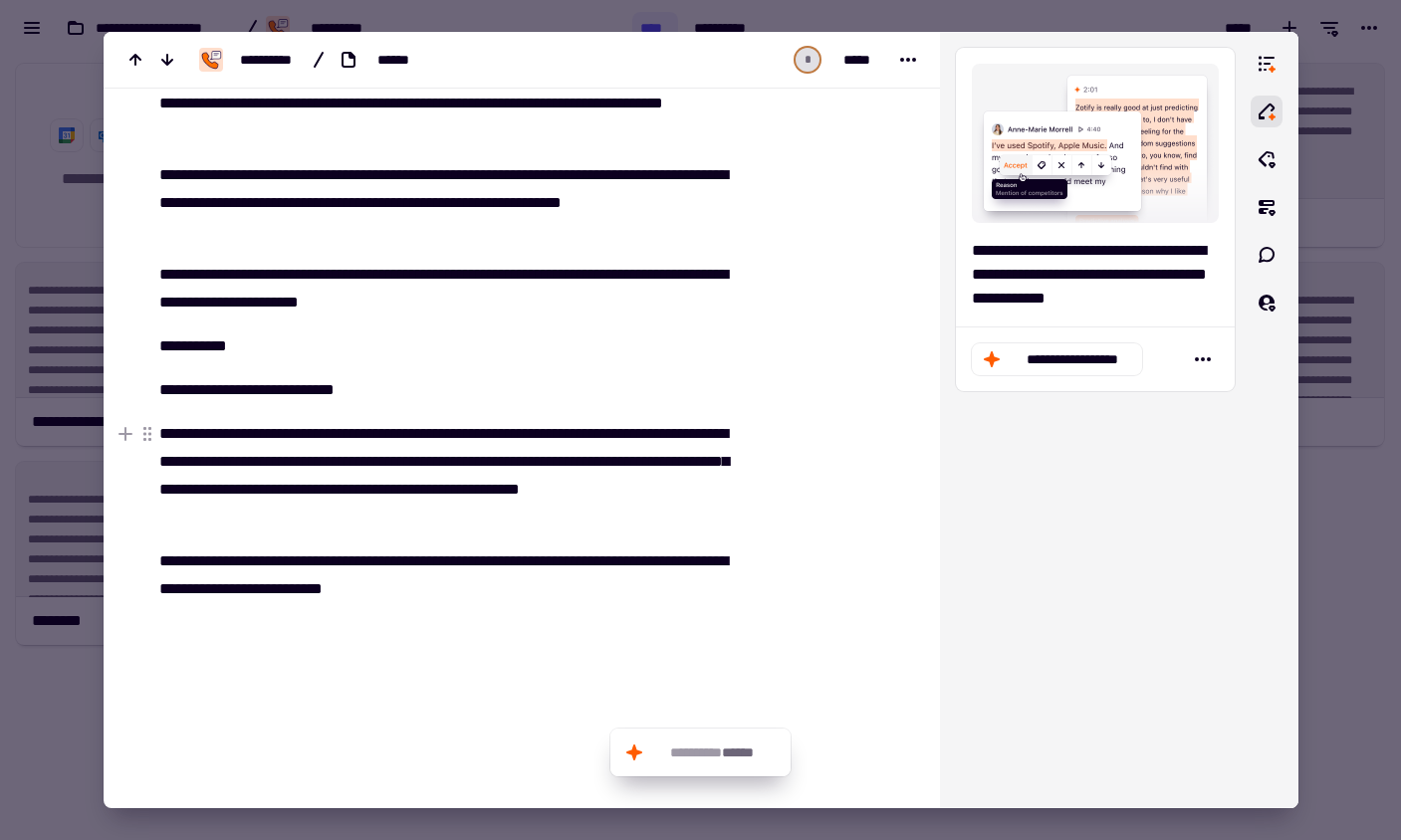 click at bounding box center (823, 307) 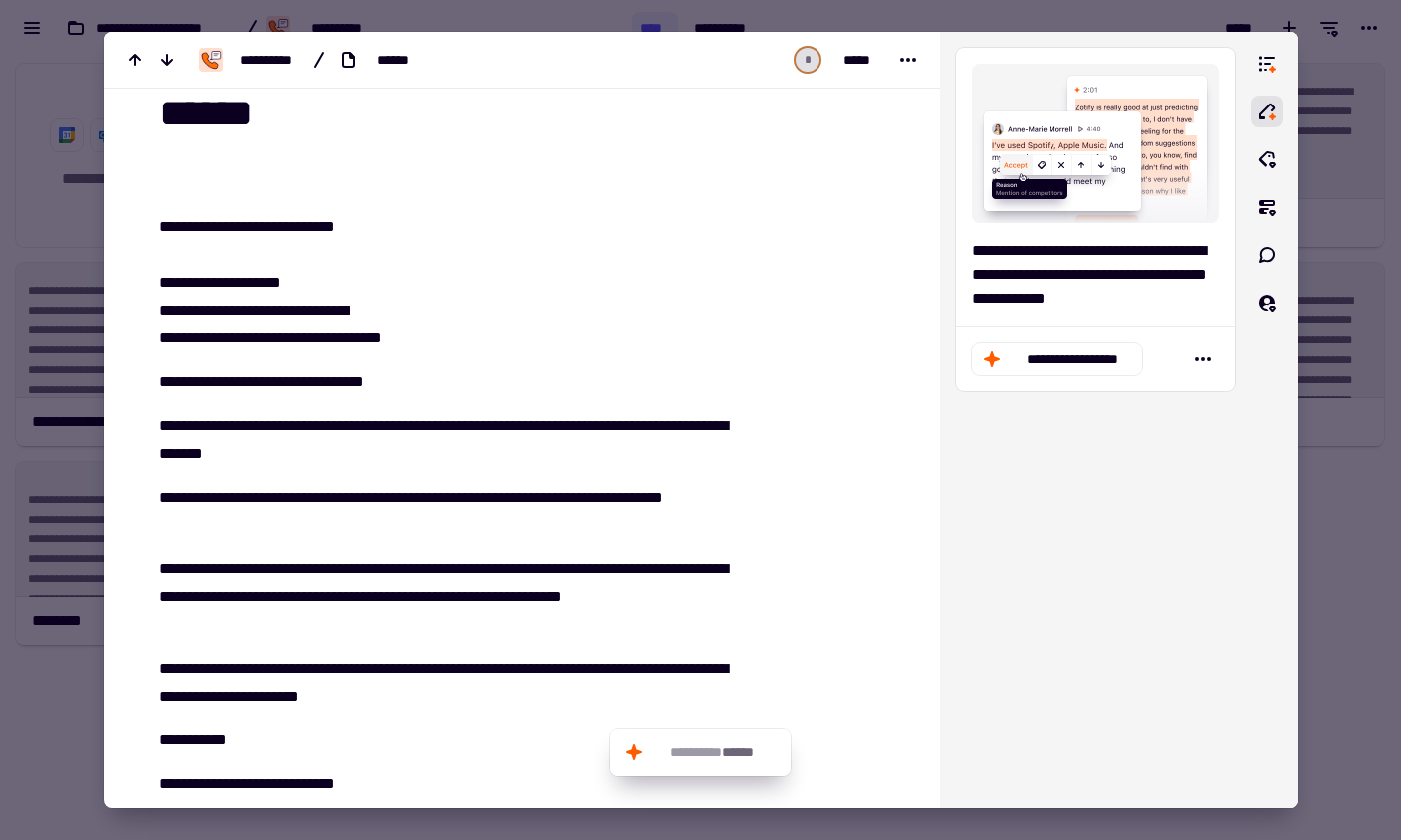 scroll, scrollTop: 0, scrollLeft: 0, axis: both 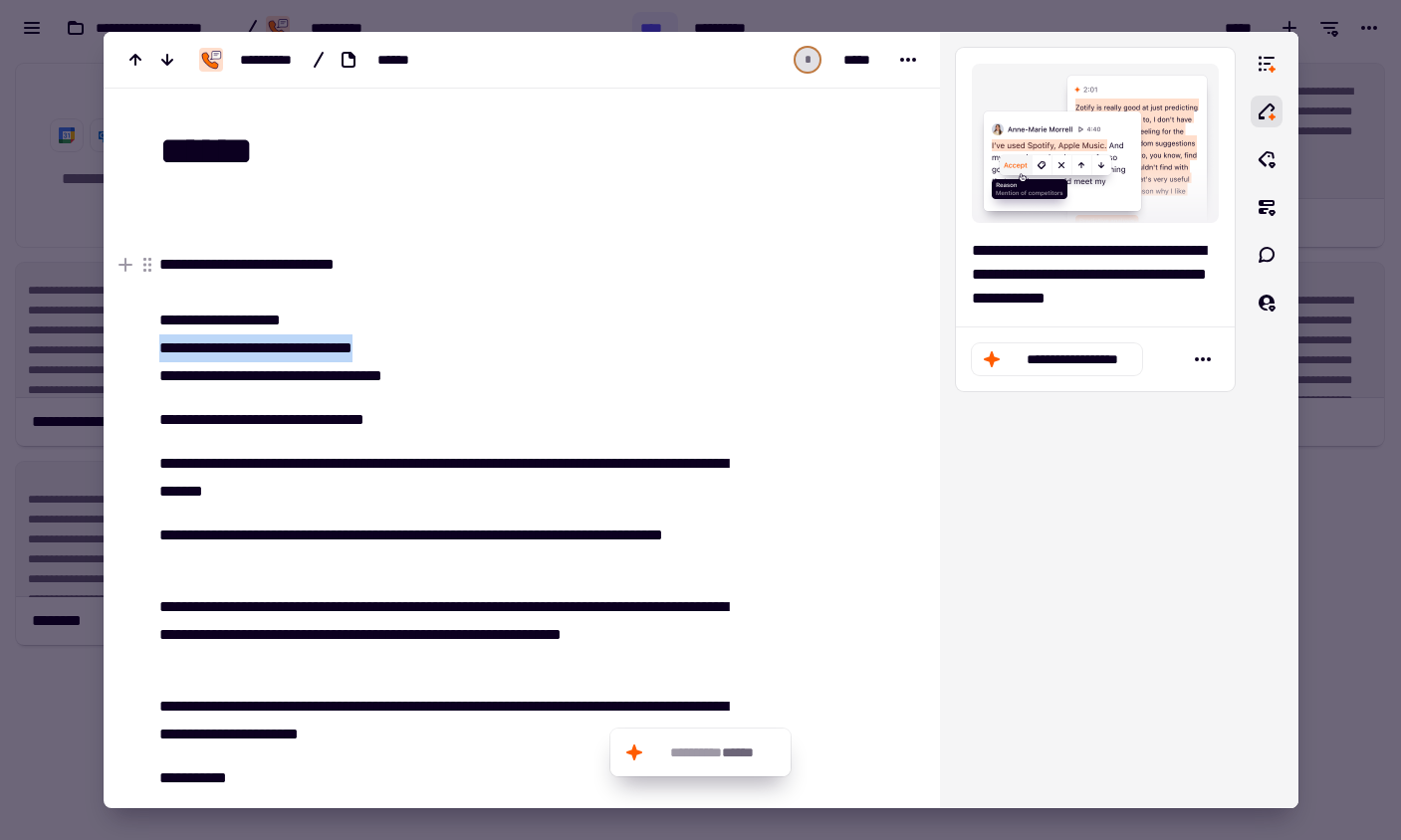 drag, startPoint x: 402, startPoint y: 344, endPoint x: 157, endPoint y: 352, distance: 245.13058 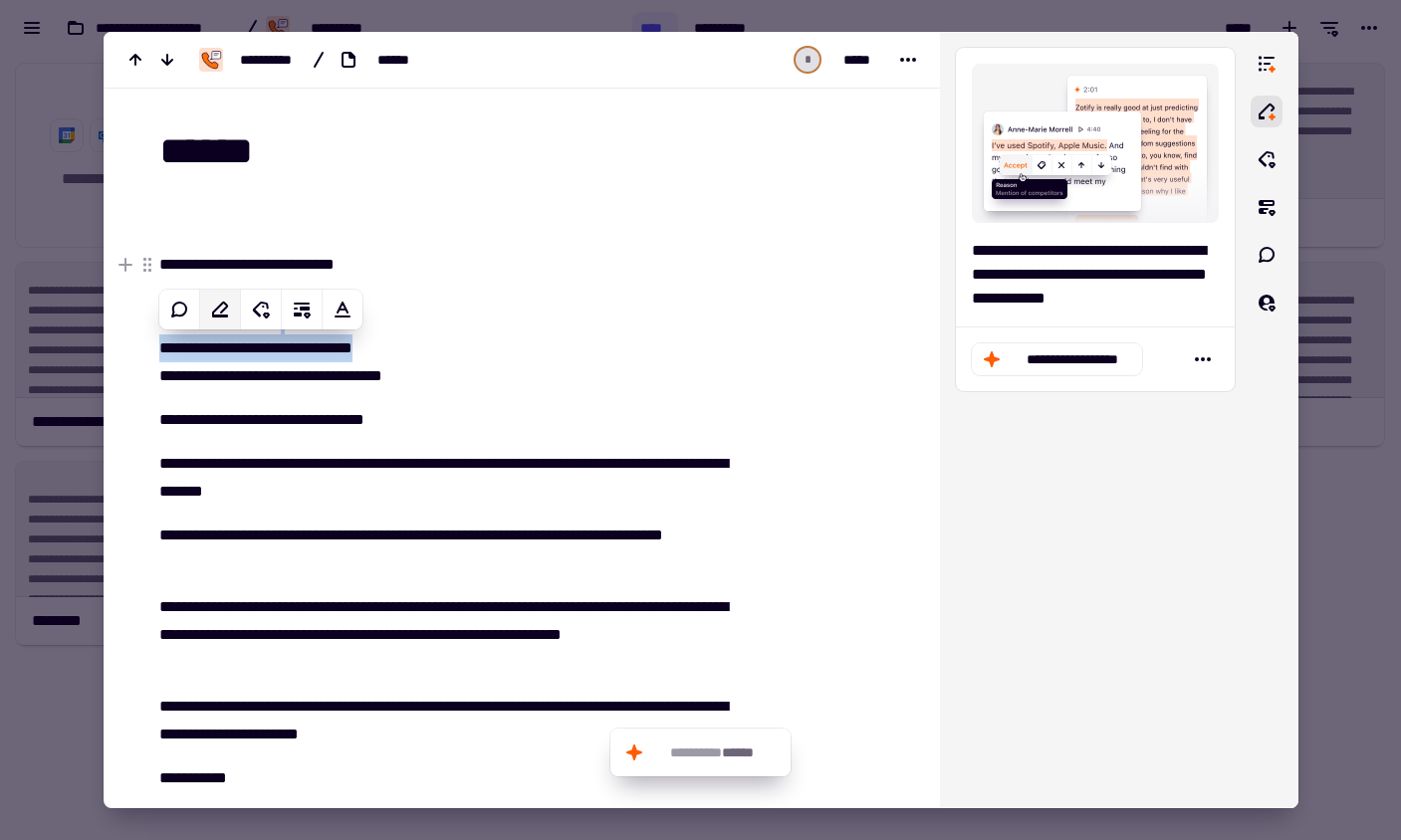 click 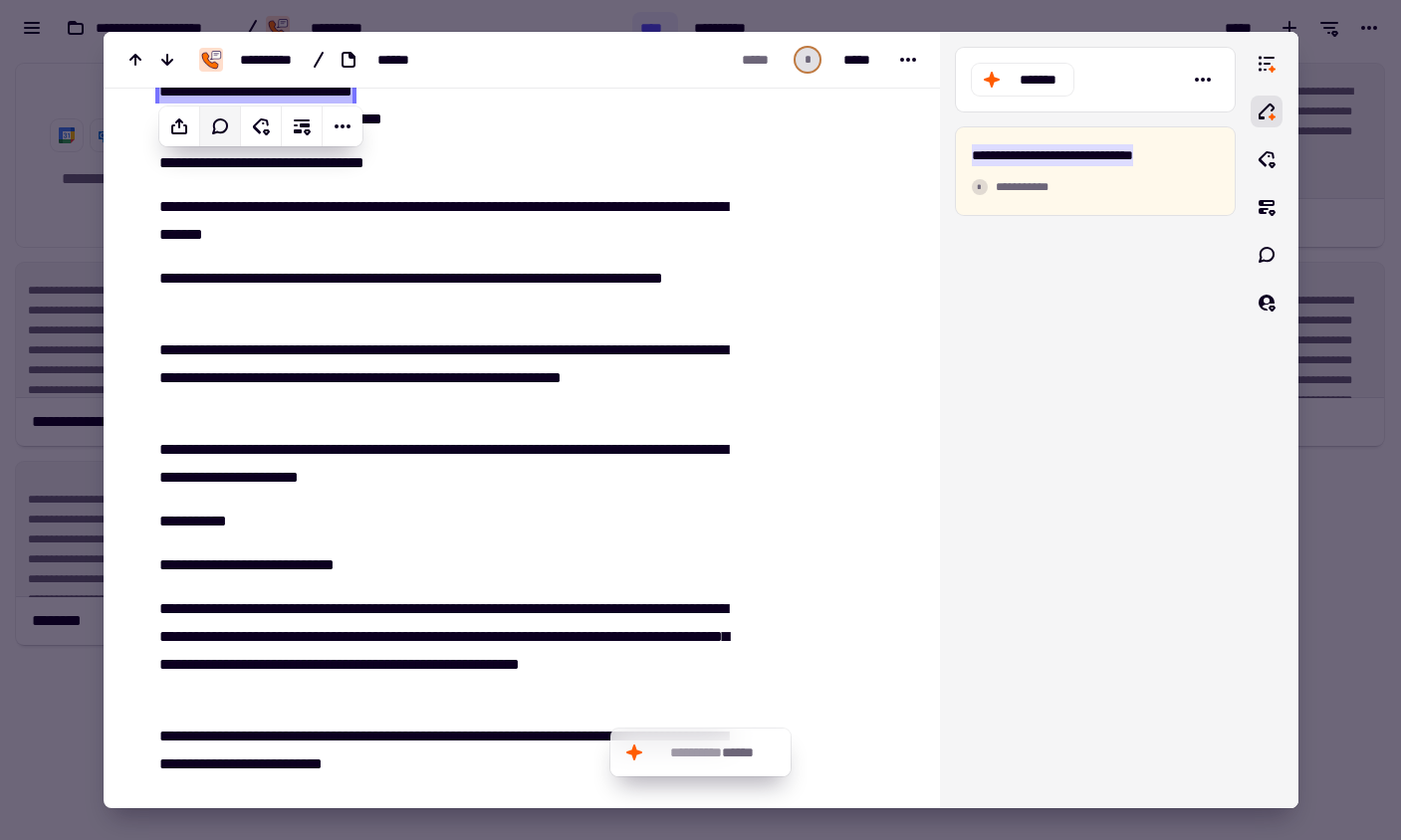 scroll, scrollTop: 301, scrollLeft: 0, axis: vertical 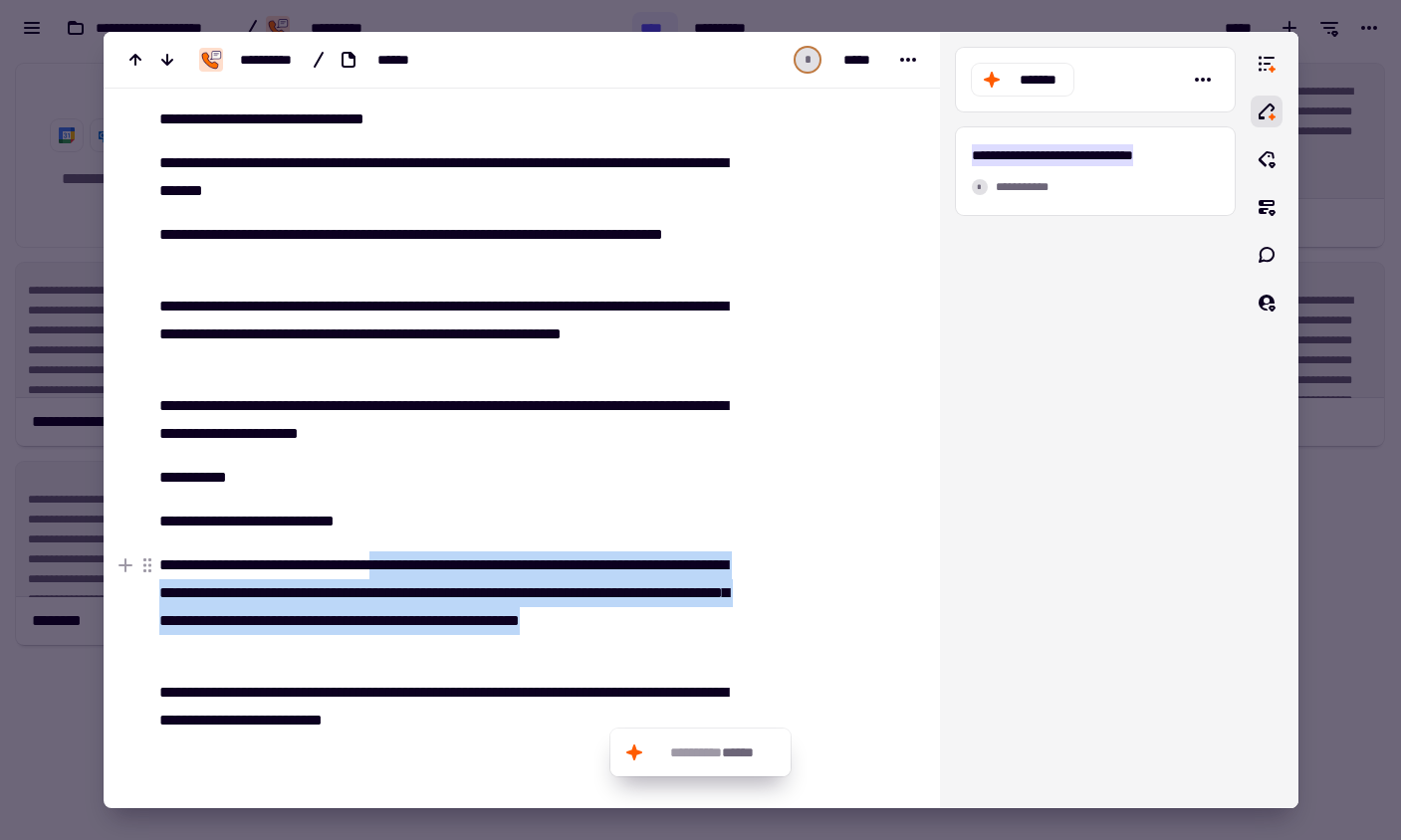 drag, startPoint x: 408, startPoint y: 561, endPoint x: 352, endPoint y: 653, distance: 107.7033 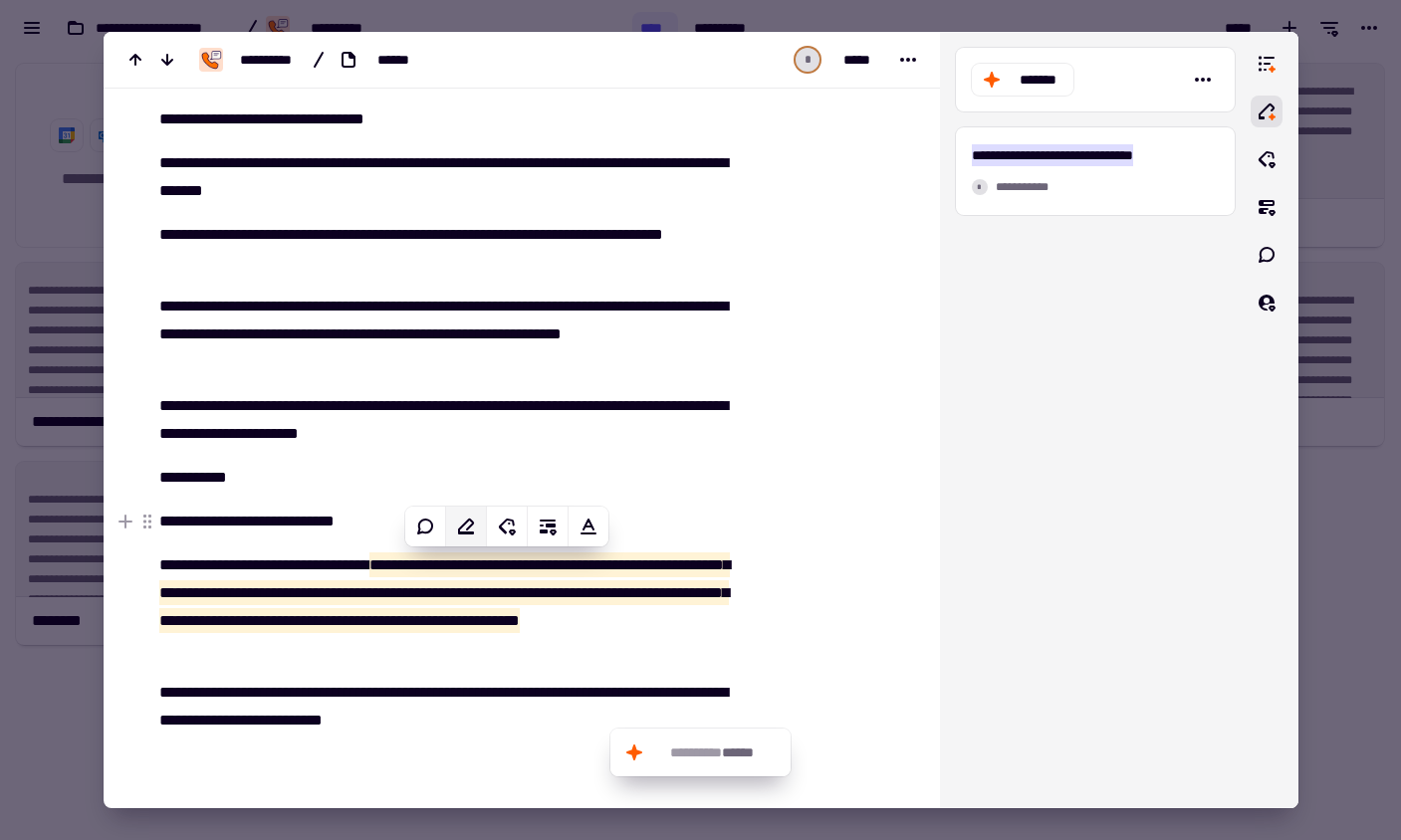 click 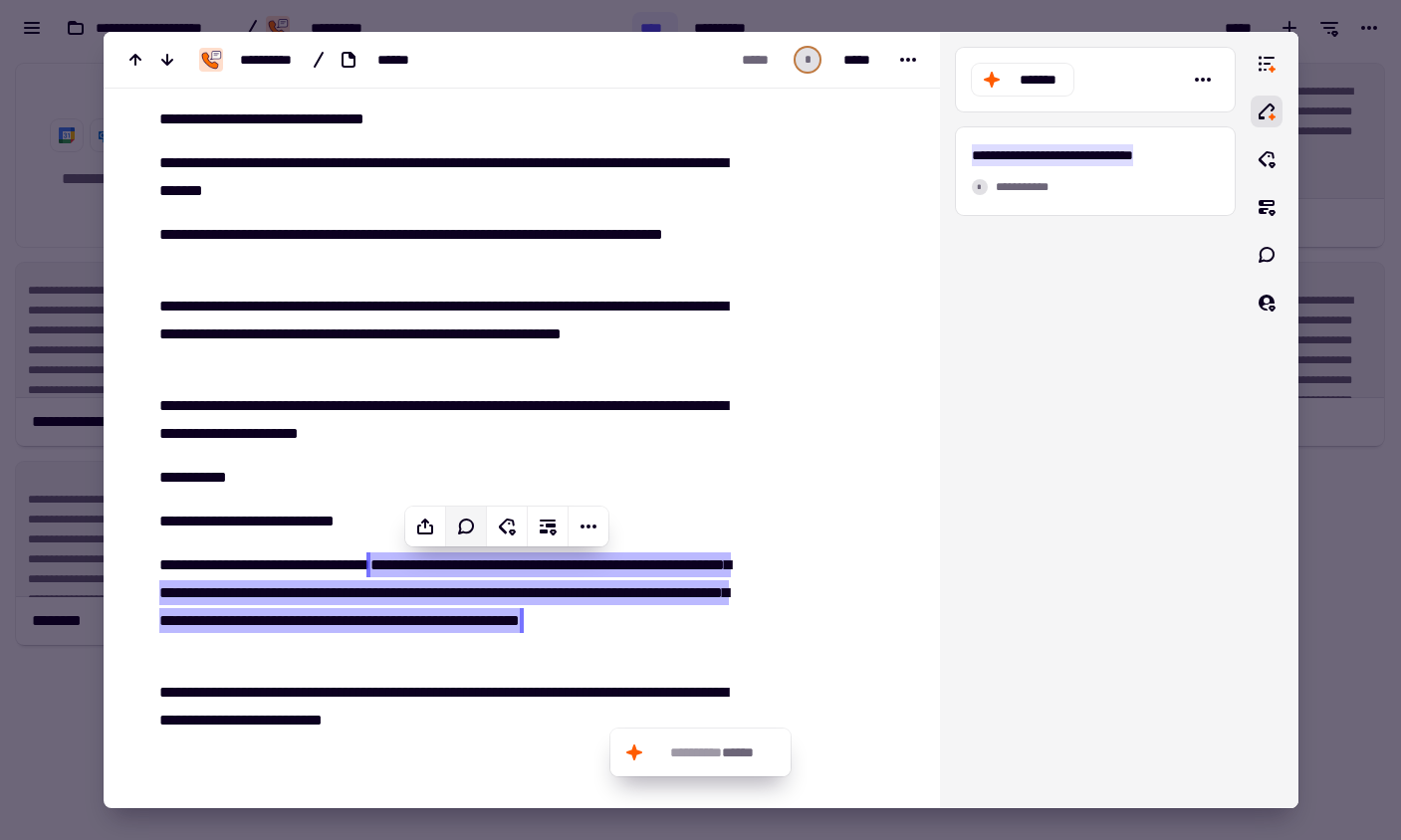 click at bounding box center (823, 438) 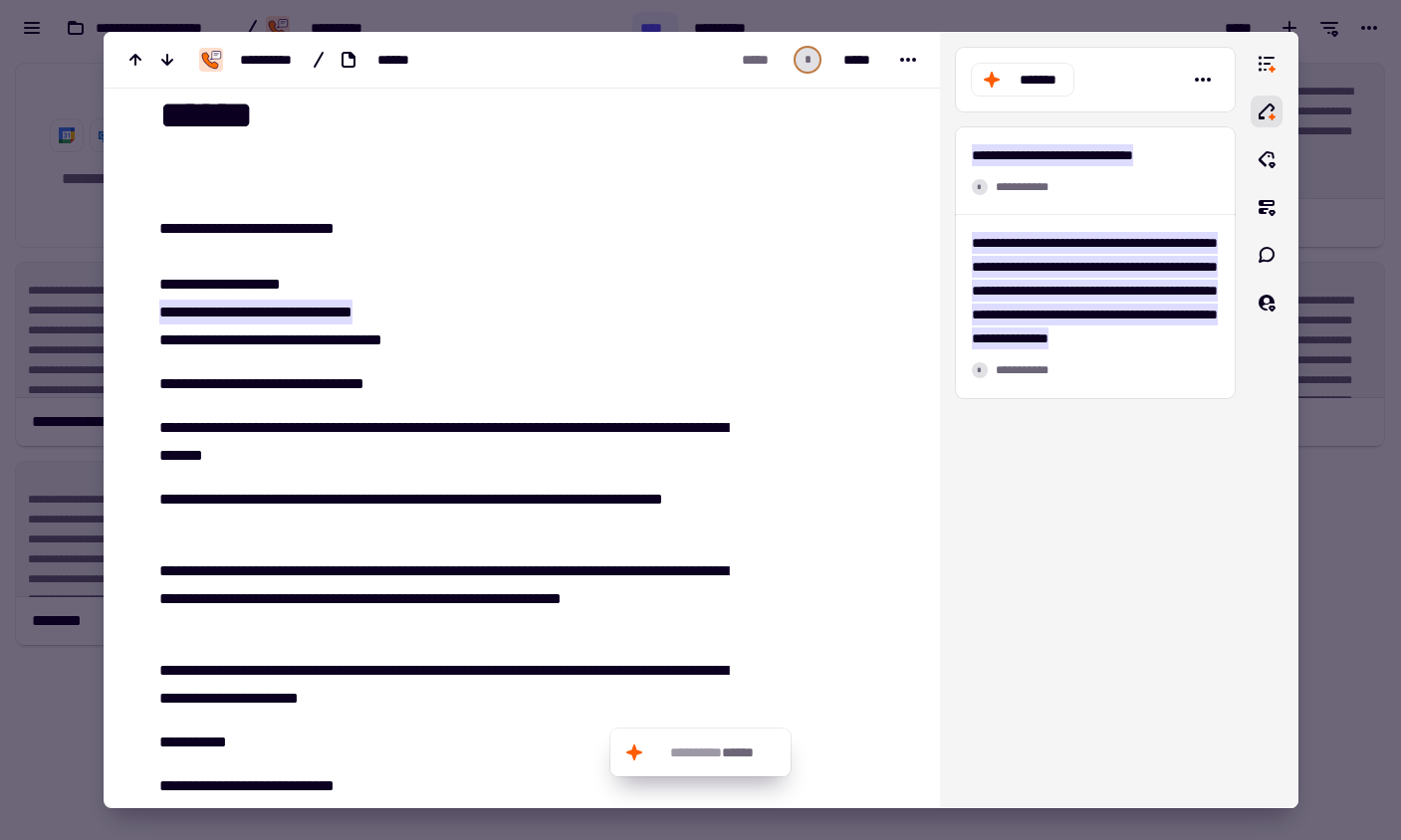 scroll, scrollTop: 269, scrollLeft: 0, axis: vertical 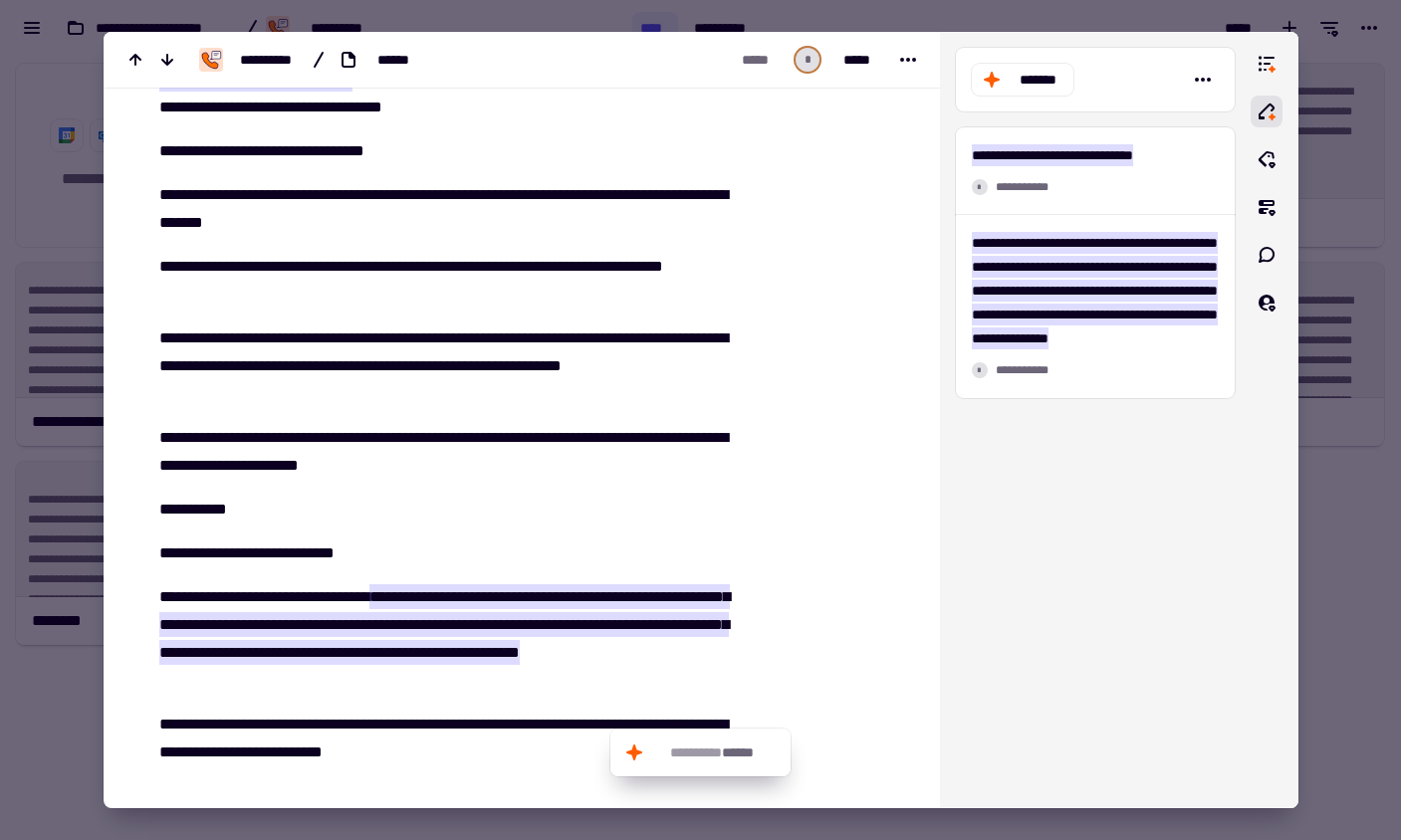 click on "**********" at bounding box center (447, 553) 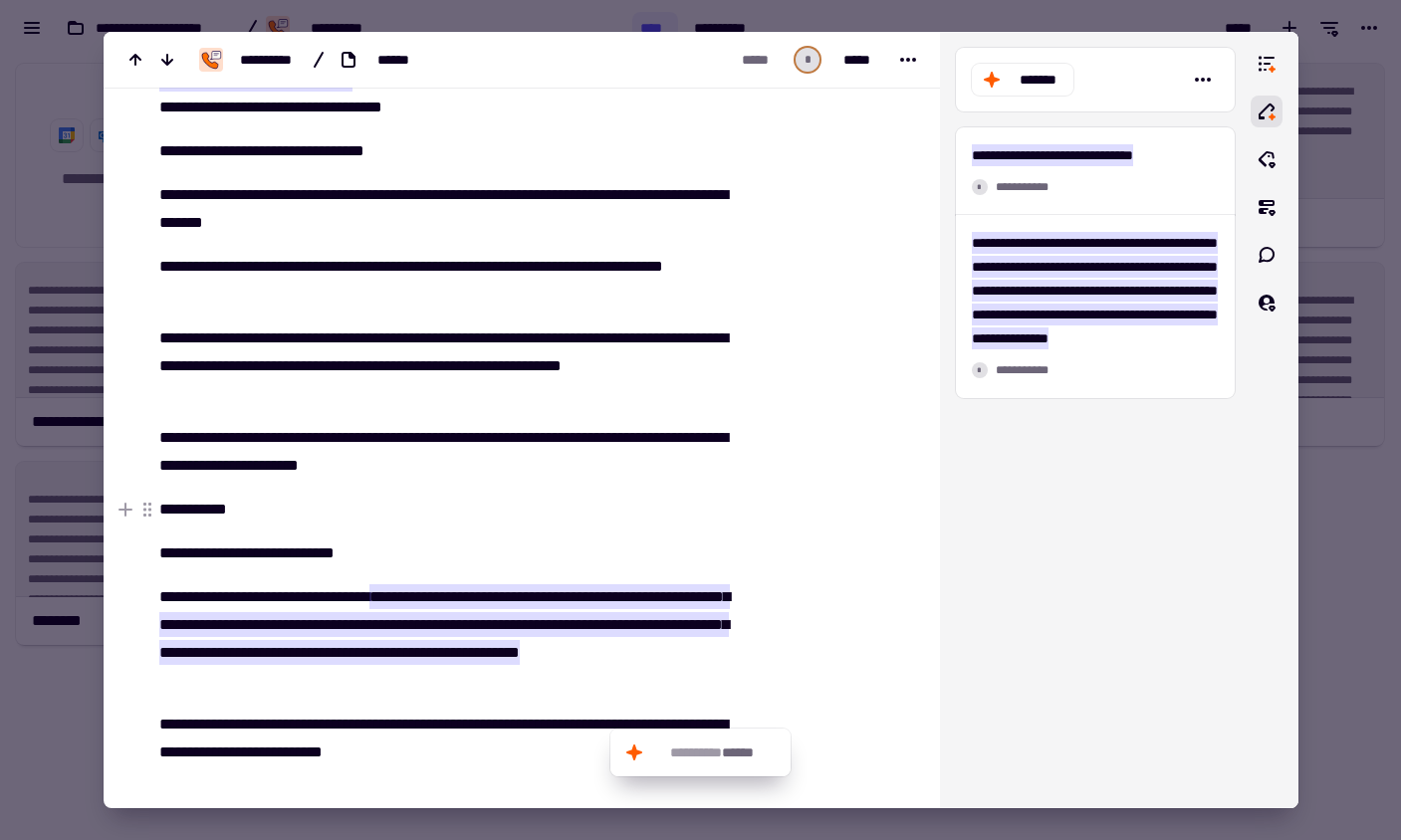 scroll, scrollTop: 0, scrollLeft: 0, axis: both 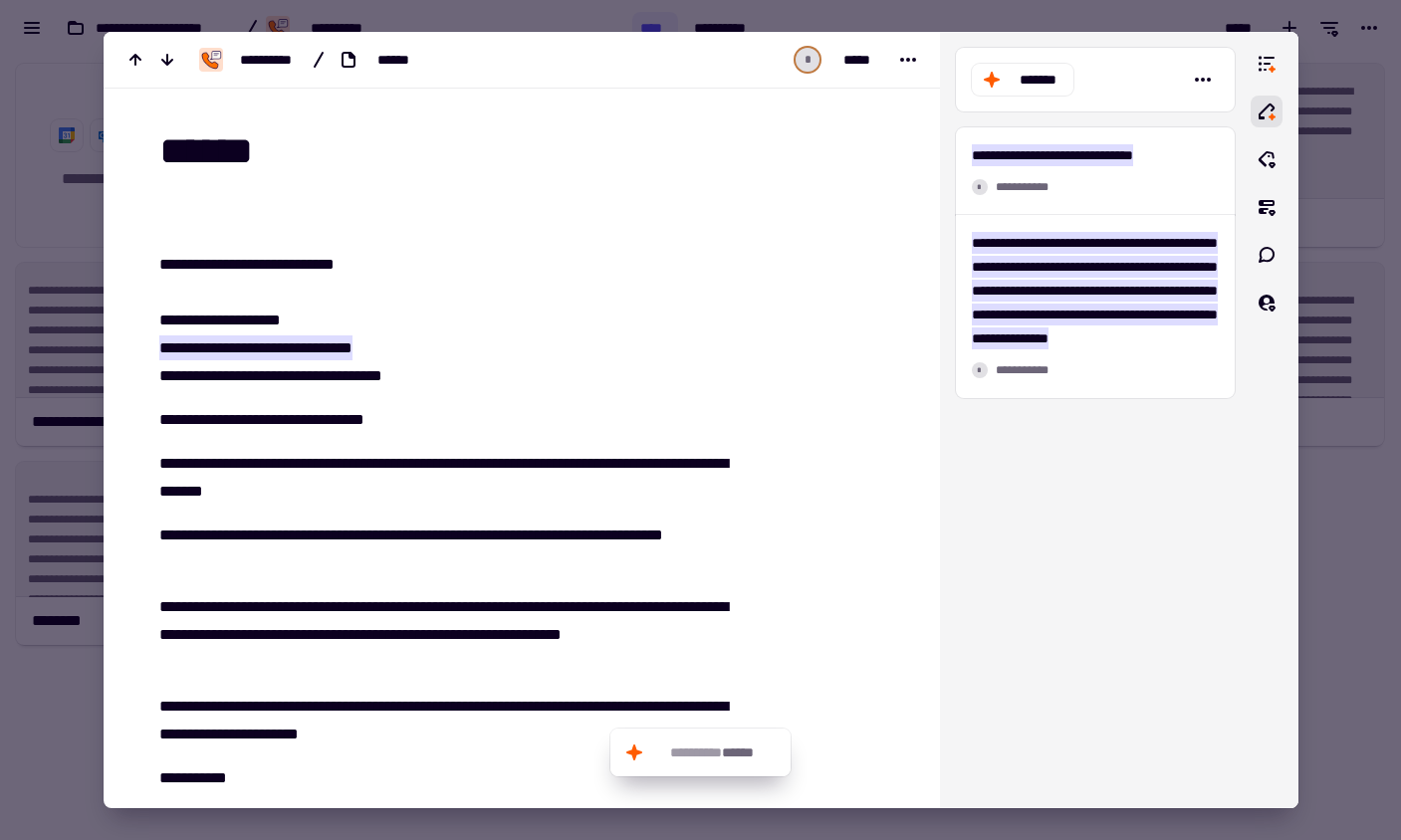 click at bounding box center [700, 420] 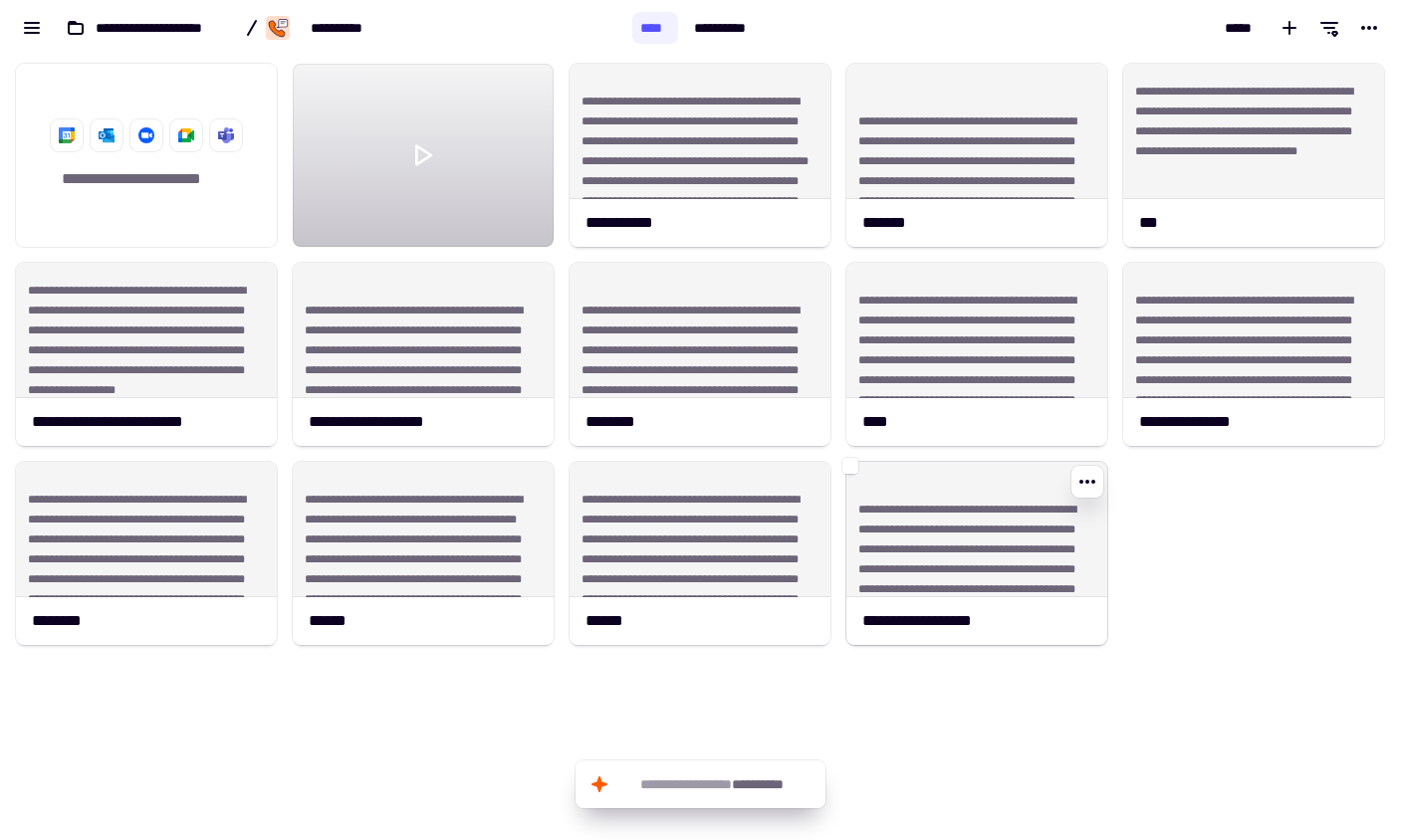 click on "**********" 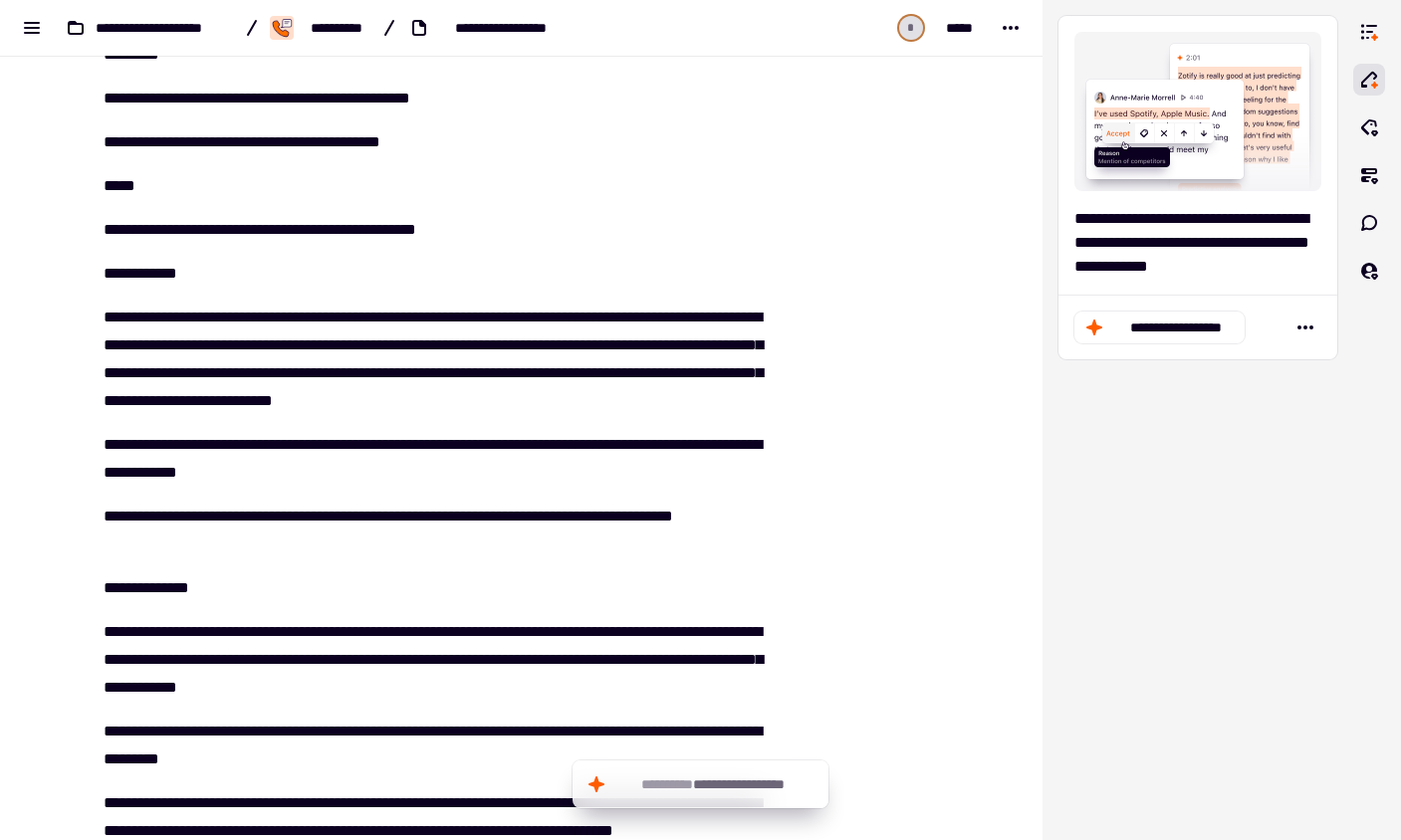 scroll, scrollTop: 423, scrollLeft: 0, axis: vertical 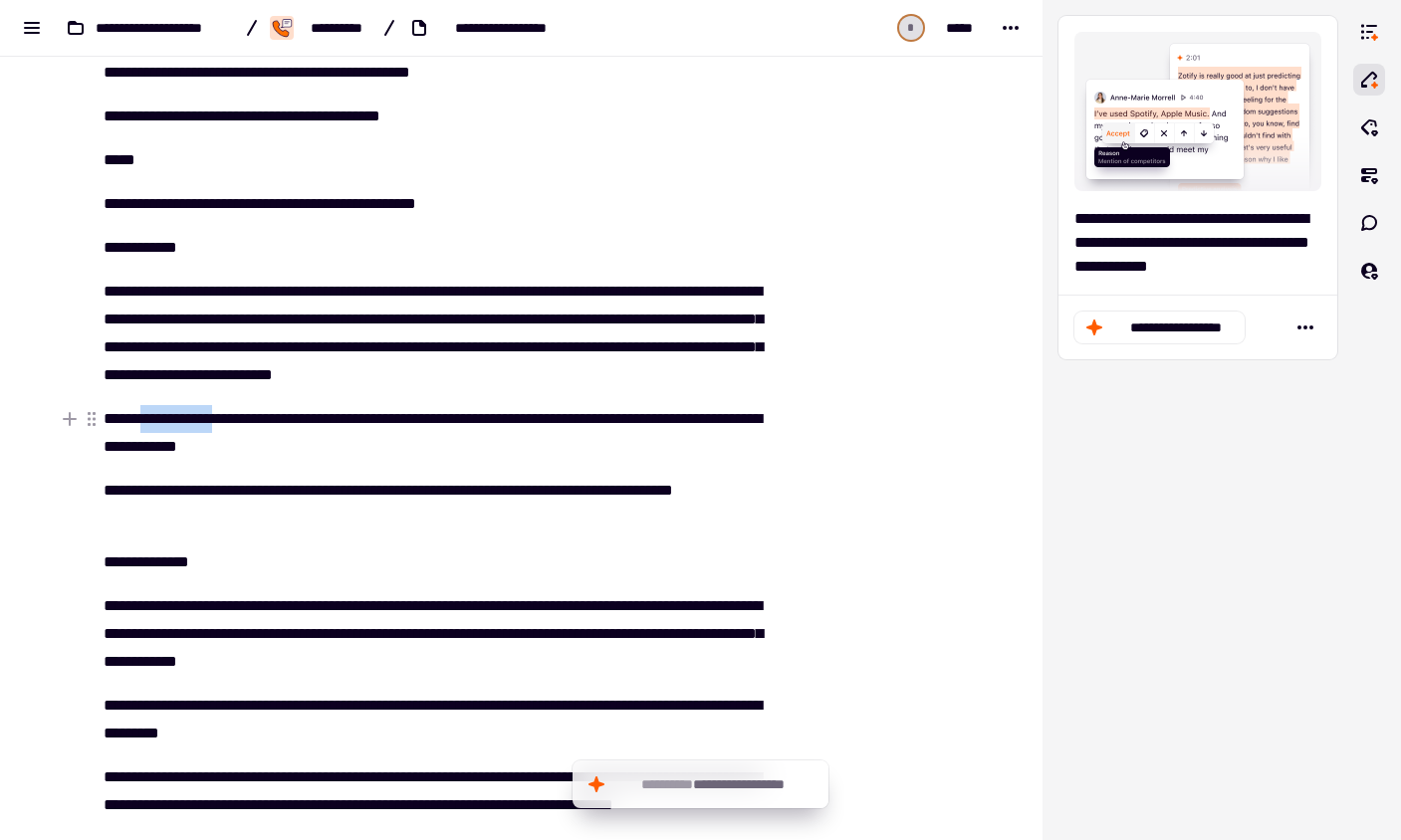 drag, startPoint x: 149, startPoint y: 417, endPoint x: 248, endPoint y: 416, distance: 99.00505 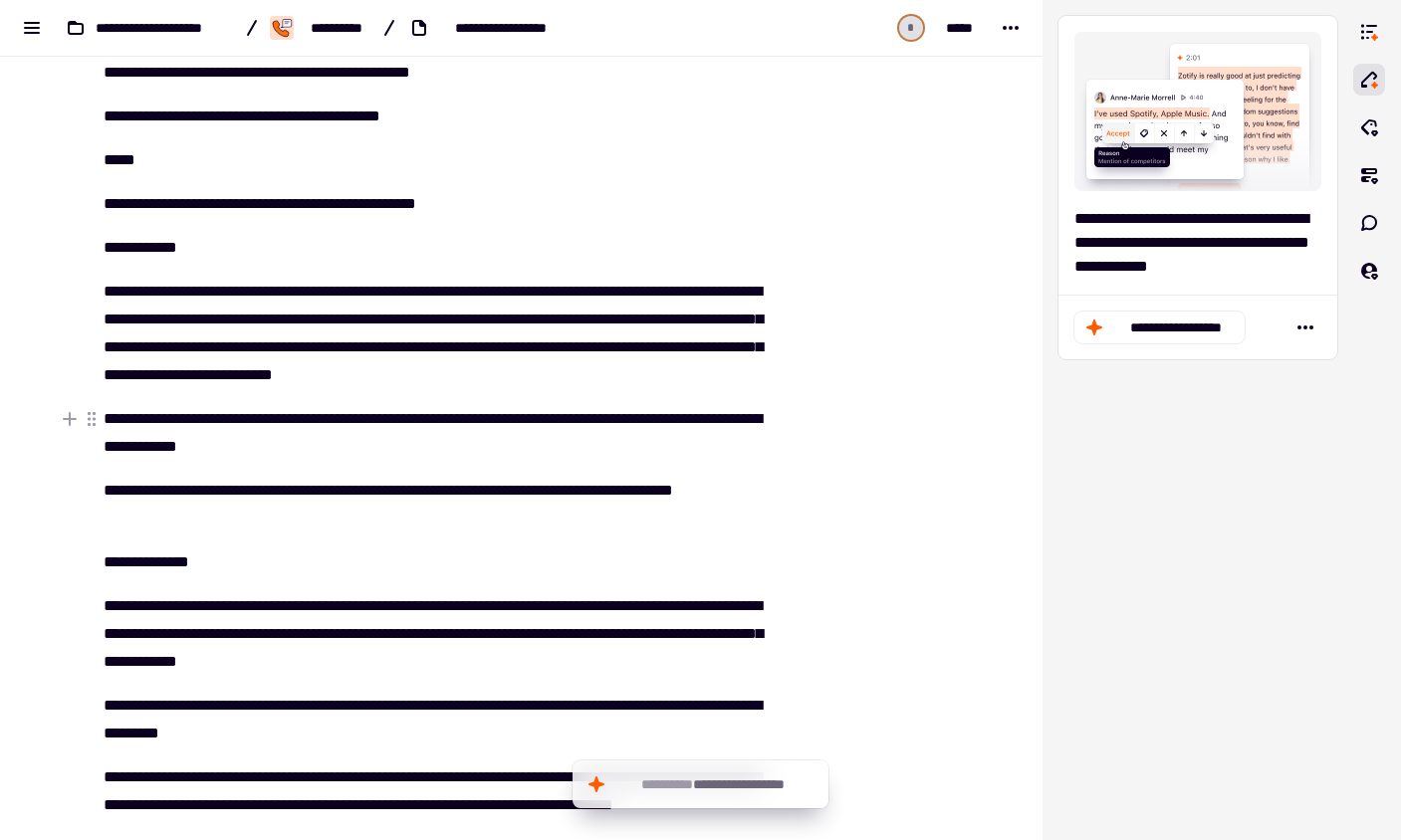 click on "**********" at bounding box center [434, 433] 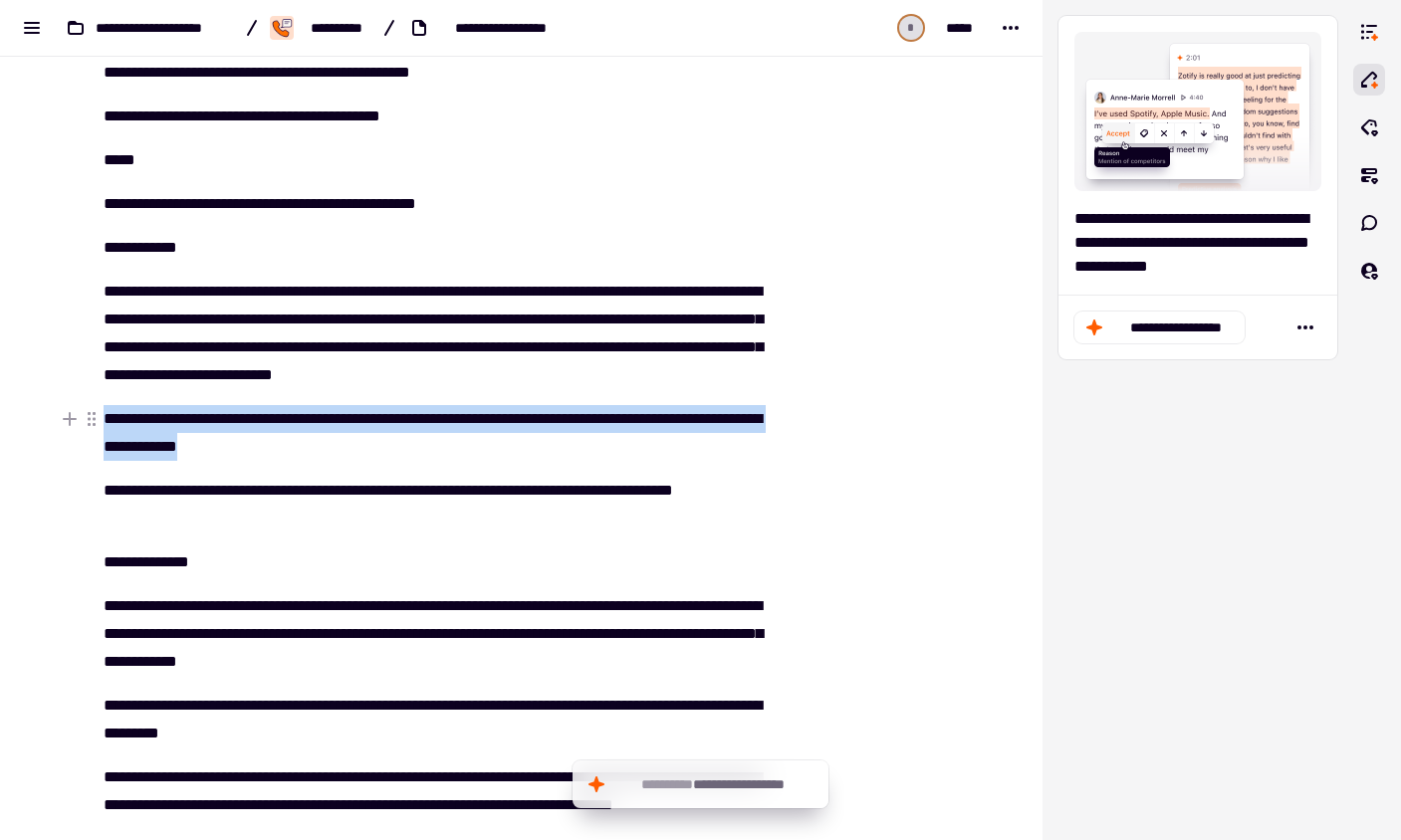 drag, startPoint x: 361, startPoint y: 448, endPoint x: 106, endPoint y: 418, distance: 256.75864 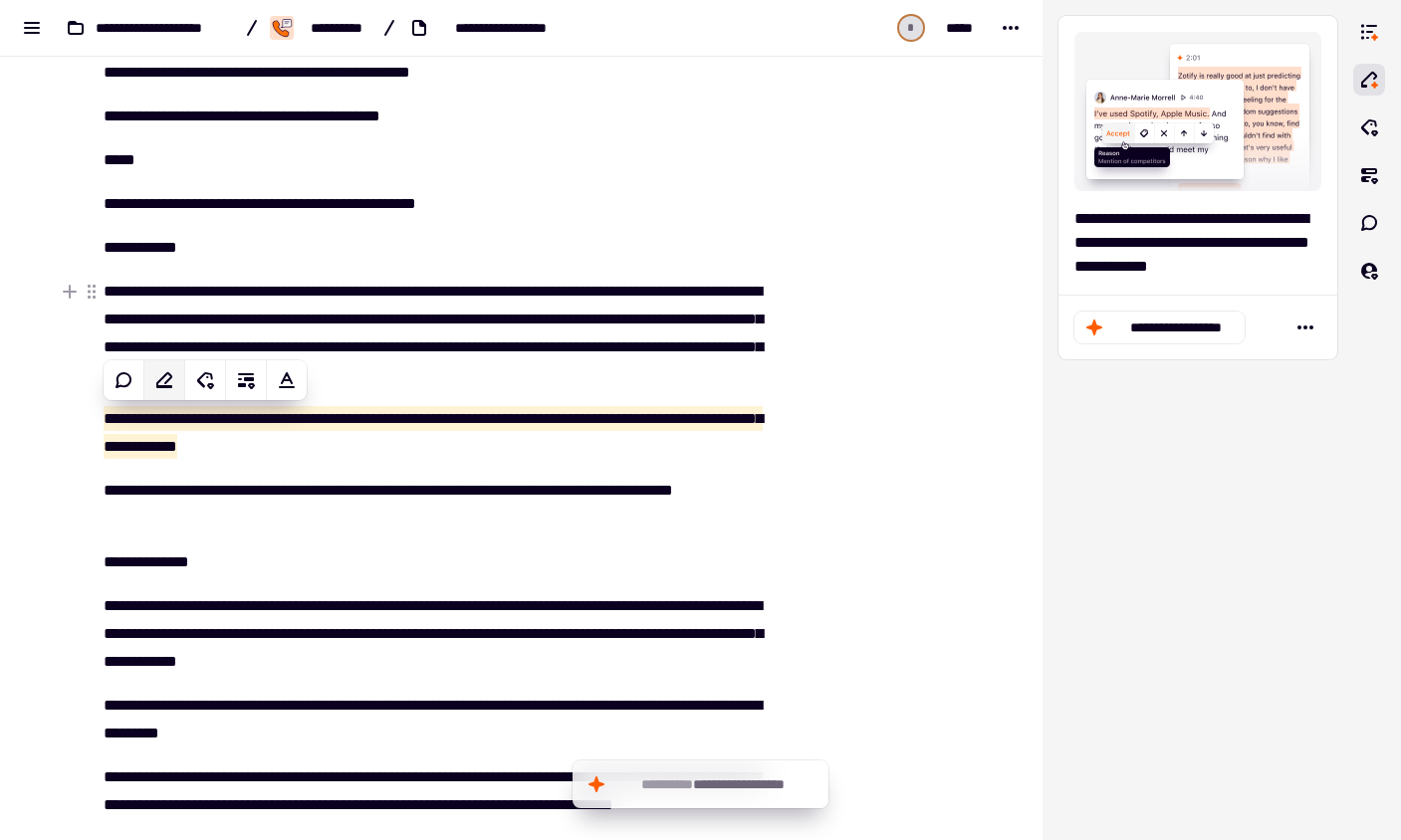 click 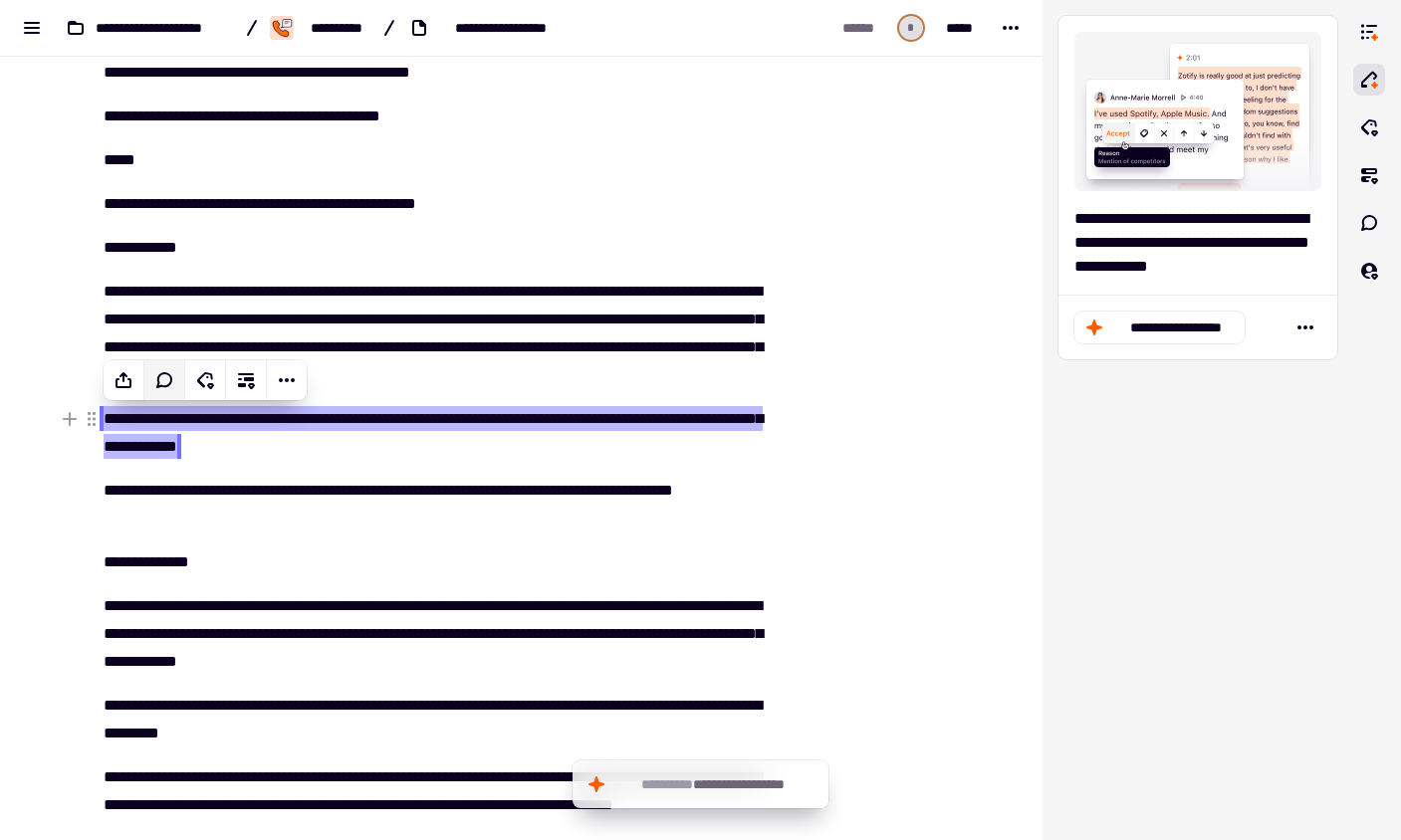 click at bounding box center [866, 1076] 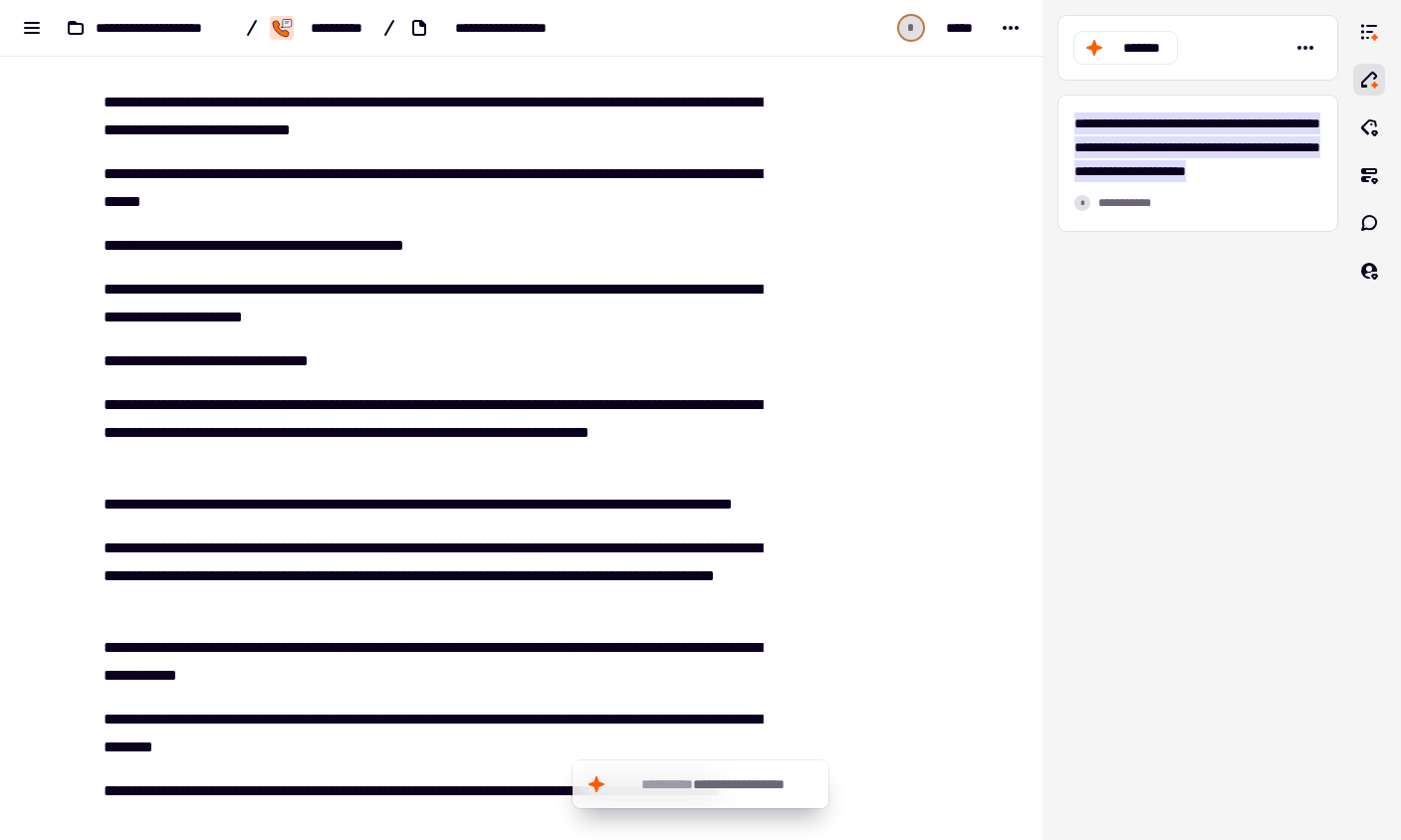 scroll, scrollTop: 1636, scrollLeft: 0, axis: vertical 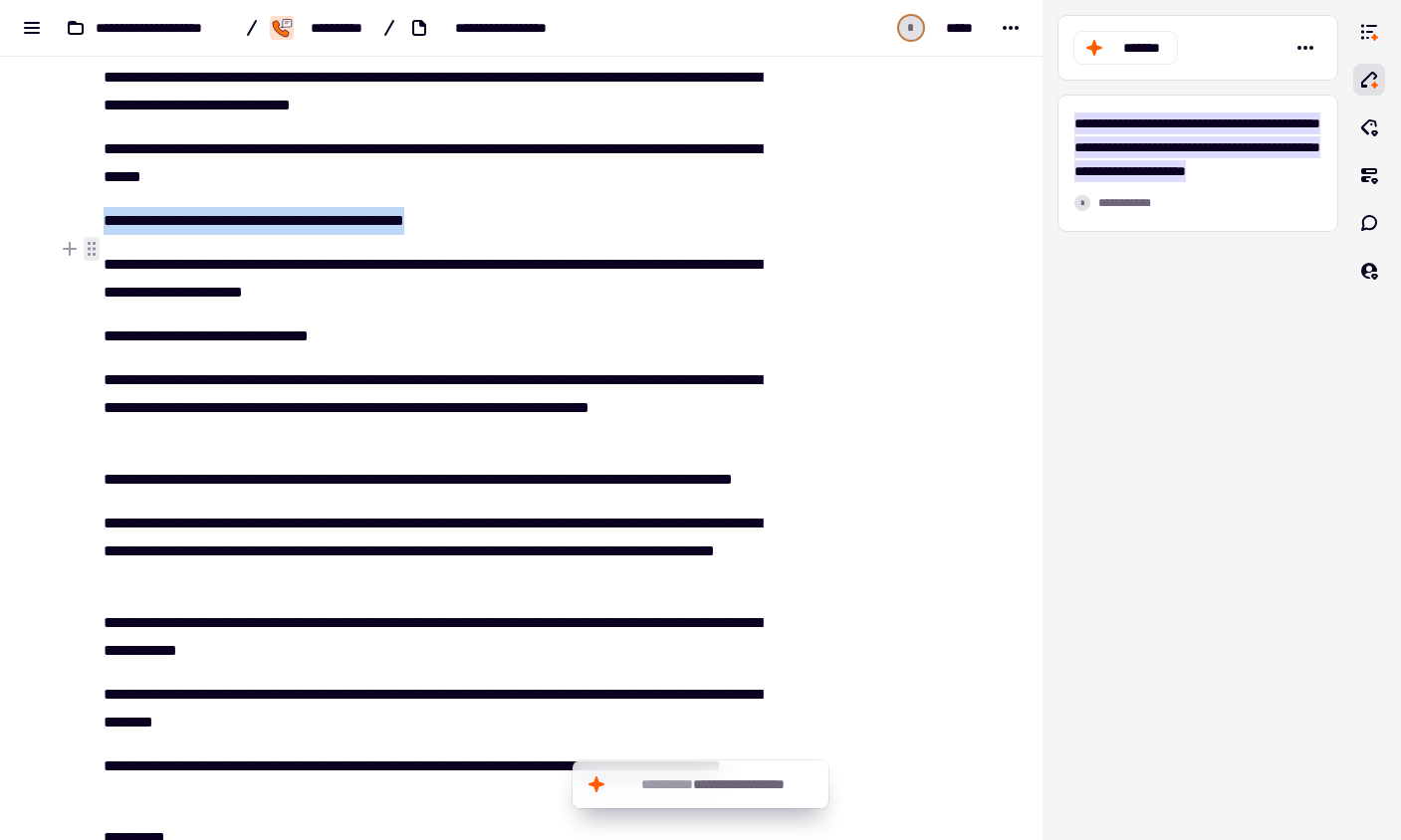 drag, startPoint x: 482, startPoint y: 243, endPoint x: 103, endPoint y: 246, distance: 379.0119 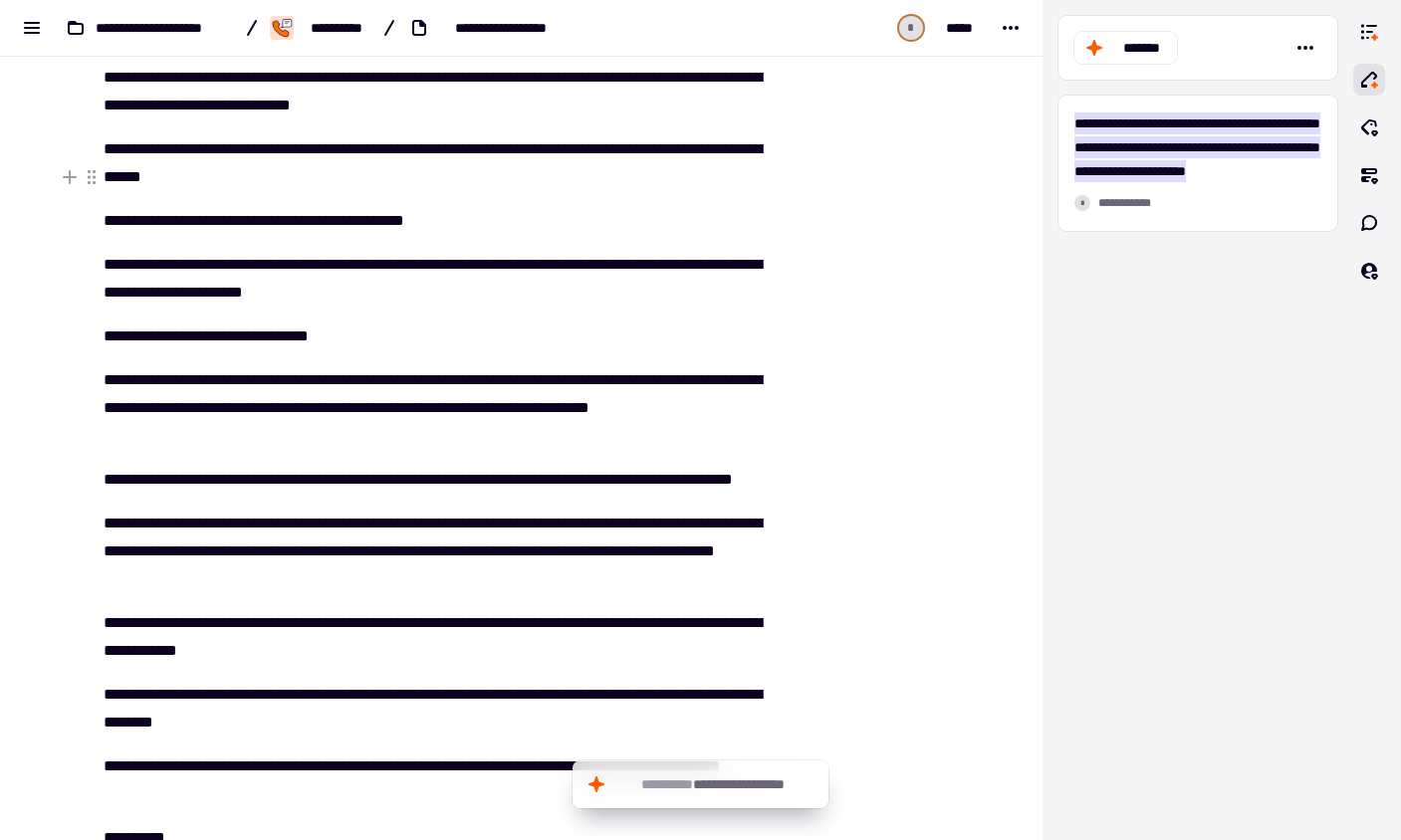 click on "**********" at bounding box center (434, 163) 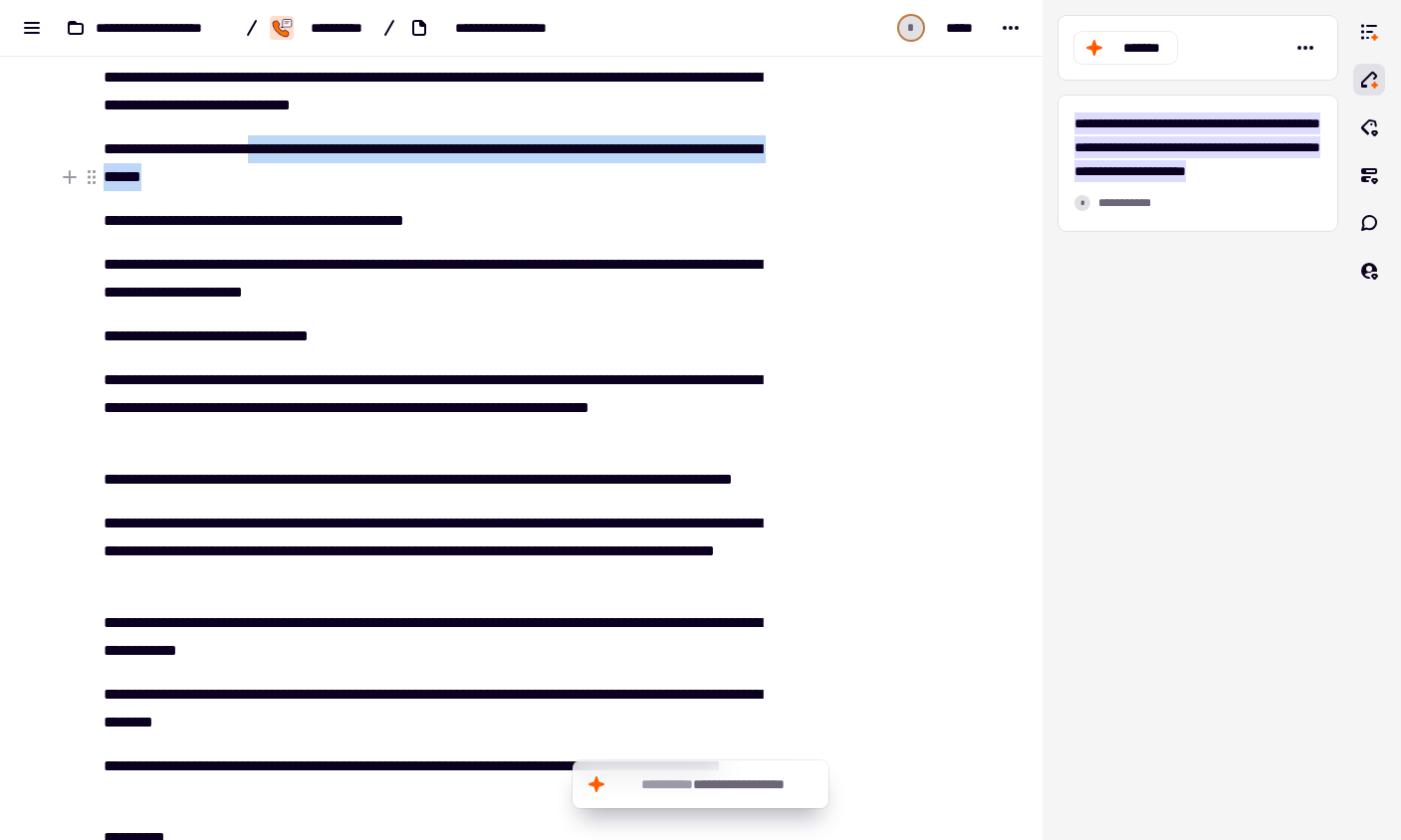 drag, startPoint x: 300, startPoint y: 175, endPoint x: 359, endPoint y: 213, distance: 70.178344 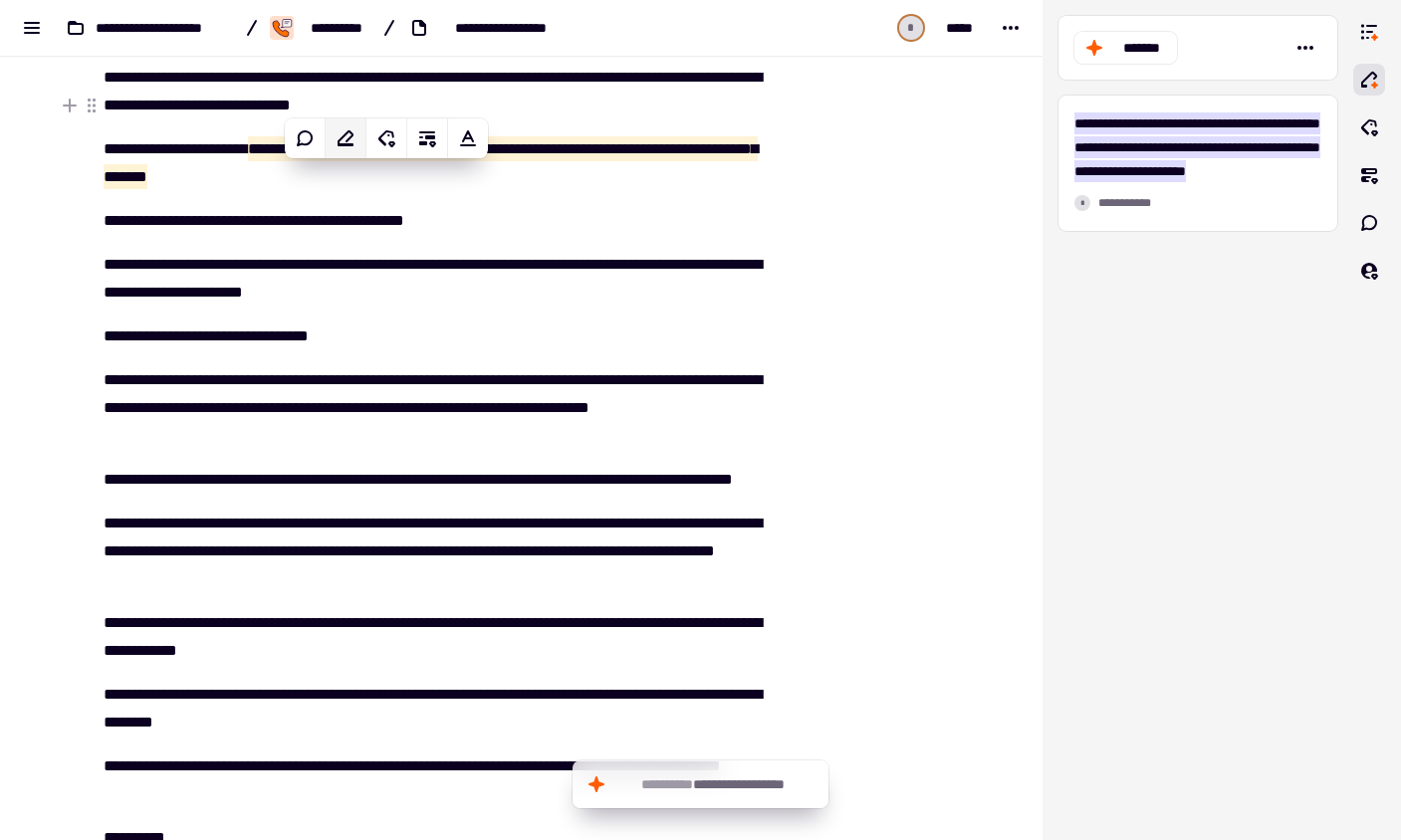 click 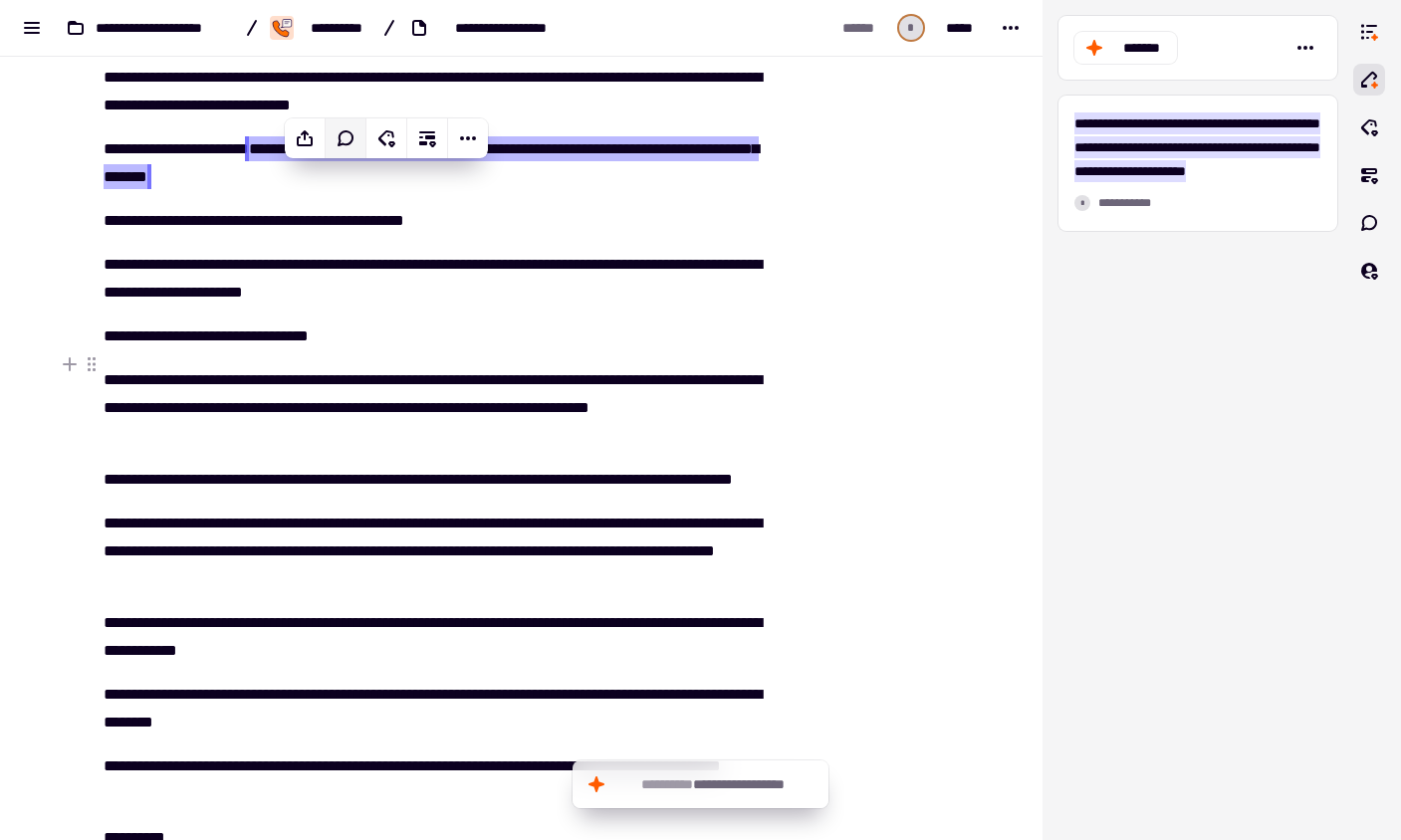 click on "**********" at bounding box center [434, 336] 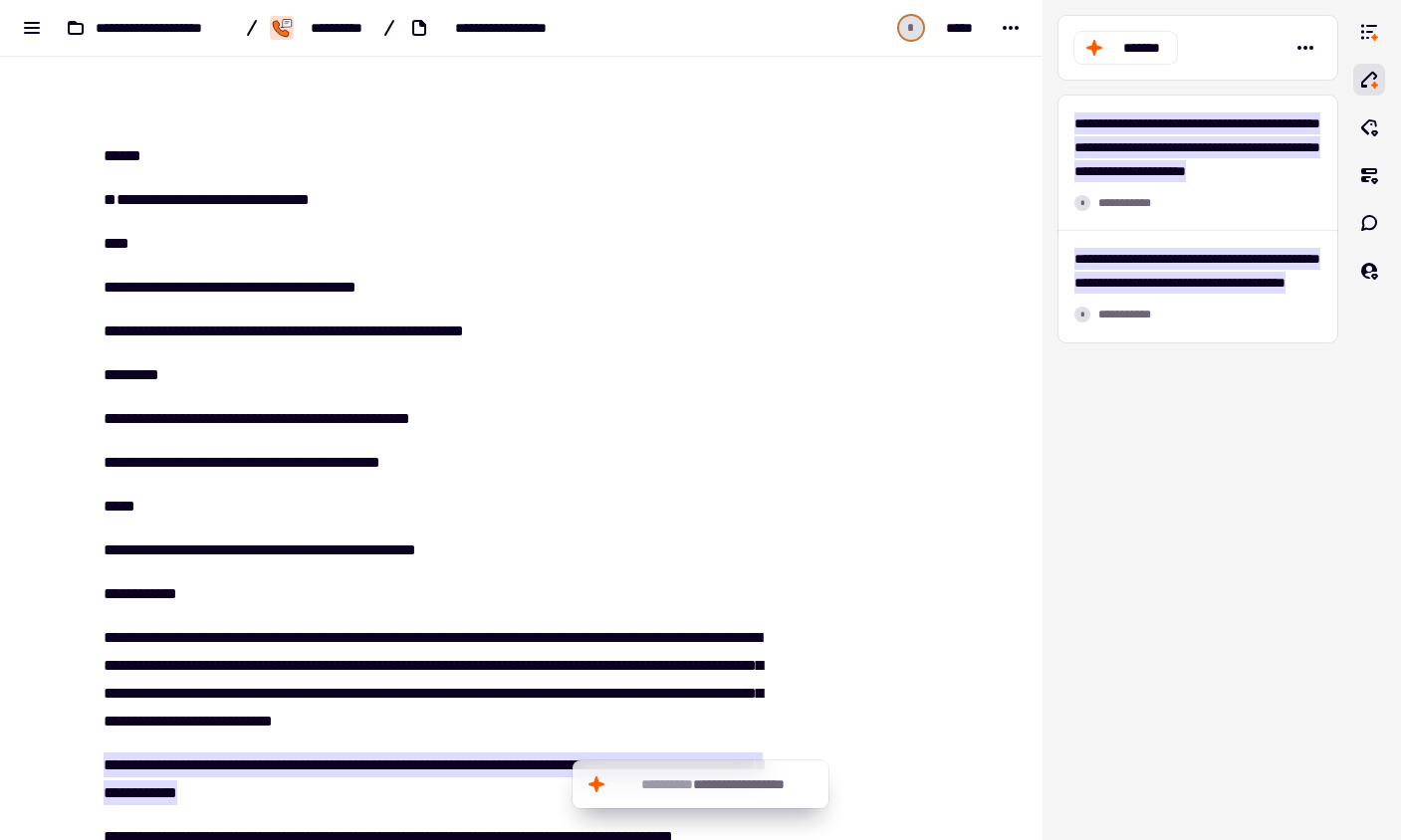 scroll, scrollTop: 89, scrollLeft: 0, axis: vertical 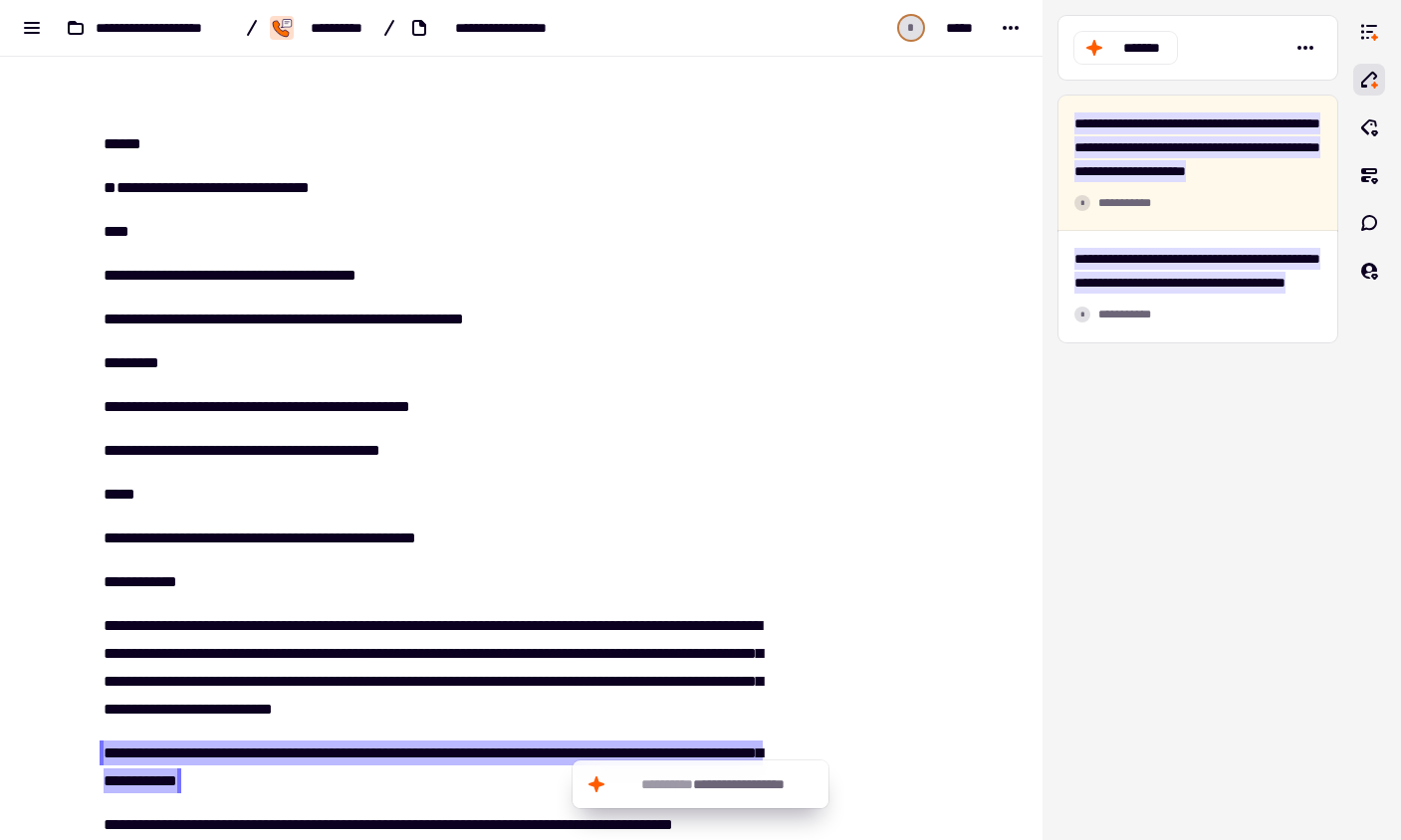 click on "**********" at bounding box center (422, 1426) 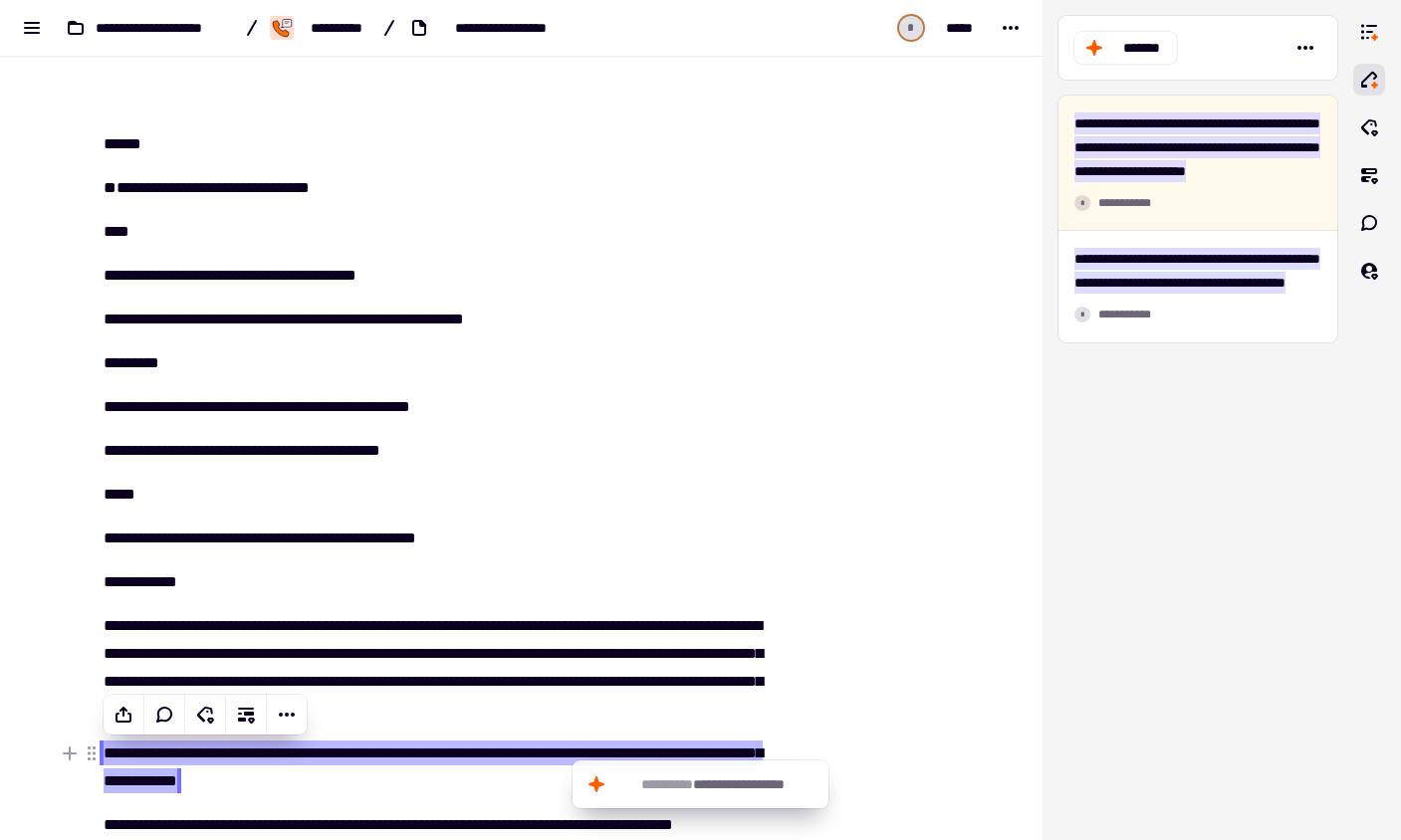 click on "**********" at bounding box center (433, 766) 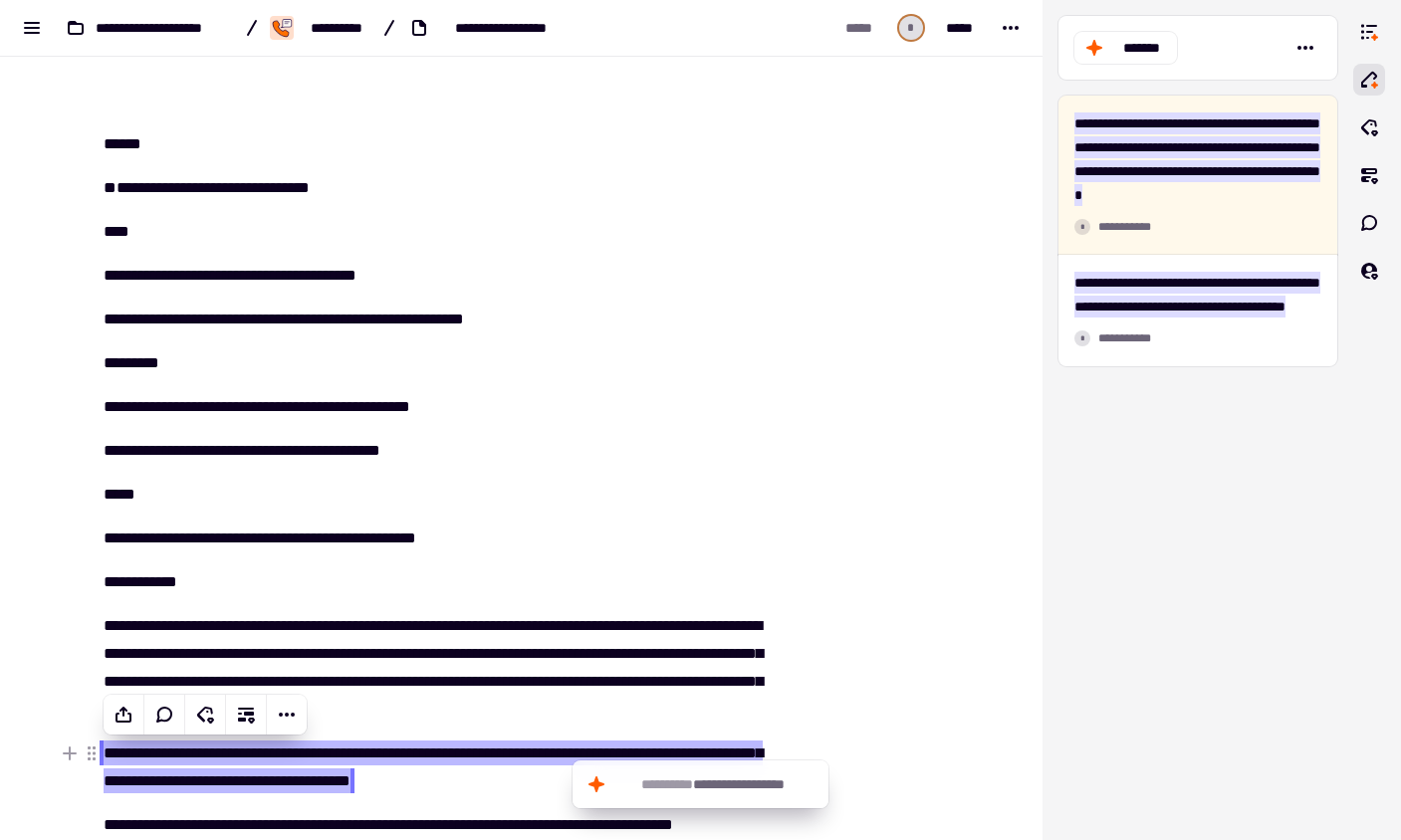 click on "**********" at bounding box center (433, 766) 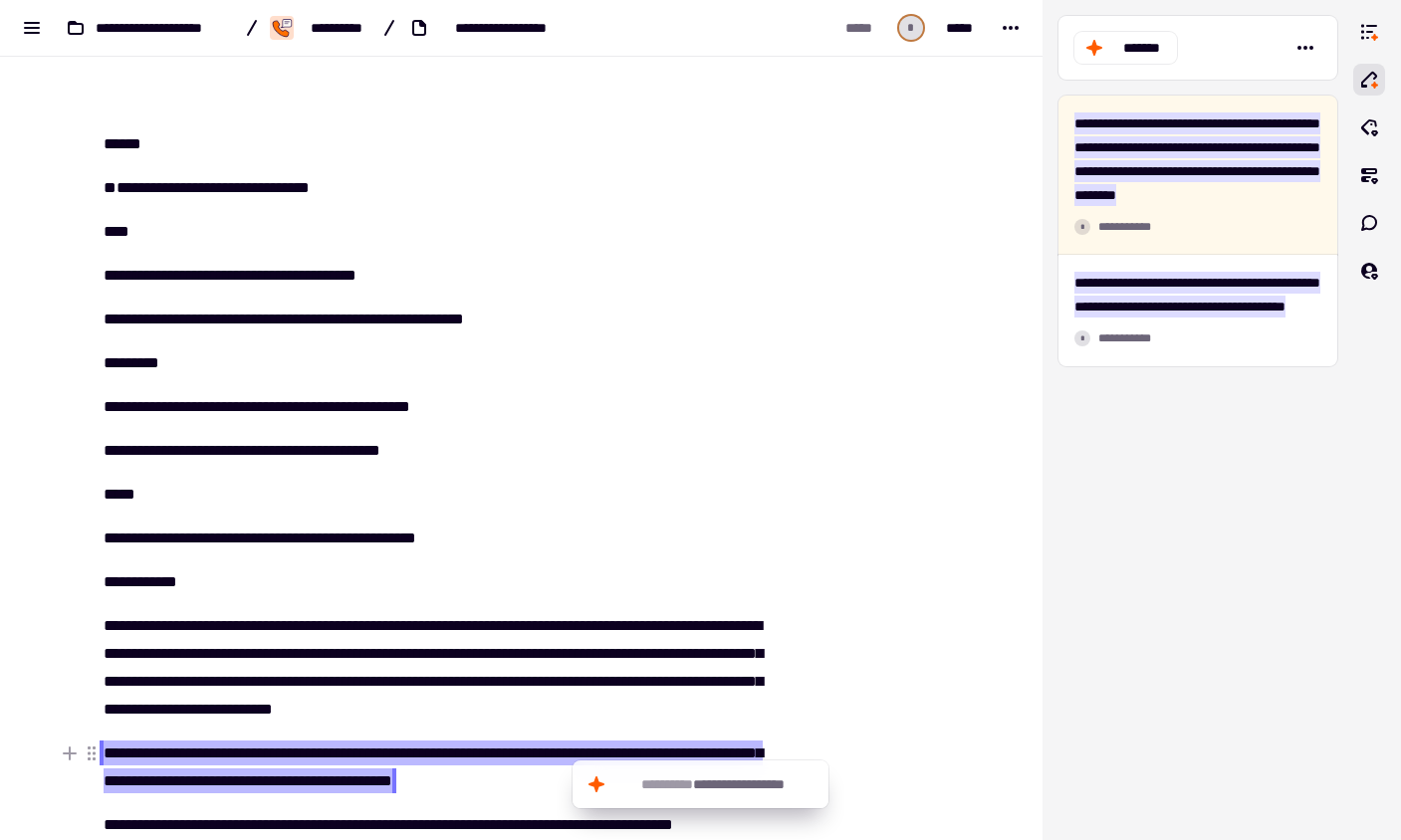 click on "**********" at bounding box center [433, 766] 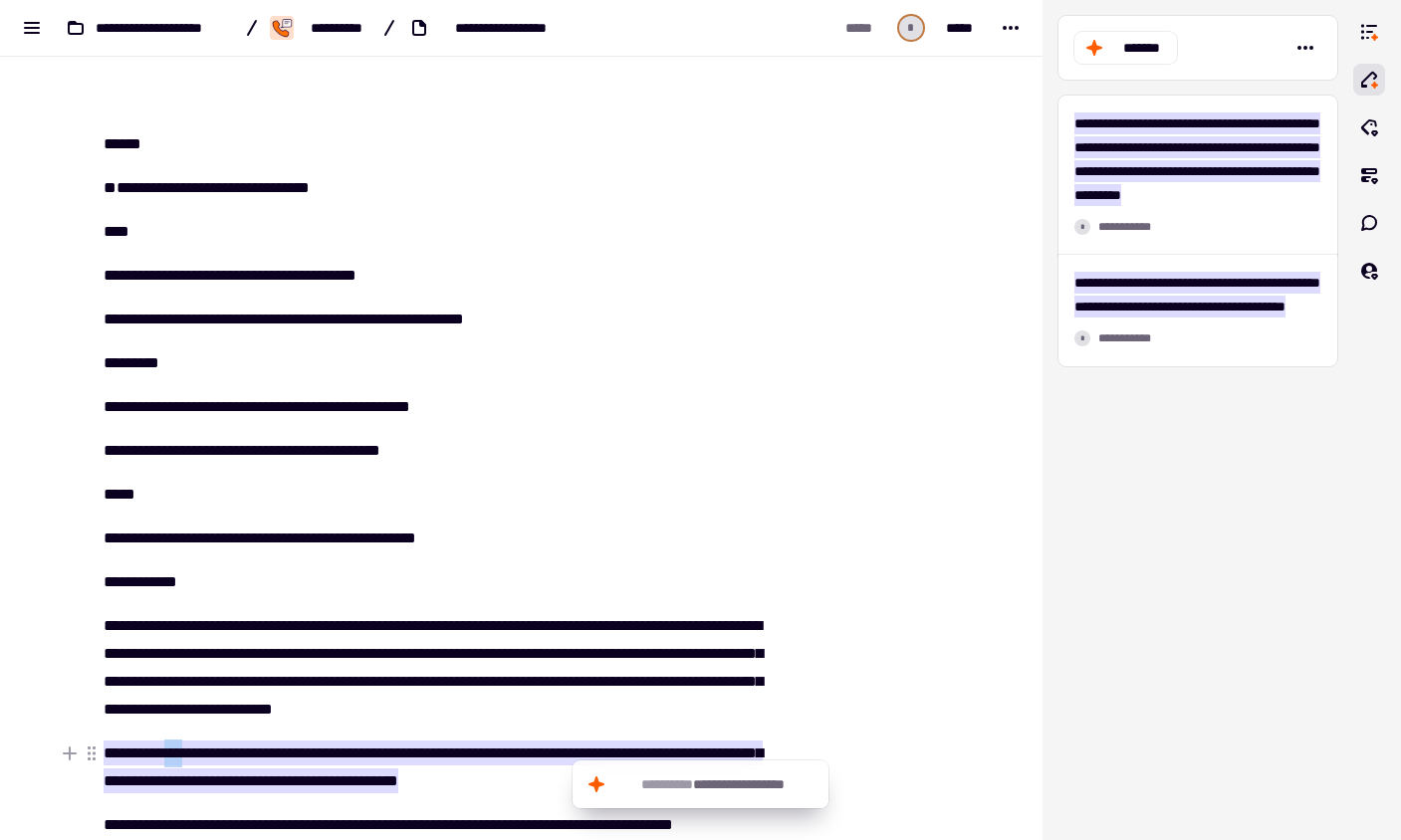 drag, startPoint x: 190, startPoint y: 752, endPoint x: 203, endPoint y: 753, distance: 13.038405 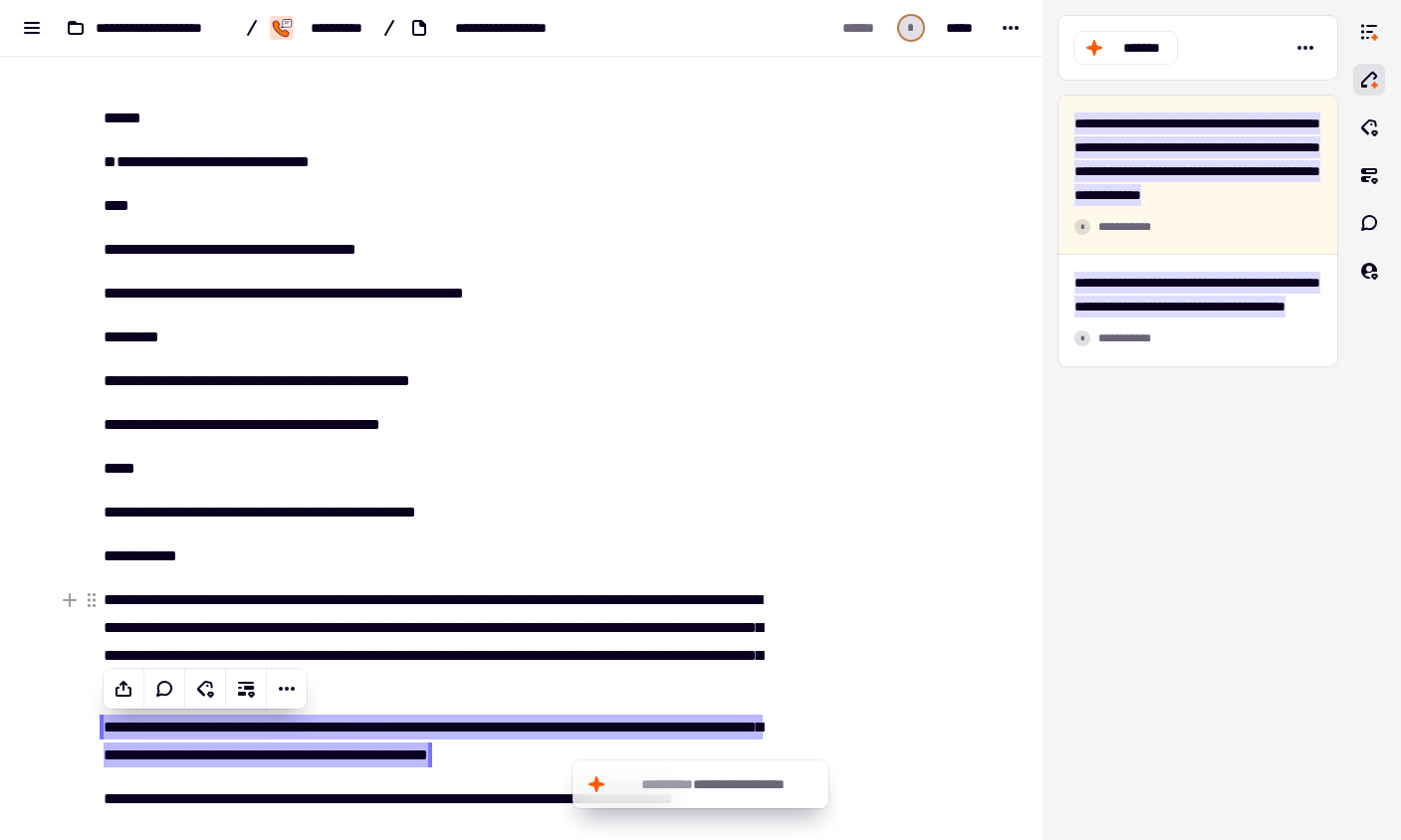 click at bounding box center (866, 1384) 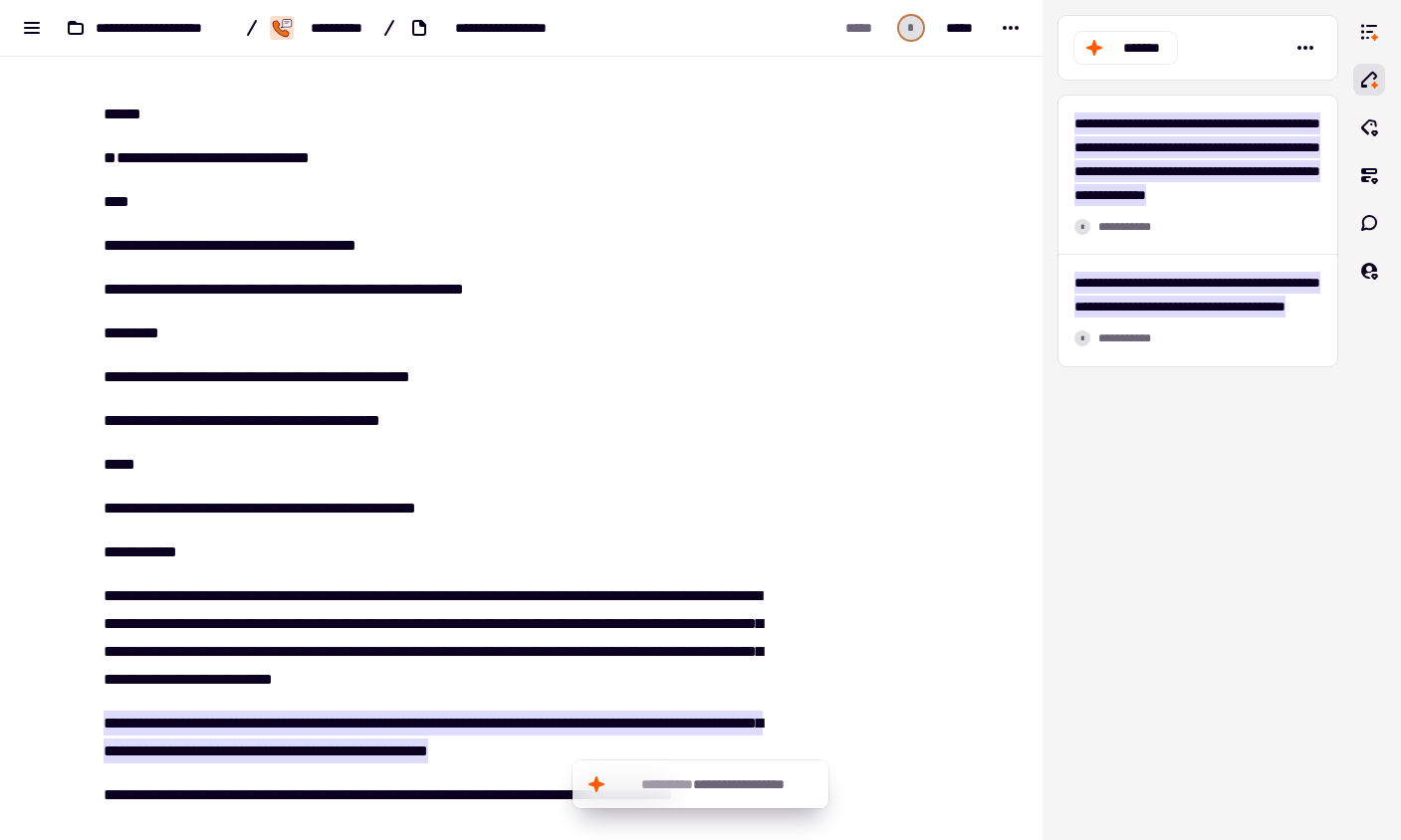 scroll, scrollTop: 37, scrollLeft: 0, axis: vertical 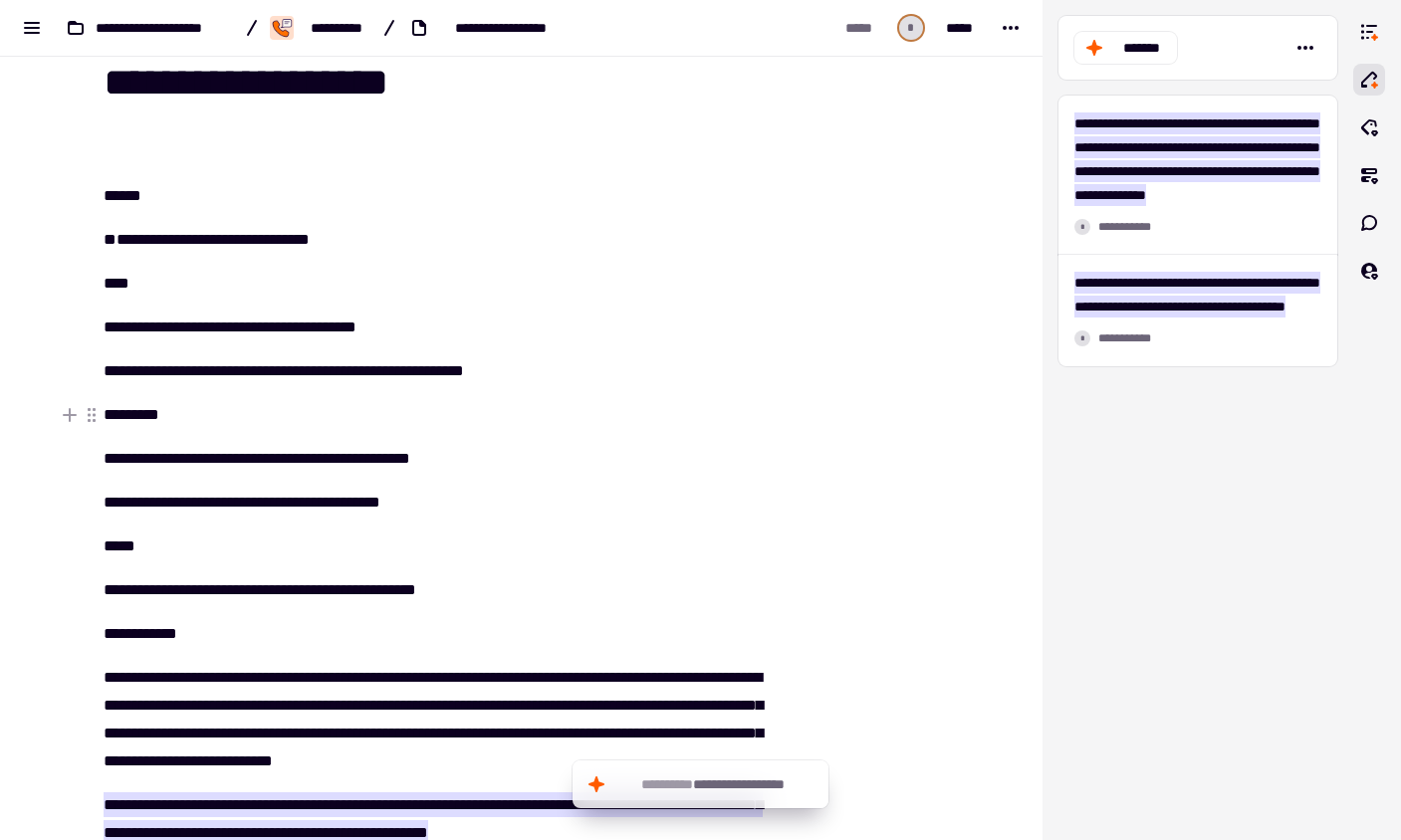 click on "*********" at bounding box center [434, 415] 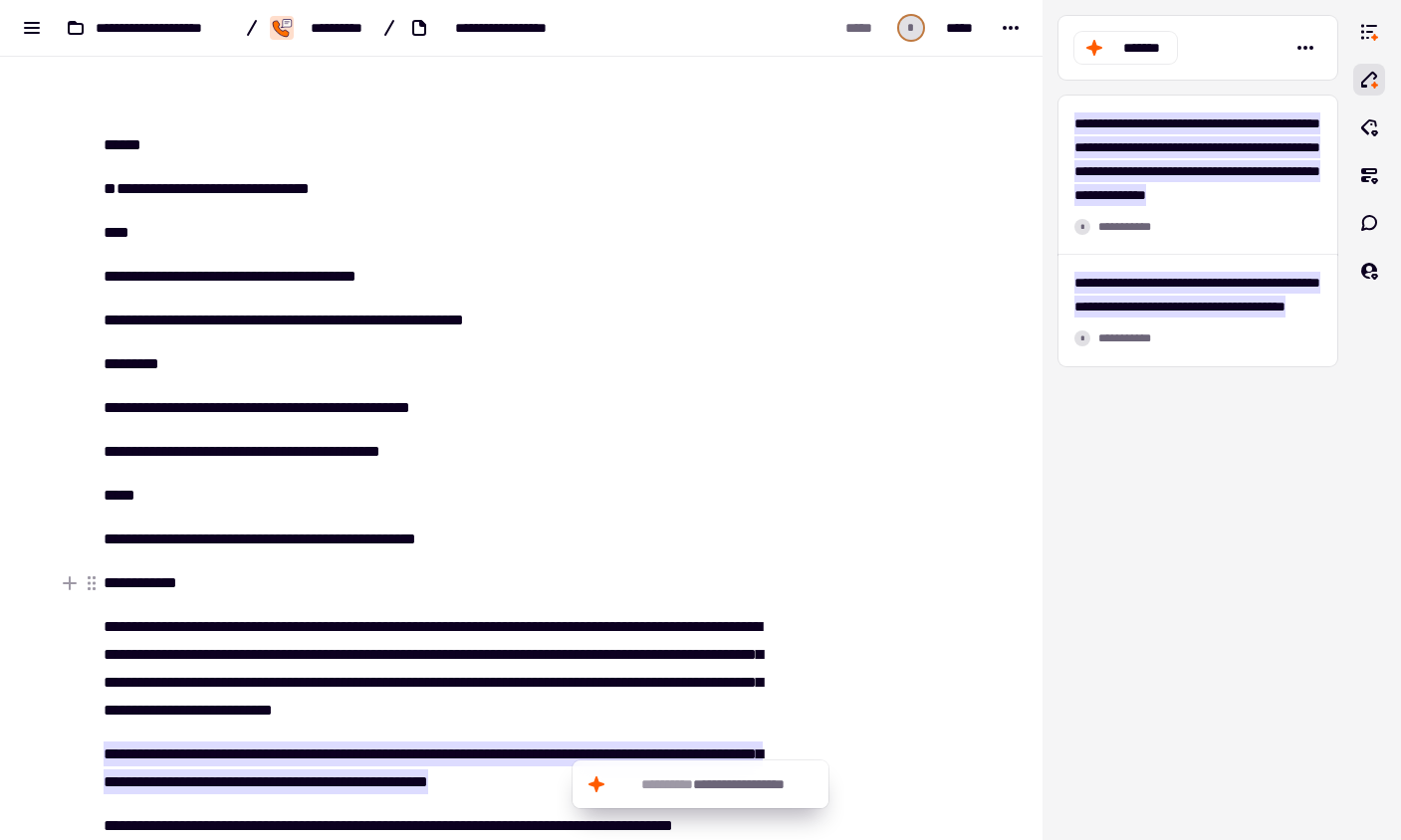 scroll, scrollTop: 113, scrollLeft: 0, axis: vertical 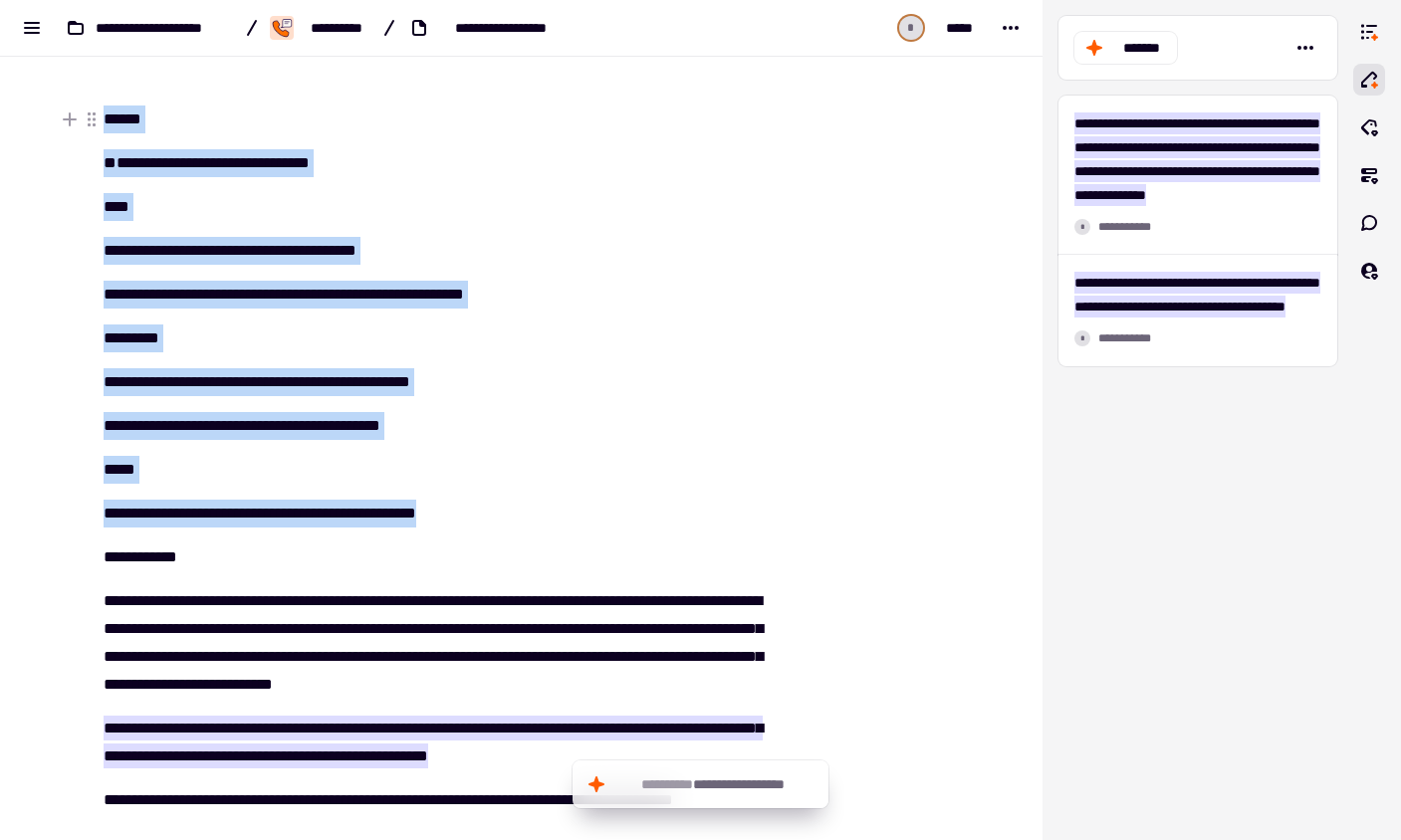 drag, startPoint x: 523, startPoint y: 514, endPoint x: 81, endPoint y: 131, distance: 584.853 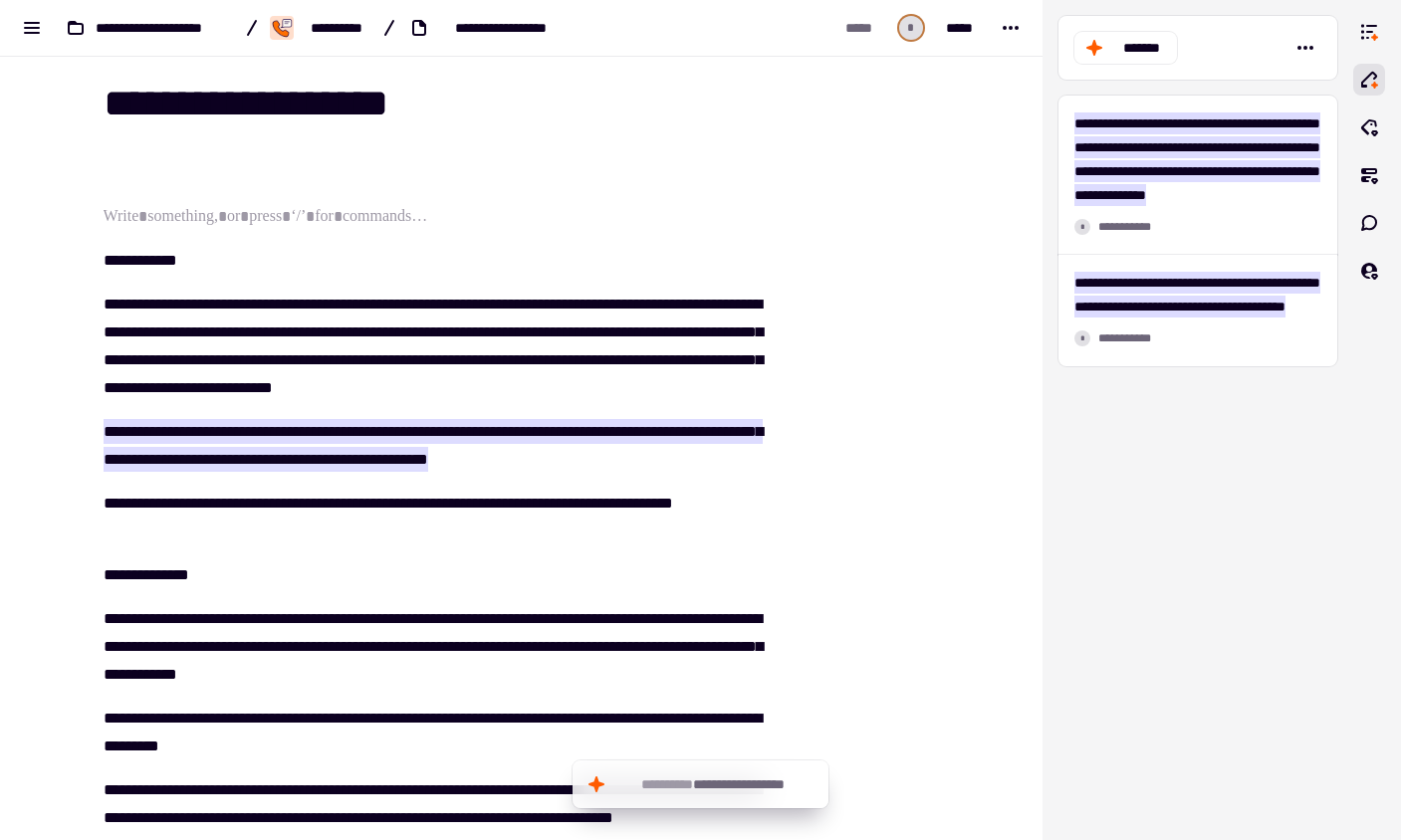 scroll, scrollTop: 0, scrollLeft: 0, axis: both 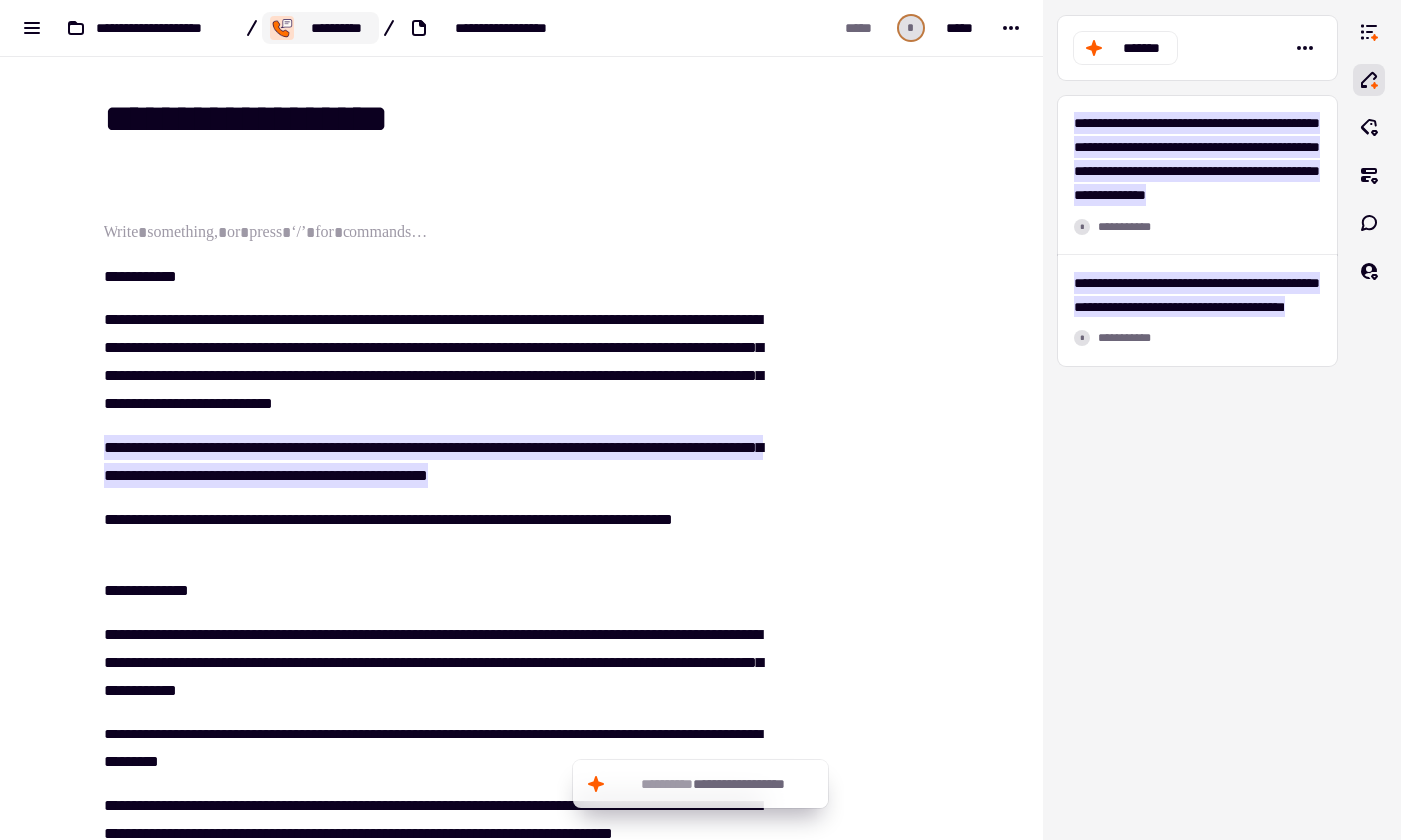 click on "**********" 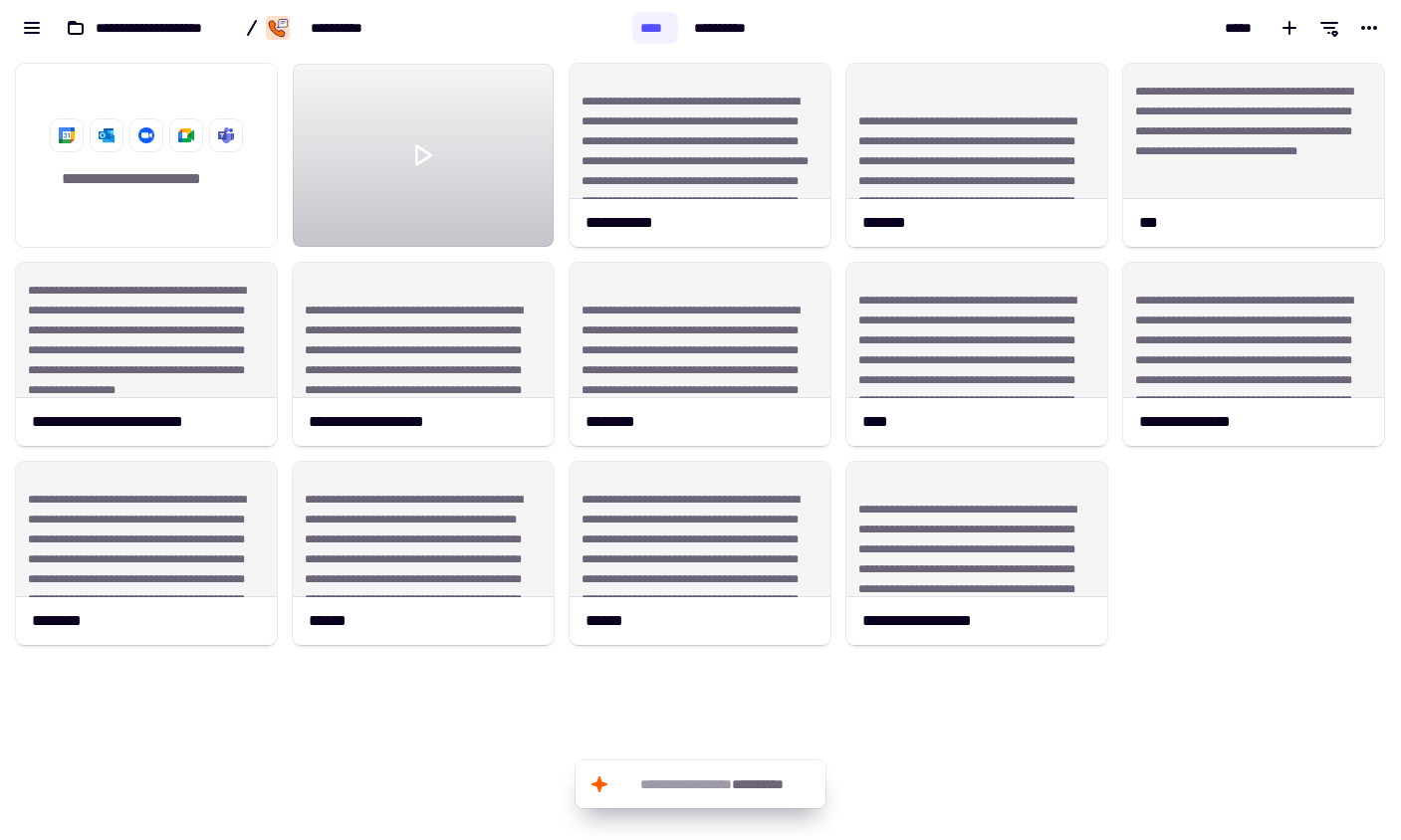 scroll, scrollTop: 1, scrollLeft: 1, axis: both 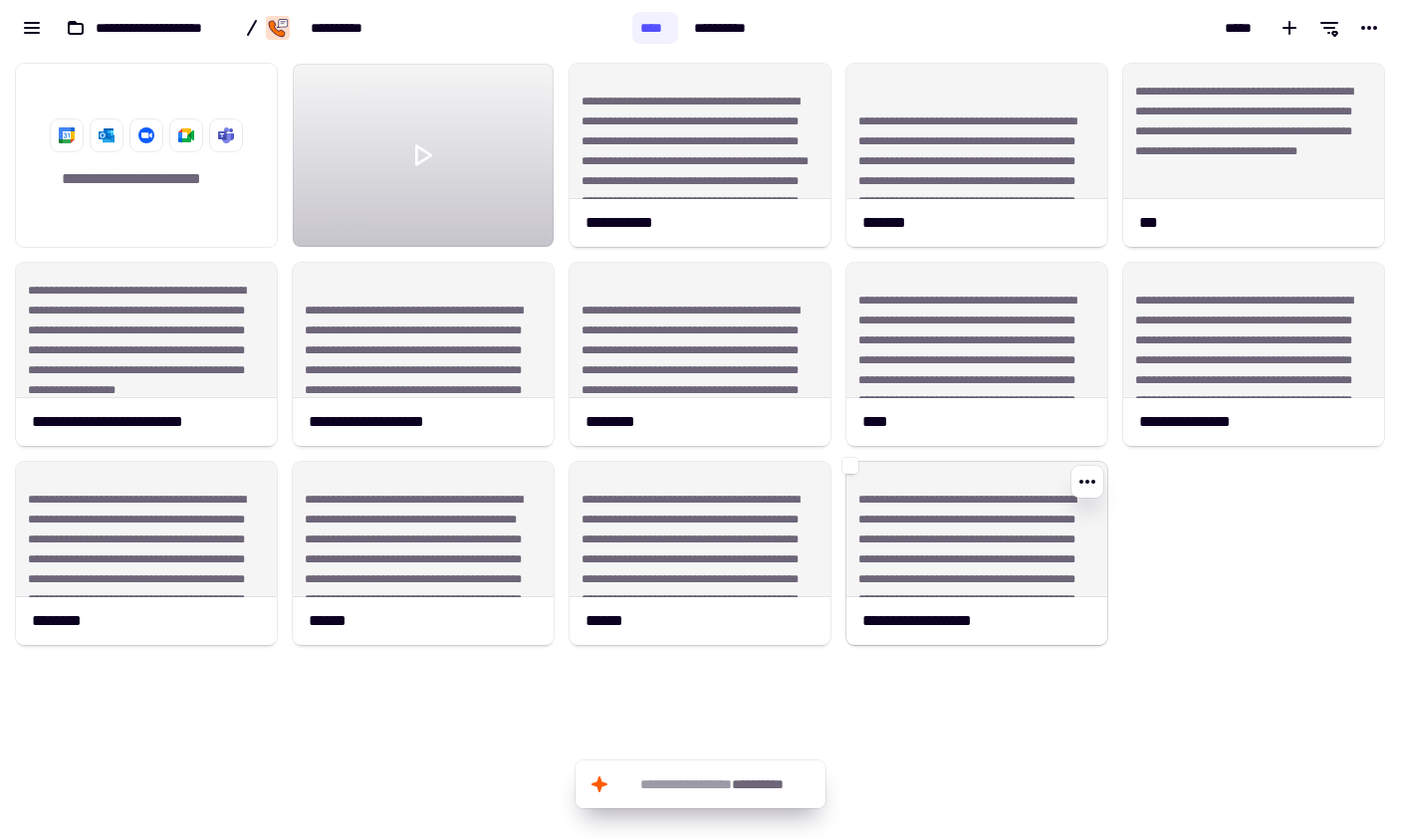 click on "**********" 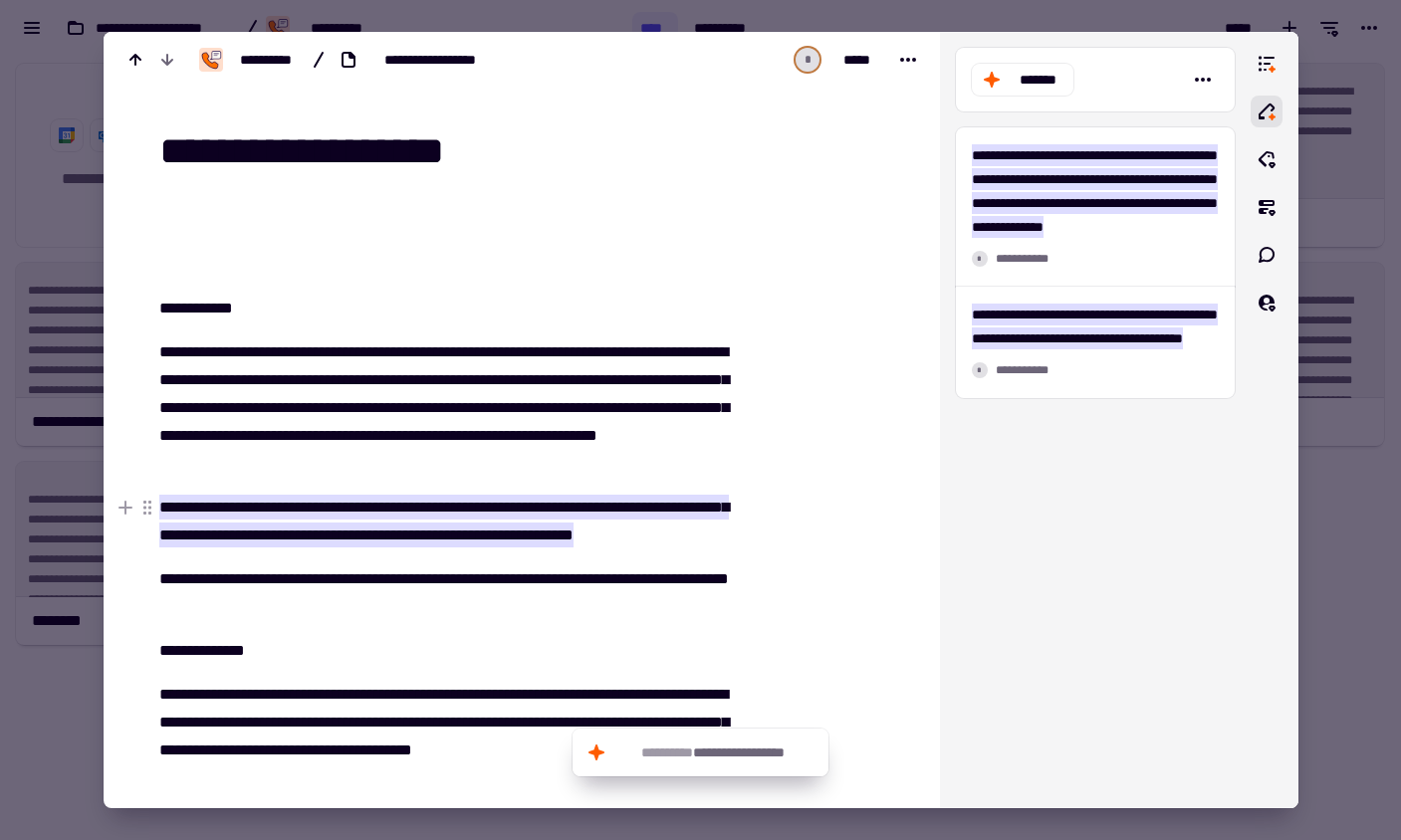 click at bounding box center (700, 420) 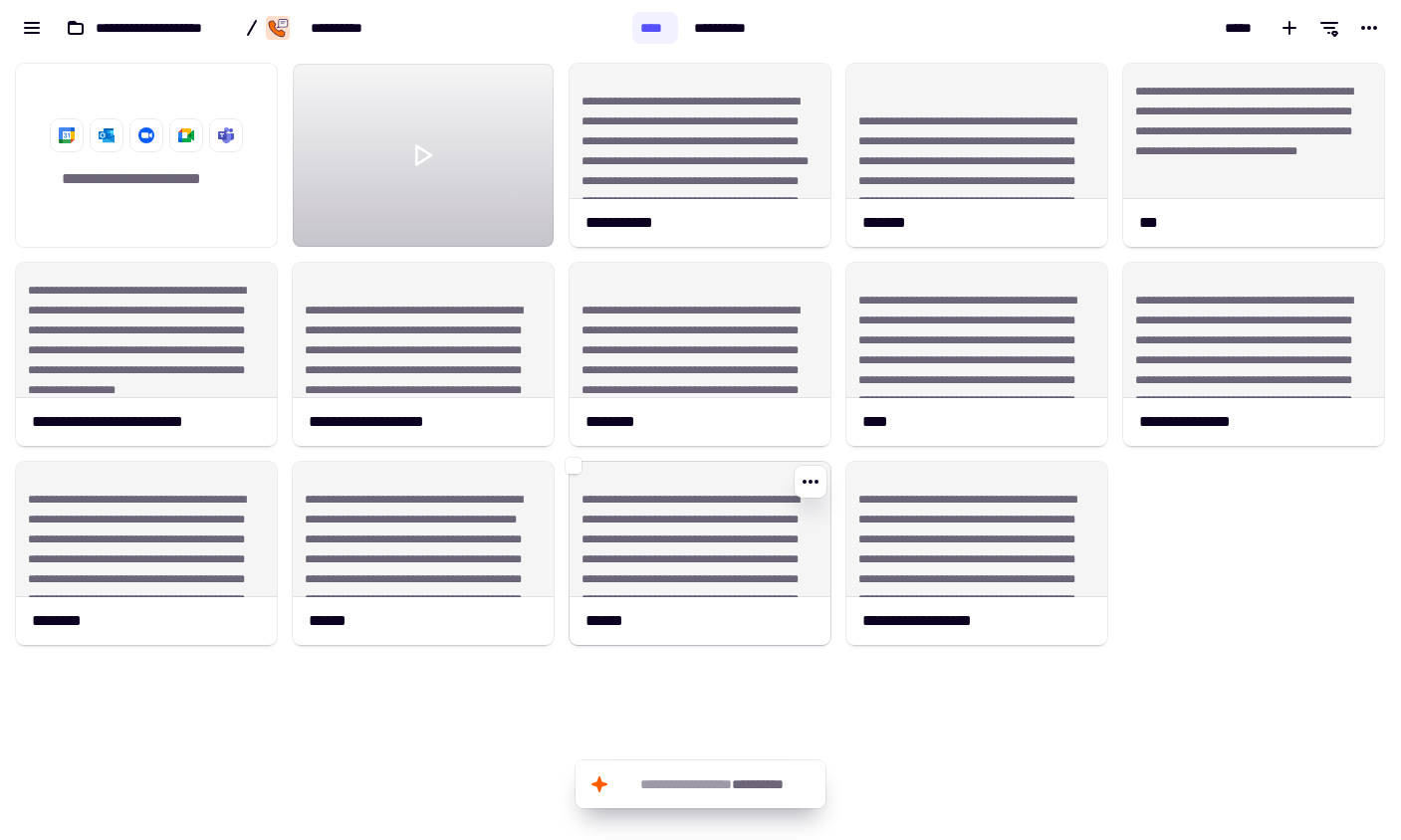 click on "**********" 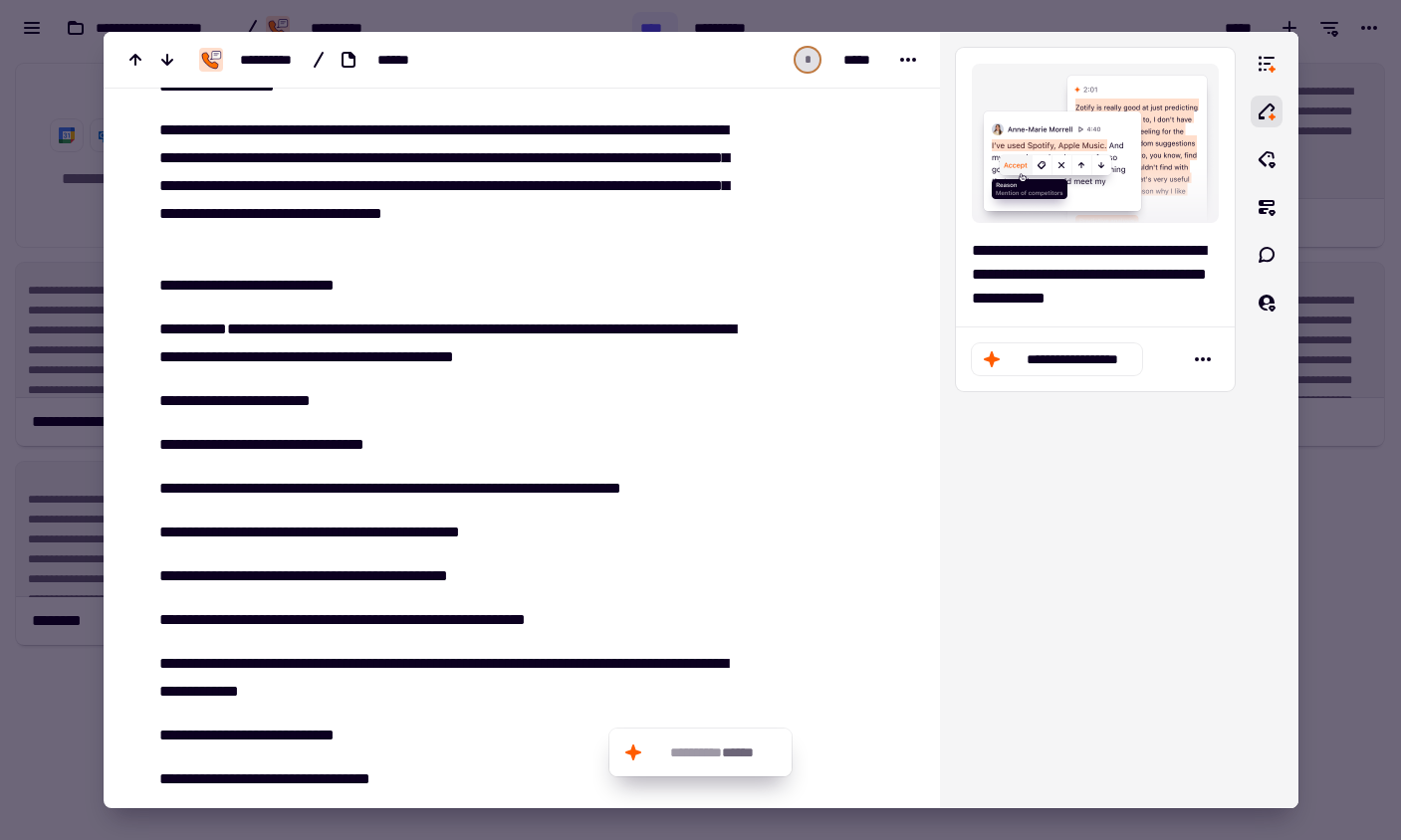scroll, scrollTop: 13220, scrollLeft: 0, axis: vertical 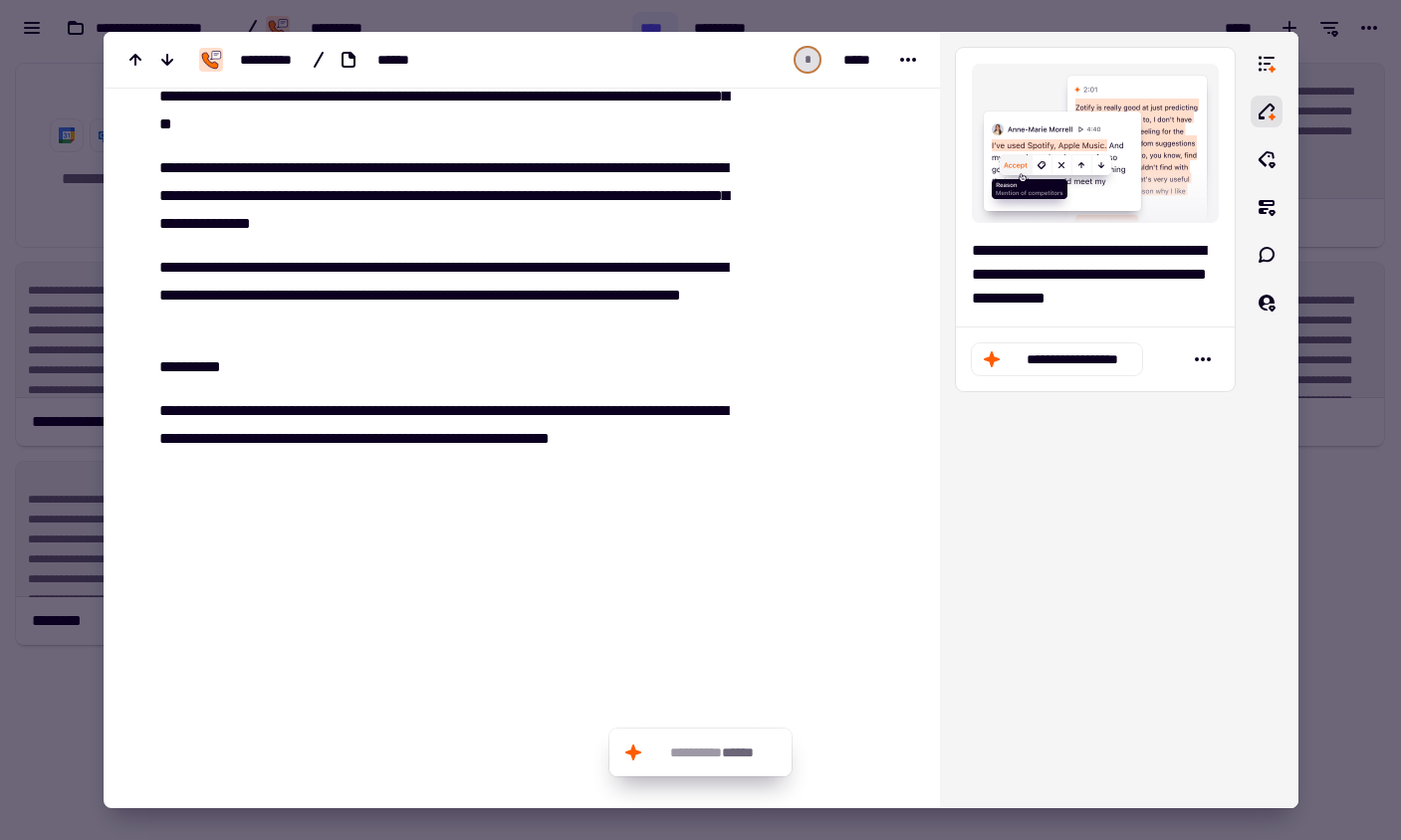 click at bounding box center [700, 420] 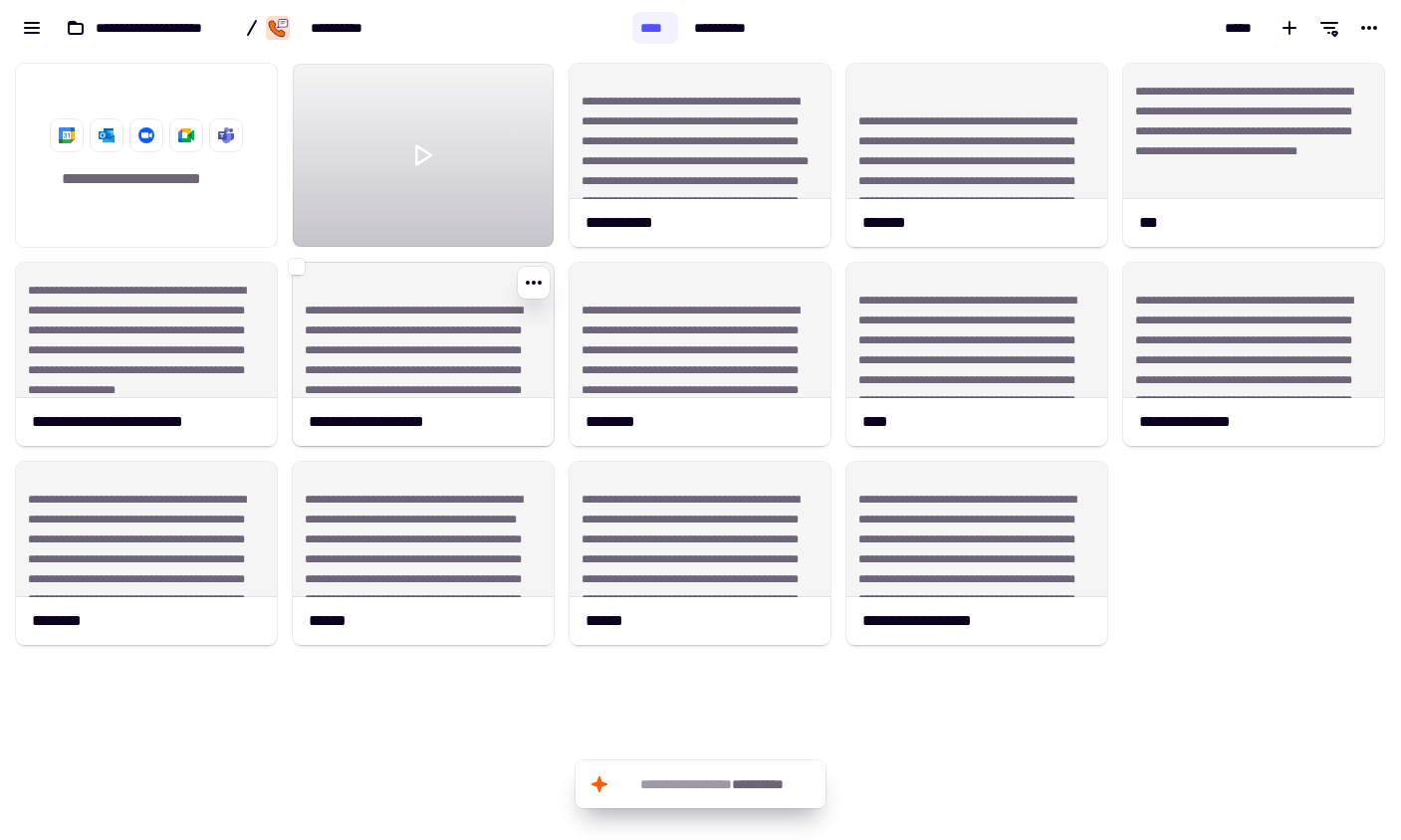 click on "**********" 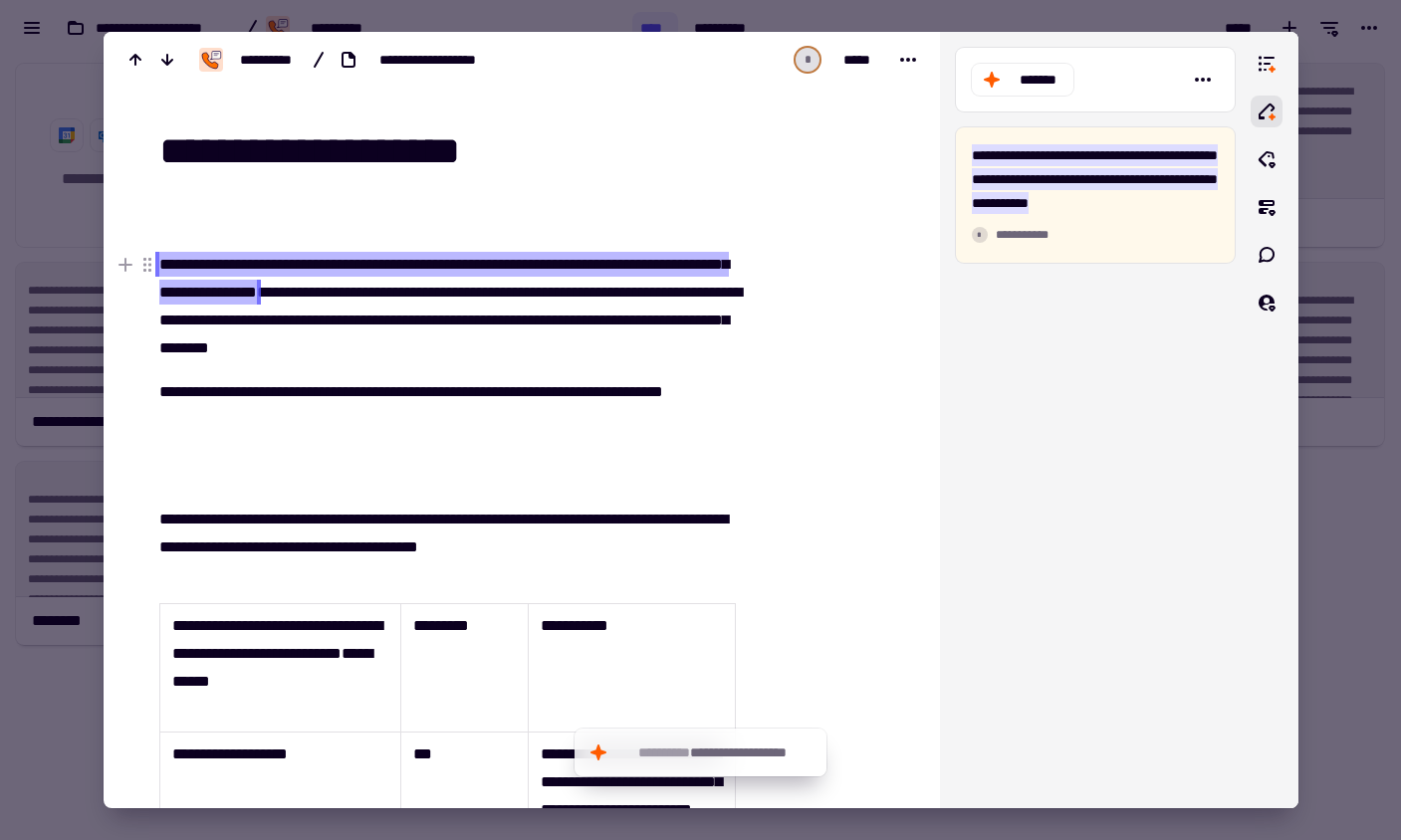 click on "**********" at bounding box center (444, 278) 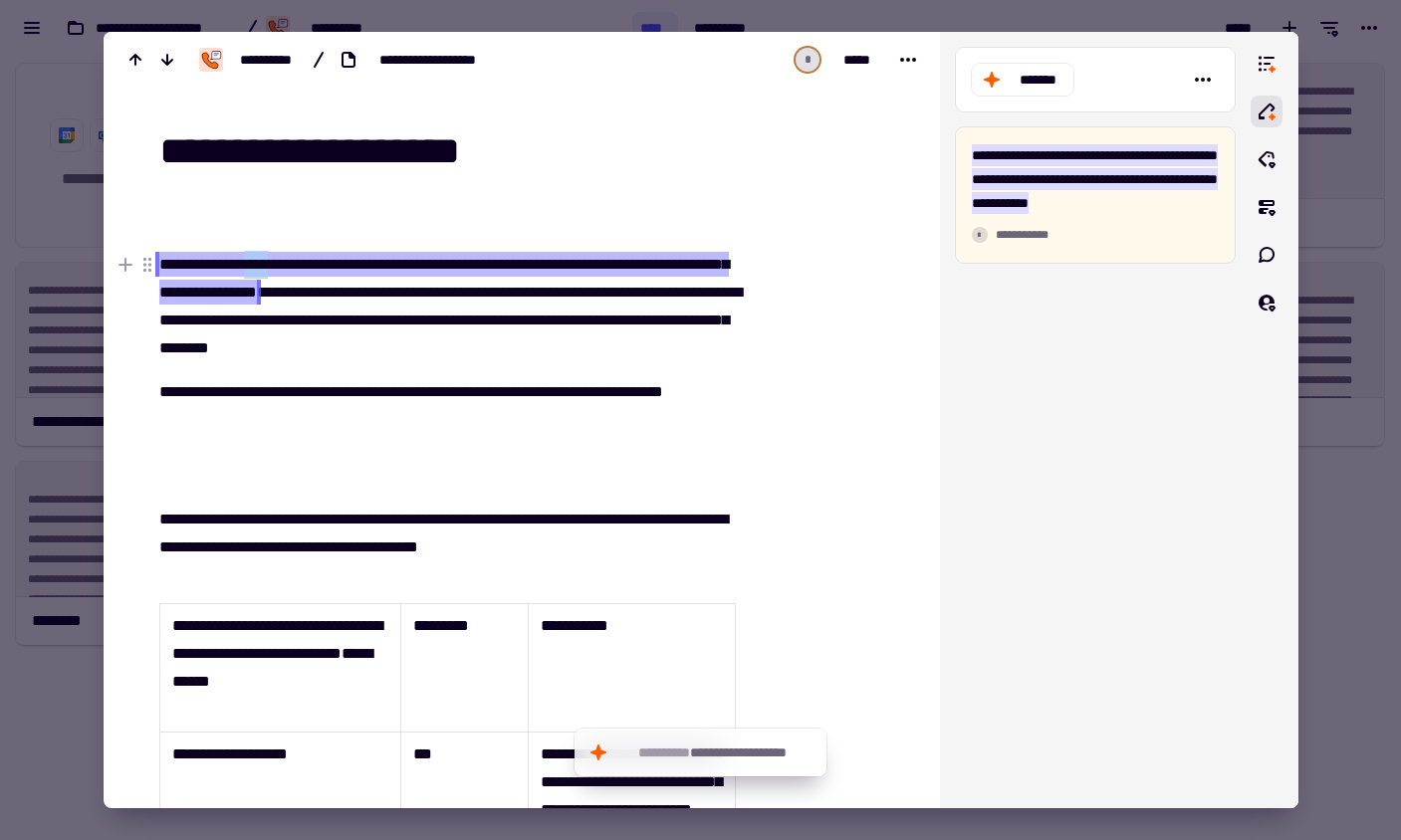 click on "**********" at bounding box center (444, 278) 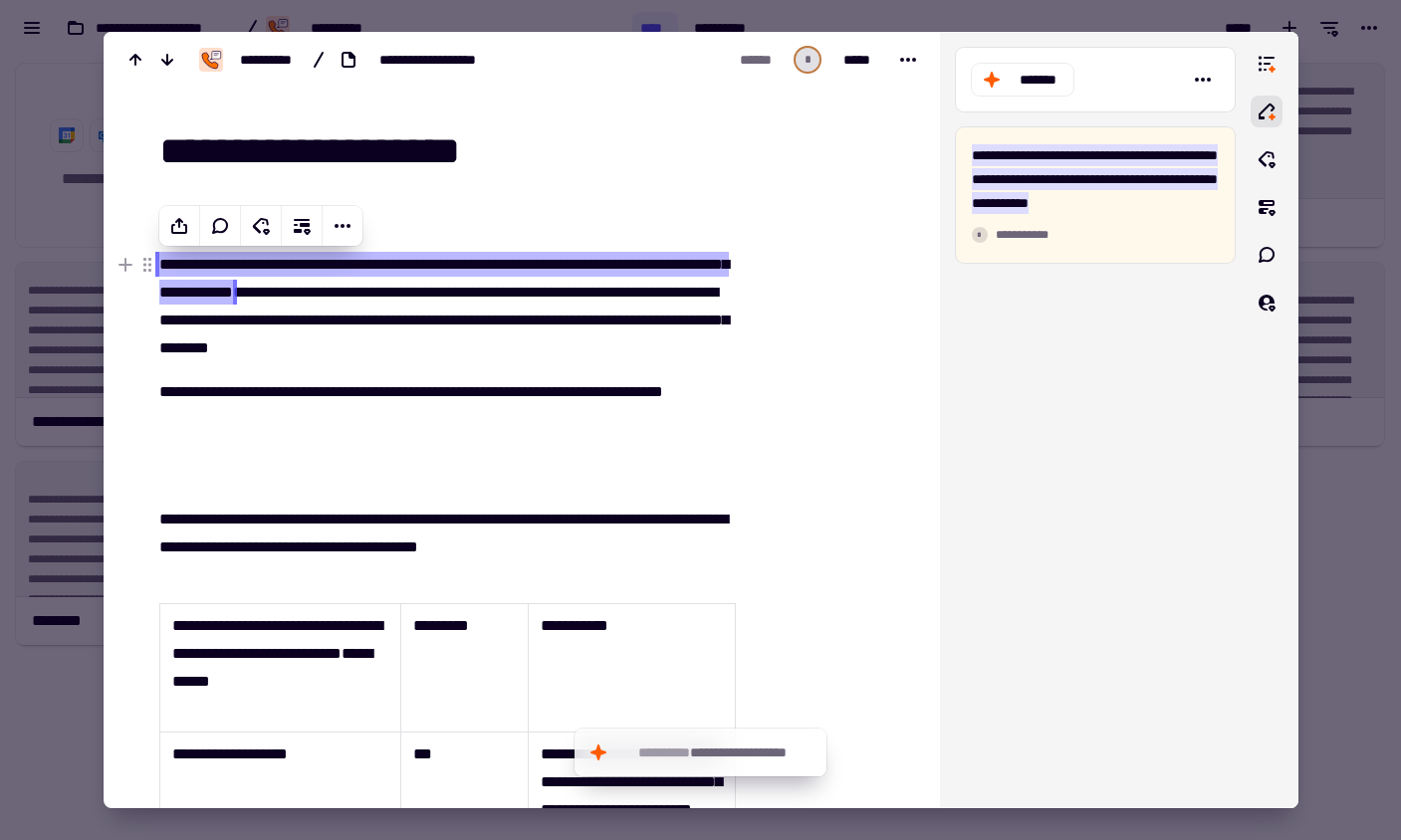 type 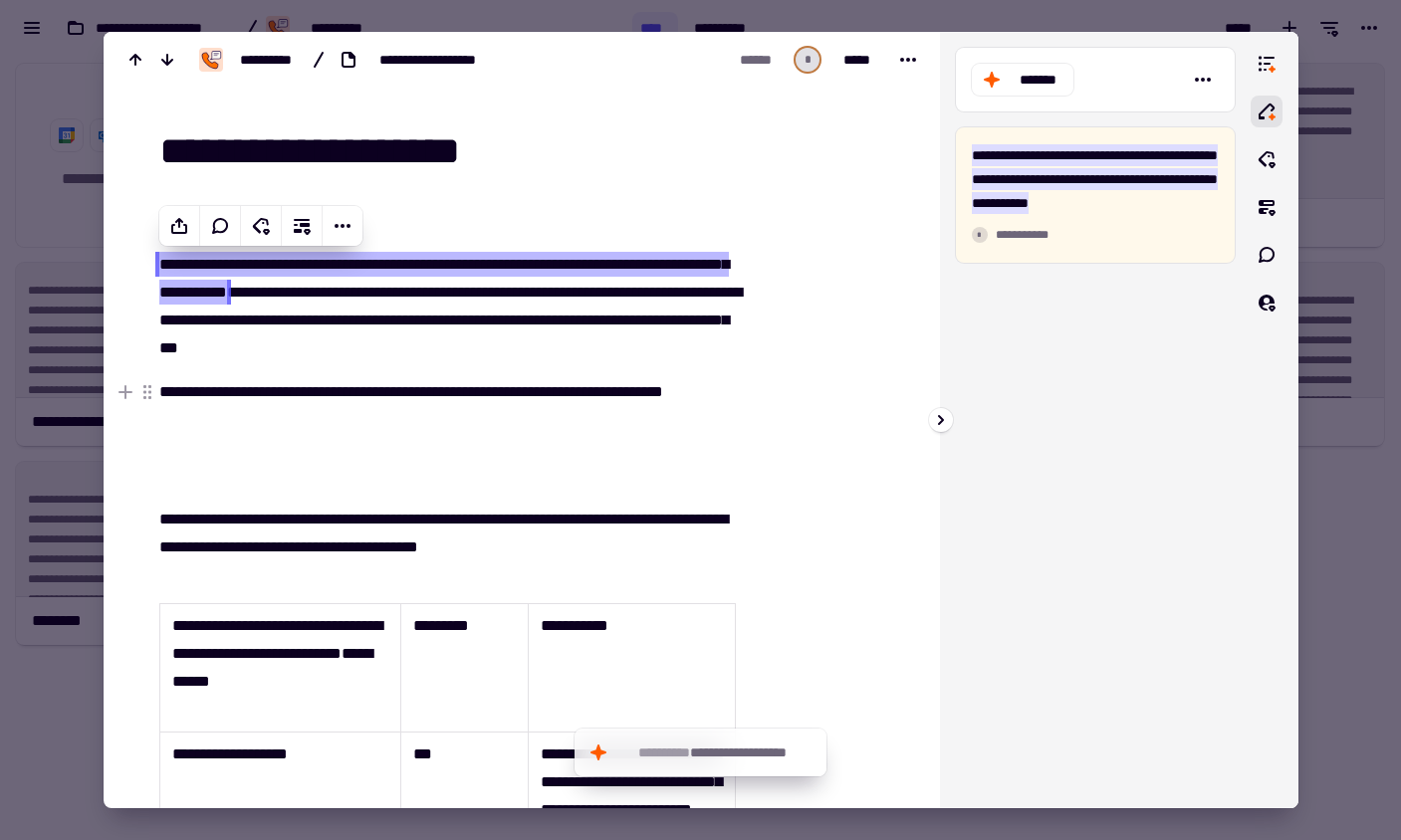 click on "**********" at bounding box center [1095, 420] 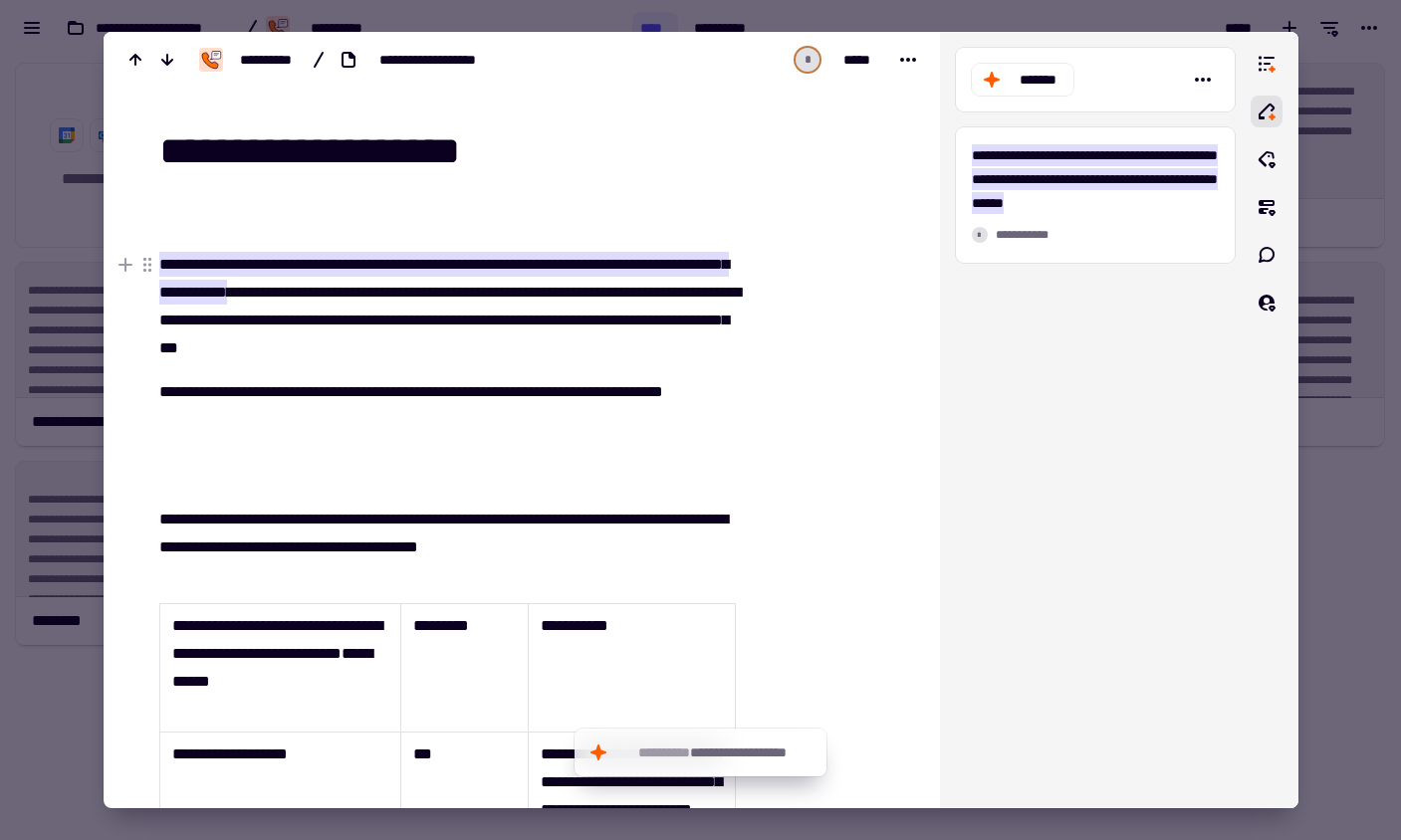 click at bounding box center (700, 420) 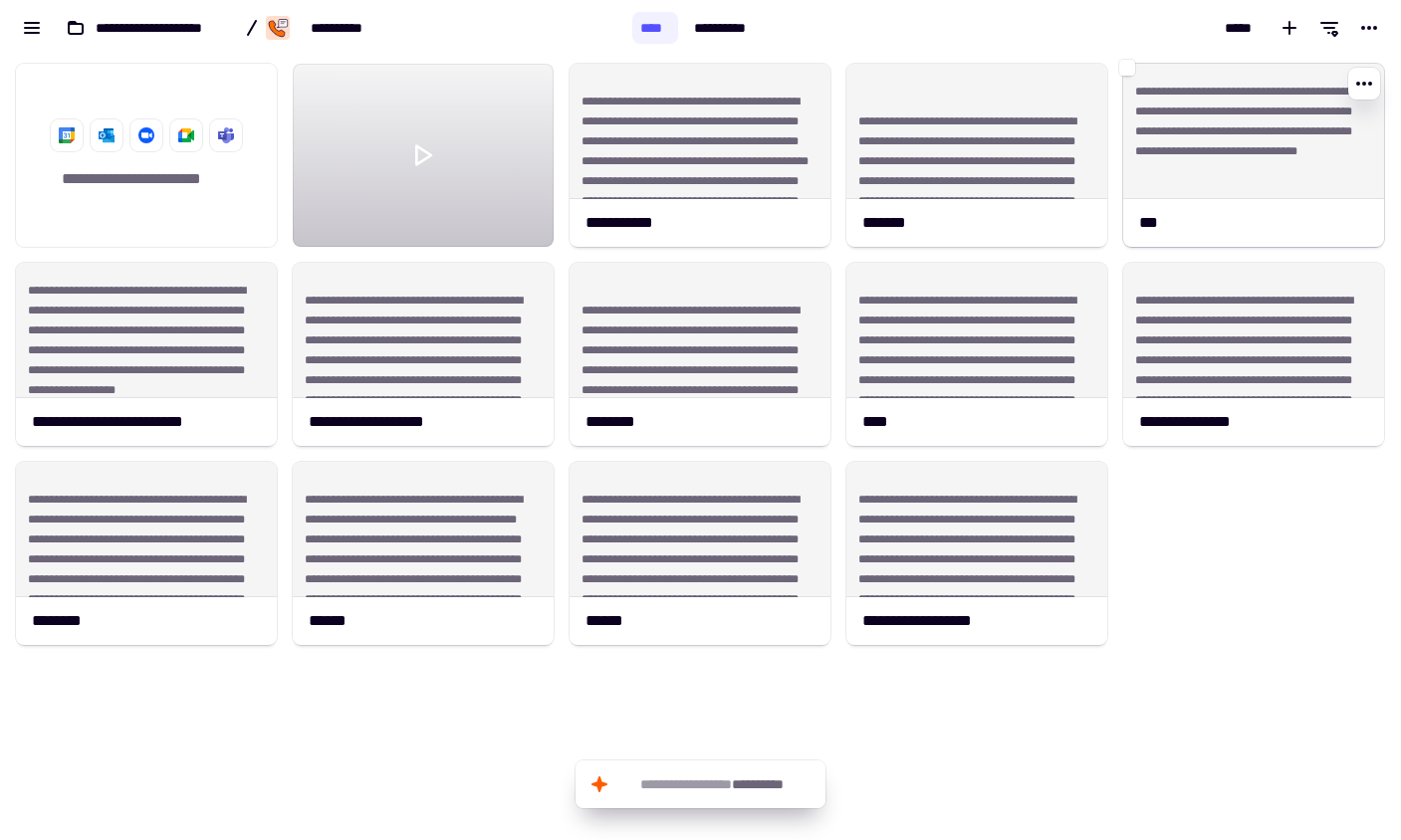 click on "**********" 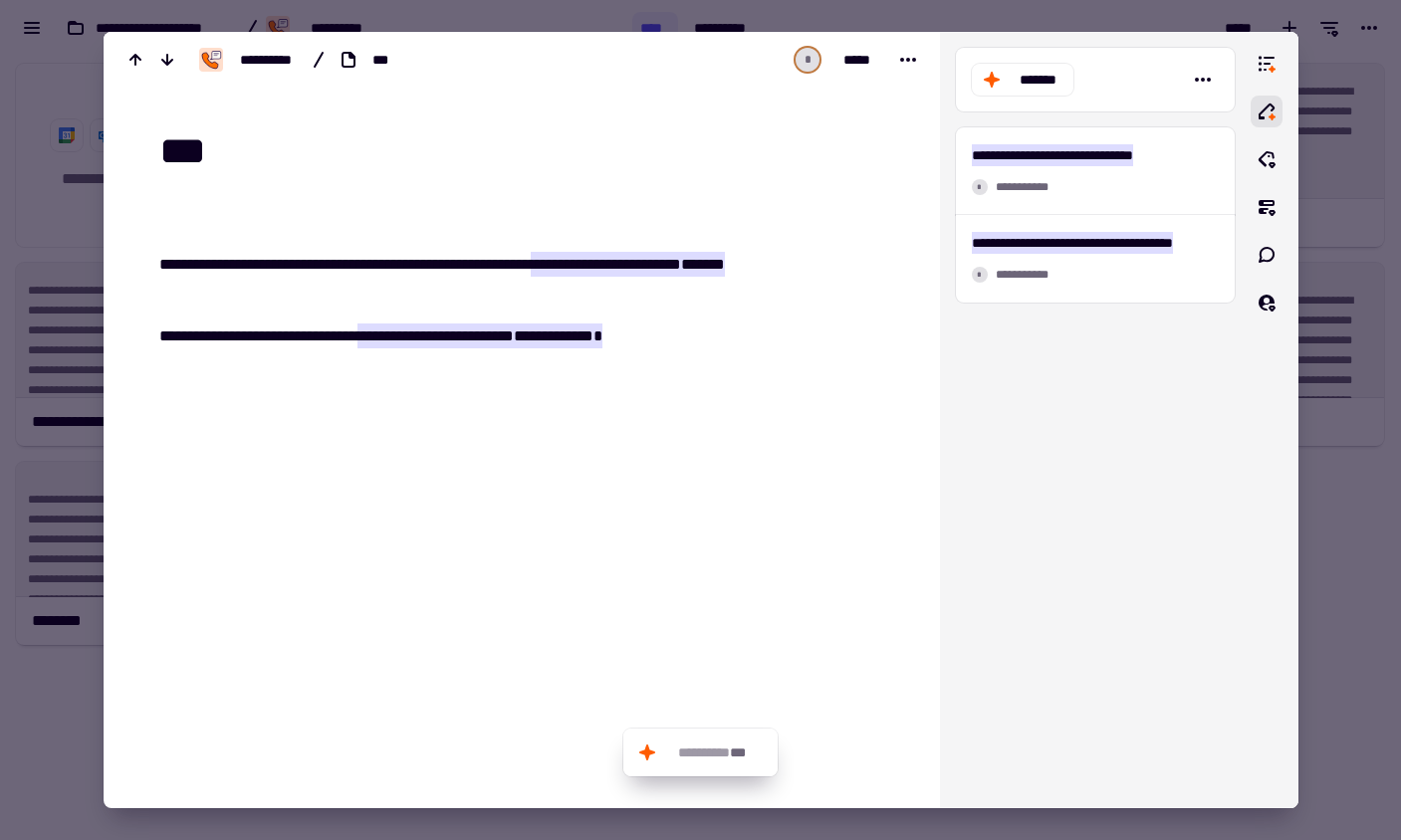 click at bounding box center [700, 420] 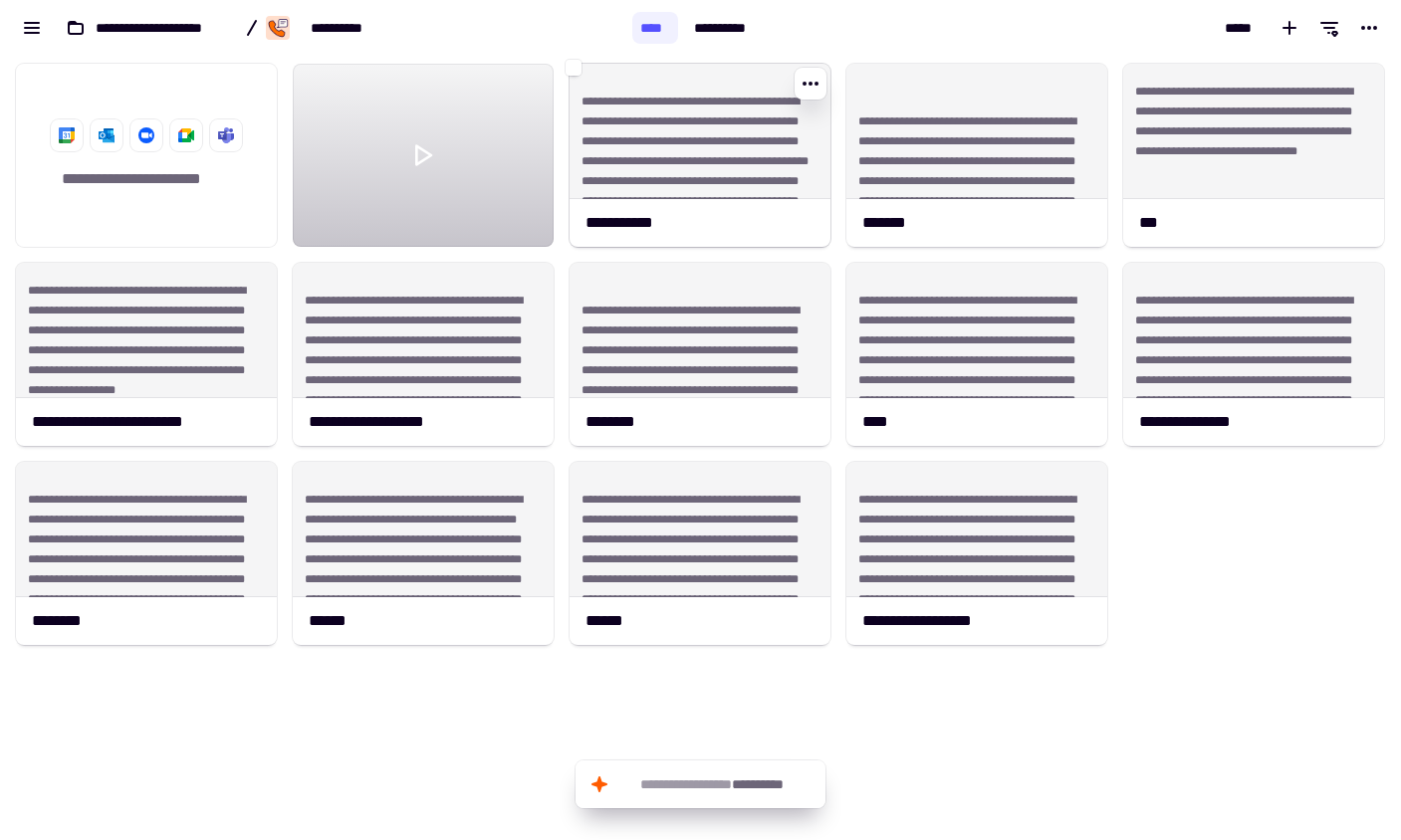 click on "**********" 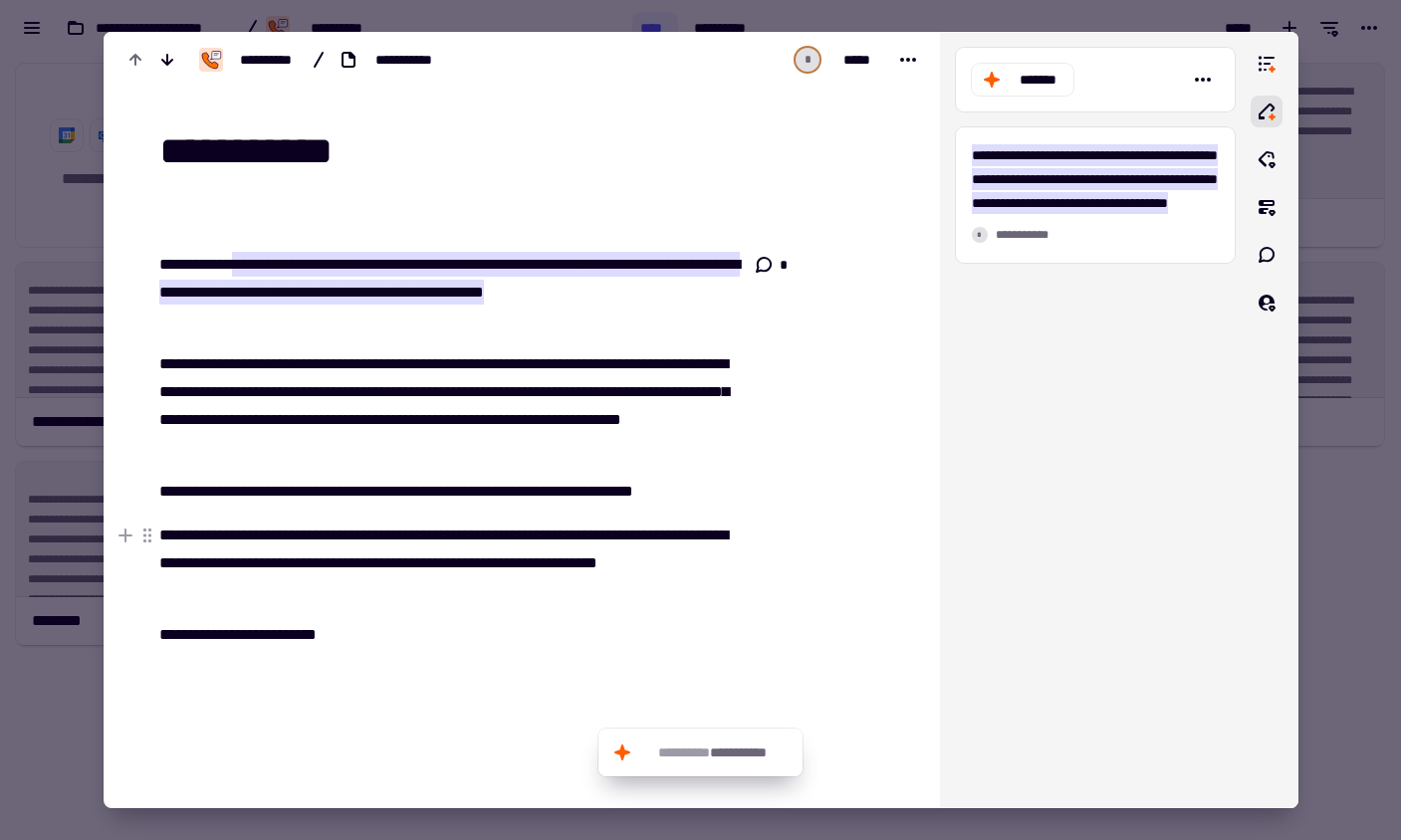 drag, startPoint x: 1343, startPoint y: 584, endPoint x: 1341, endPoint y: 558, distance: 26.07681 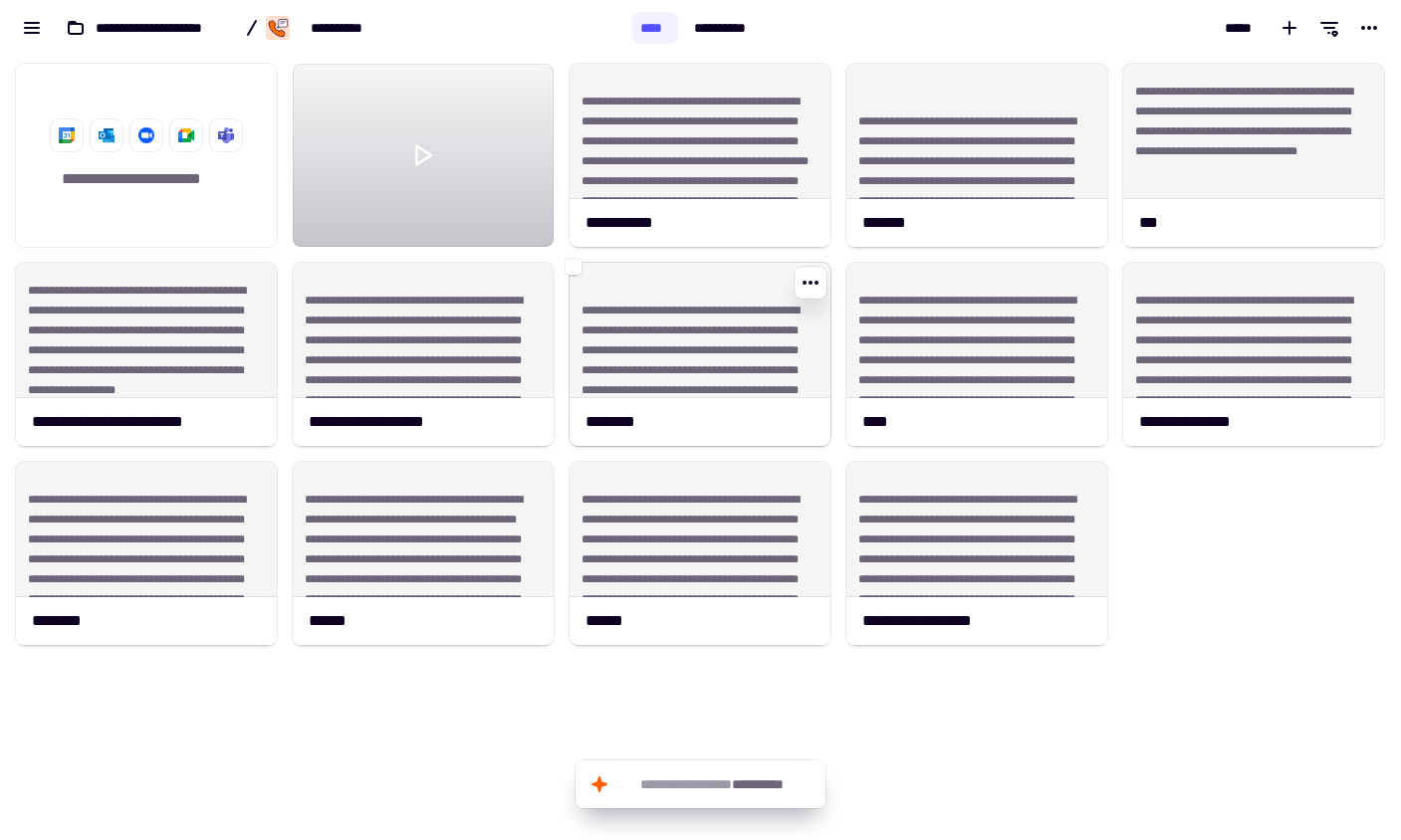click on "**********" 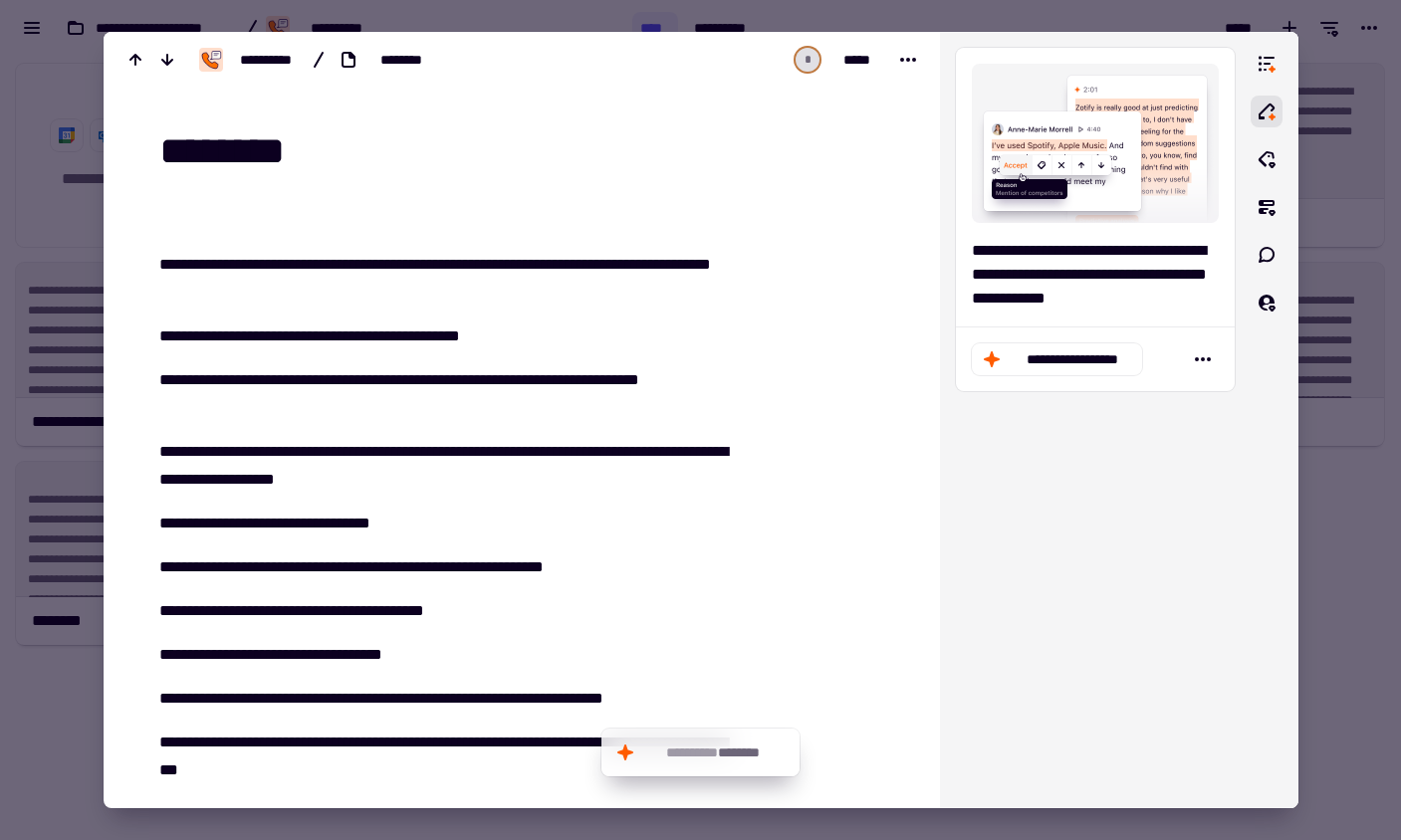 scroll, scrollTop: 12, scrollLeft: 0, axis: vertical 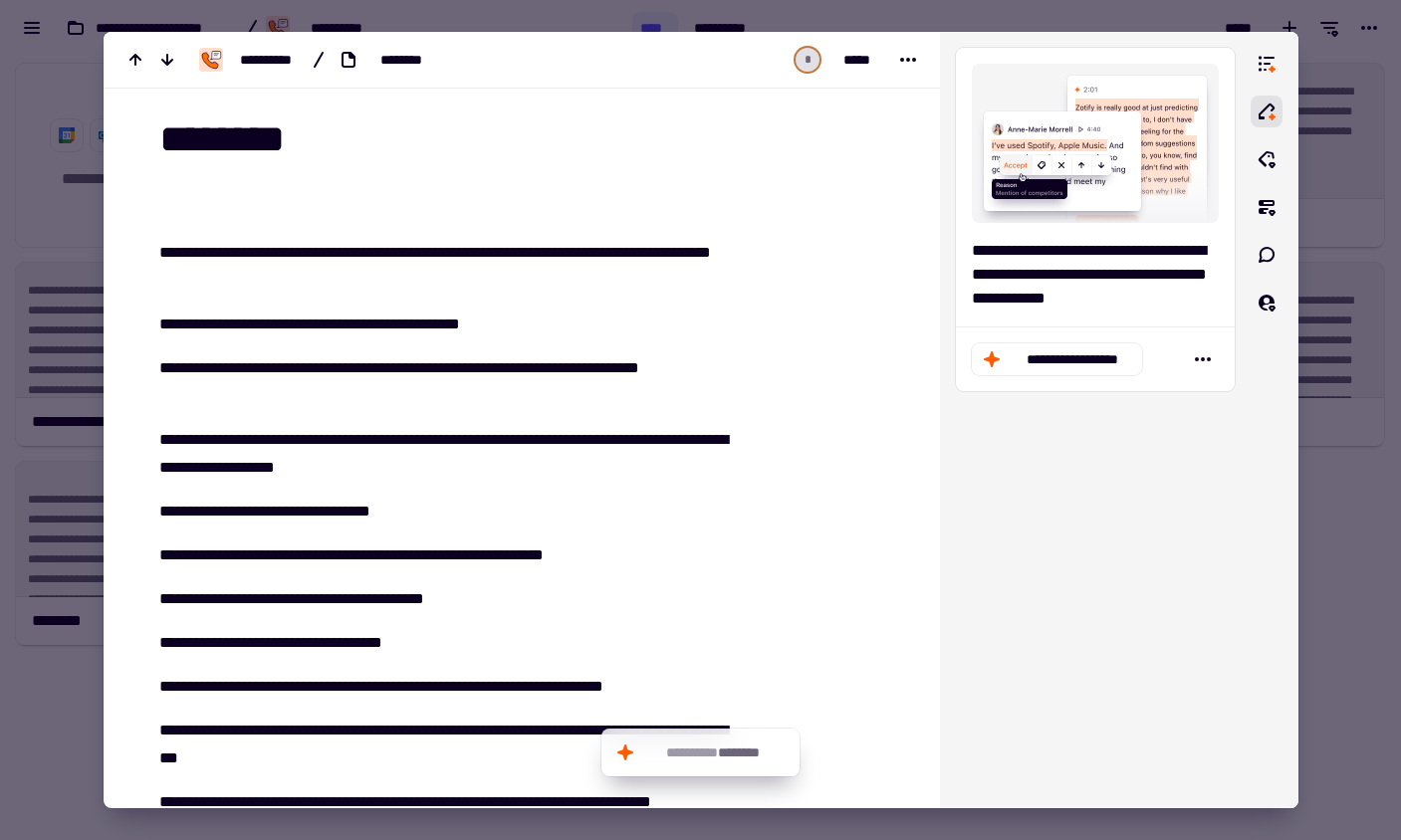 click at bounding box center (700, 420) 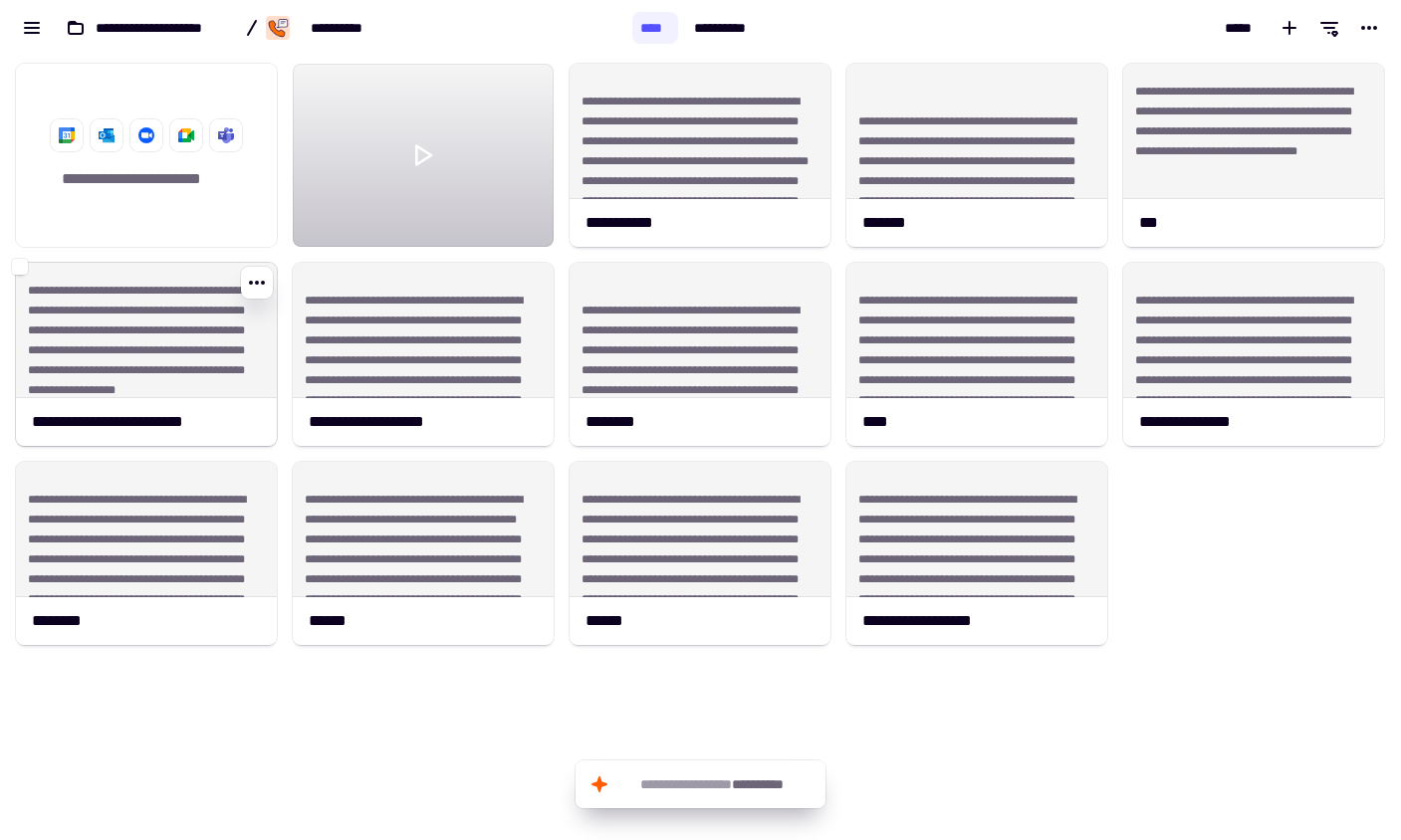 click on "**********" 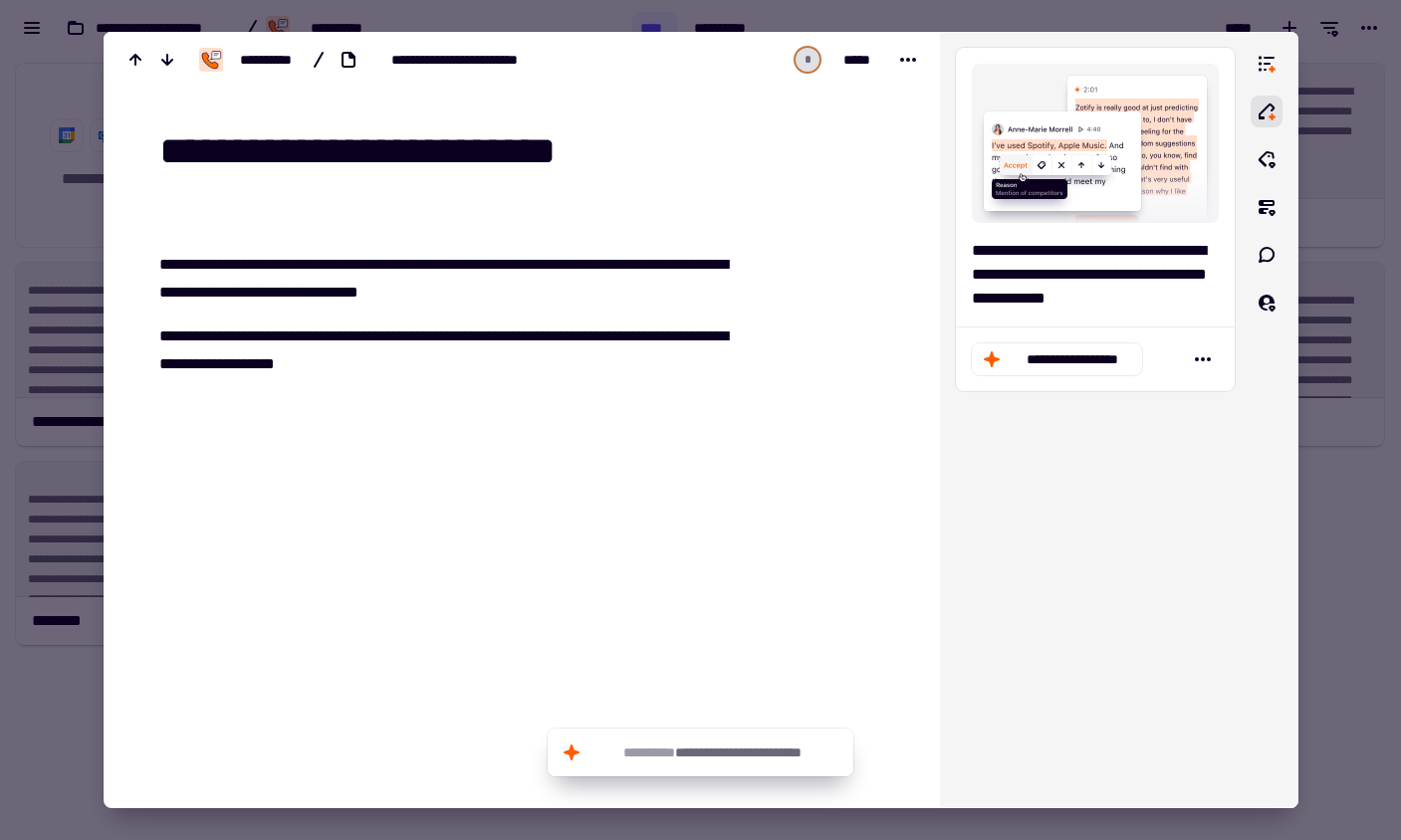 click at bounding box center [700, 420] 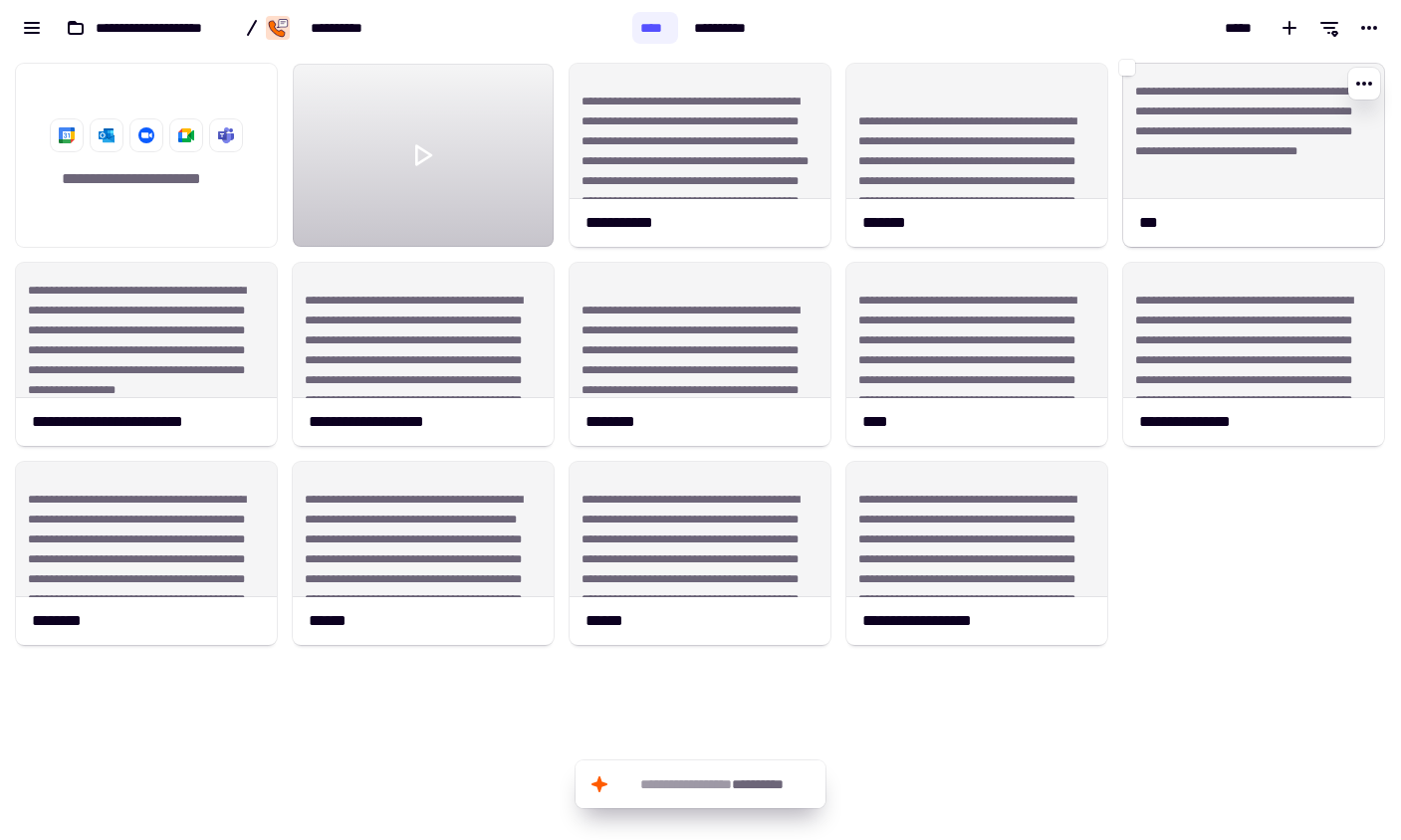 click on "**********" 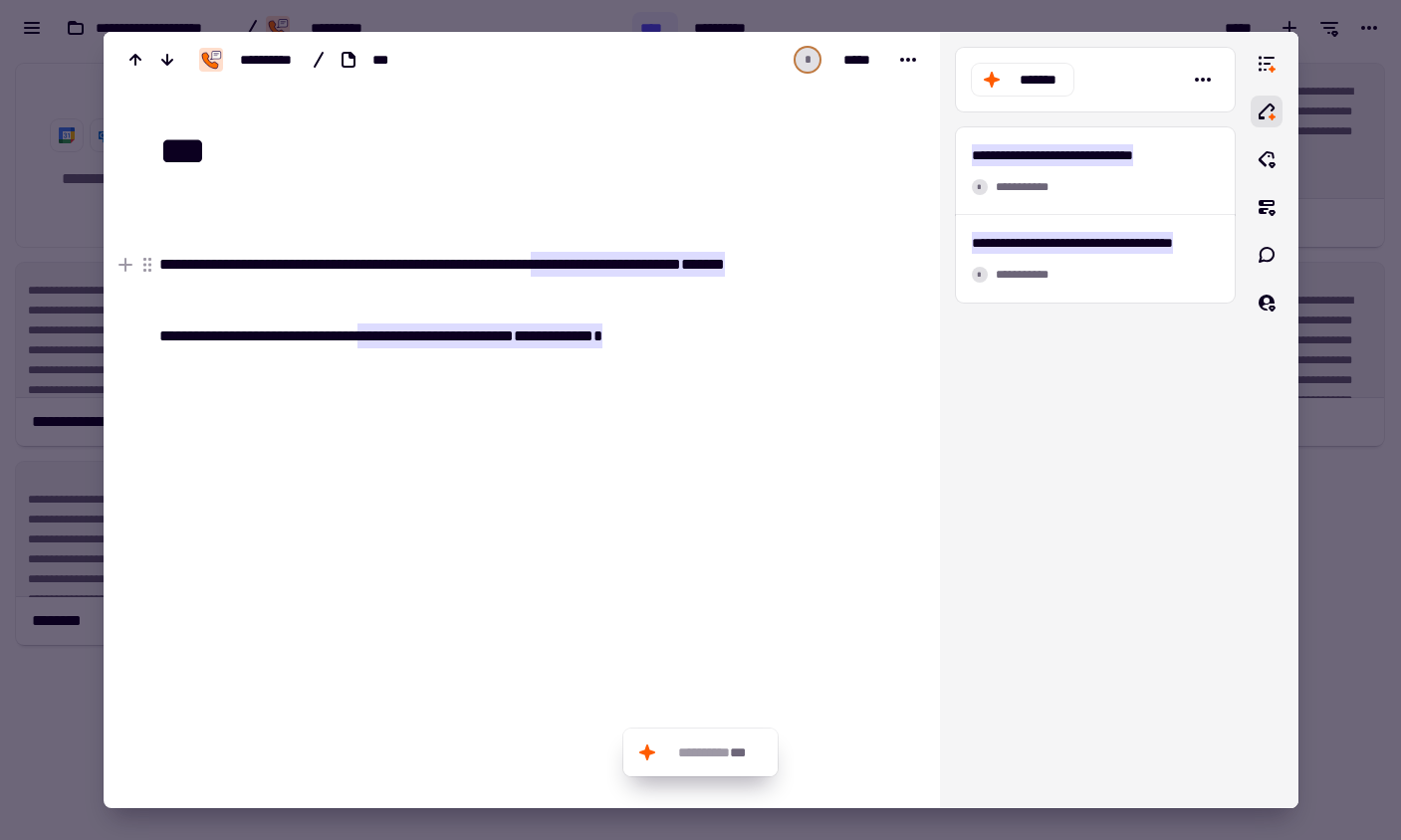 click on "**********" at bounding box center [447, 279] 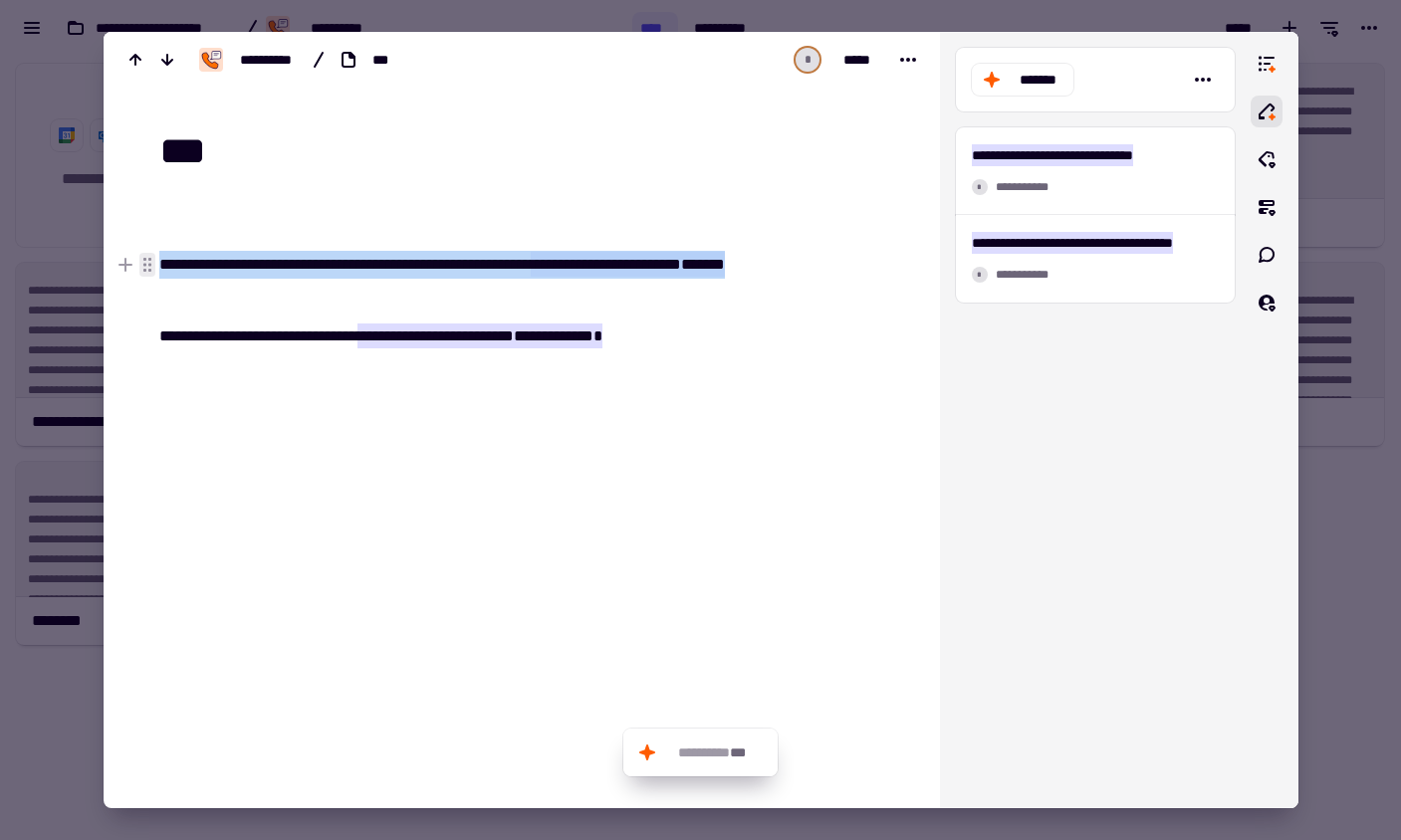 drag, startPoint x: 295, startPoint y: 295, endPoint x: 157, endPoint y: 268, distance: 140.6165 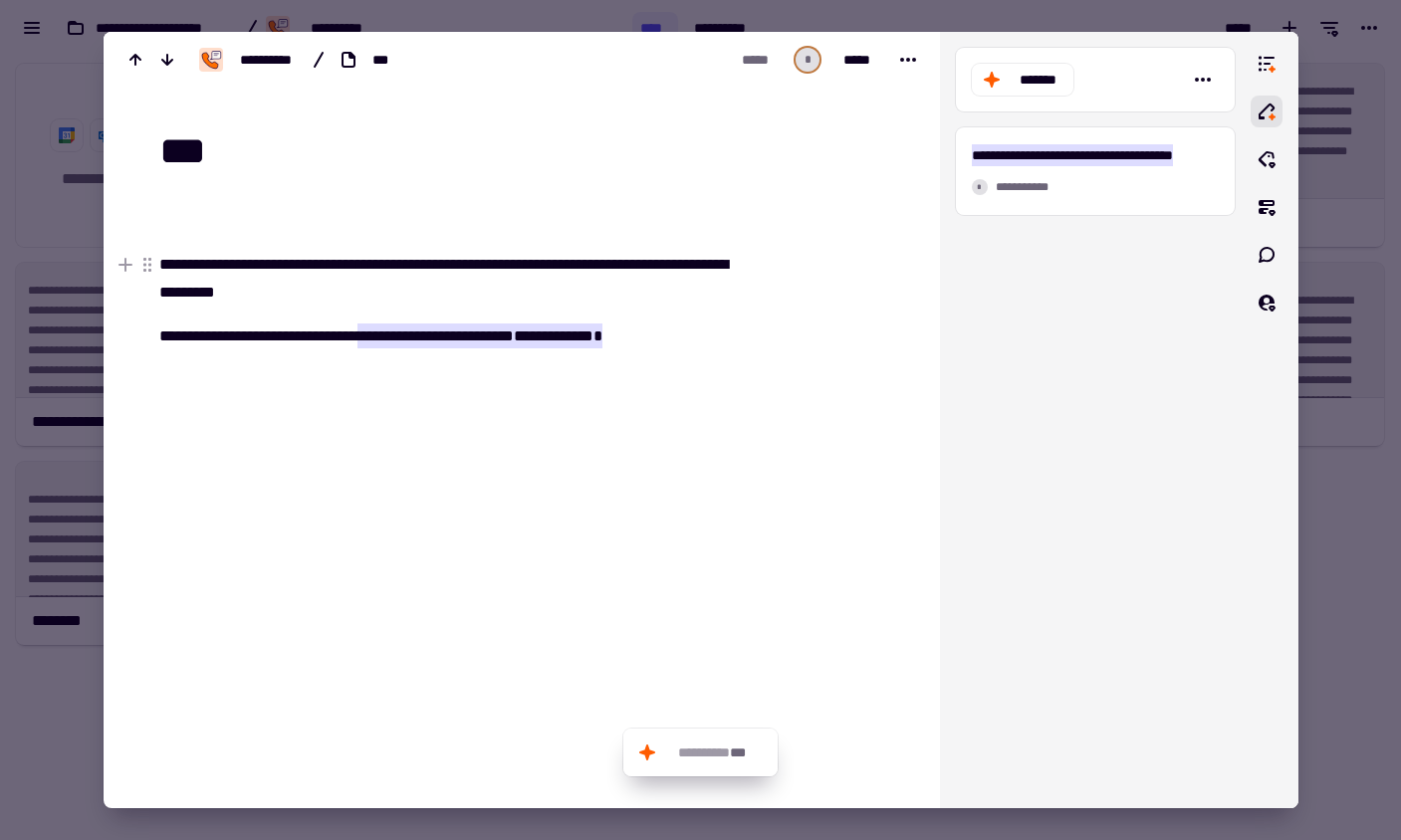 click on "**********" at bounding box center (447, 279) 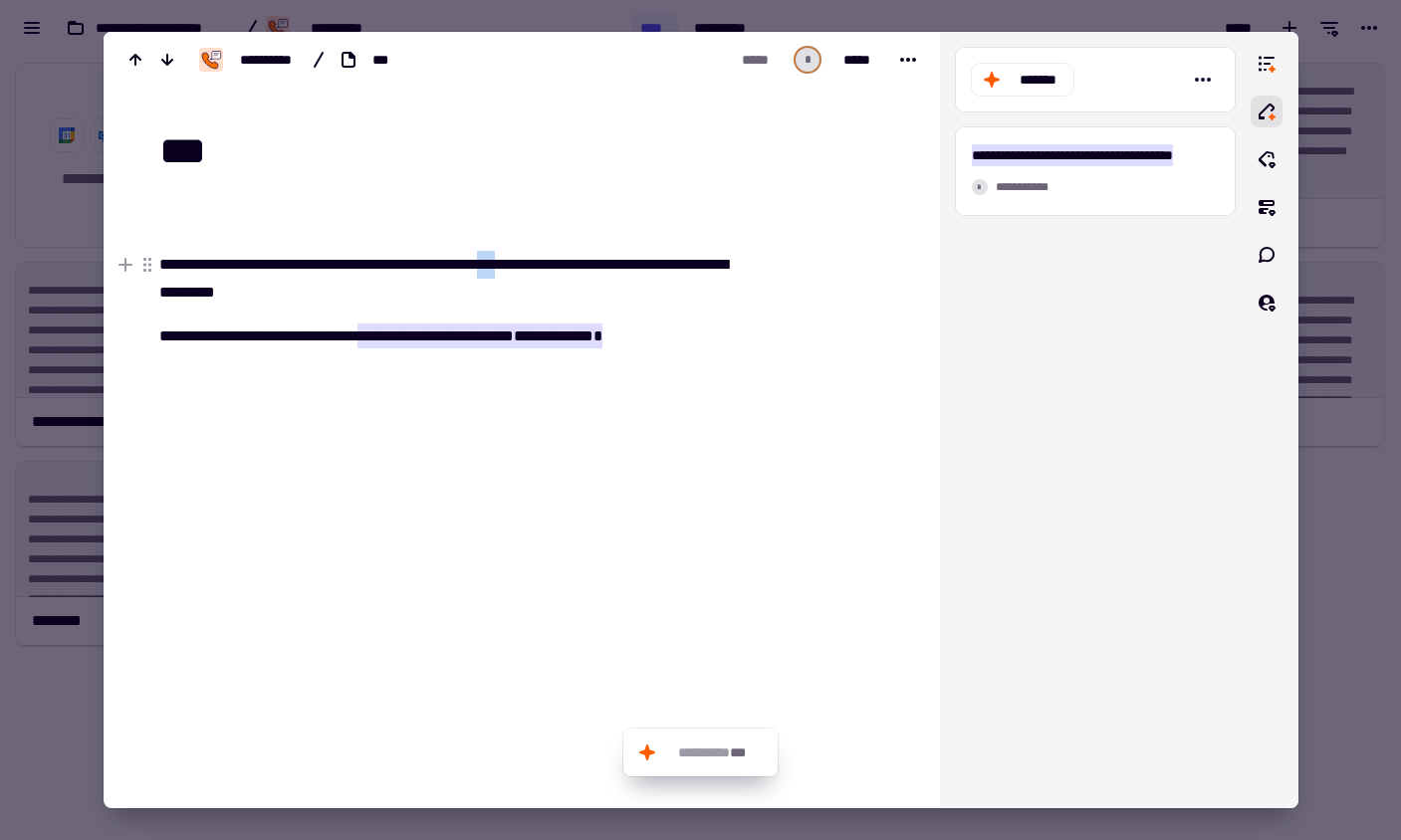click on "**********" at bounding box center (447, 279) 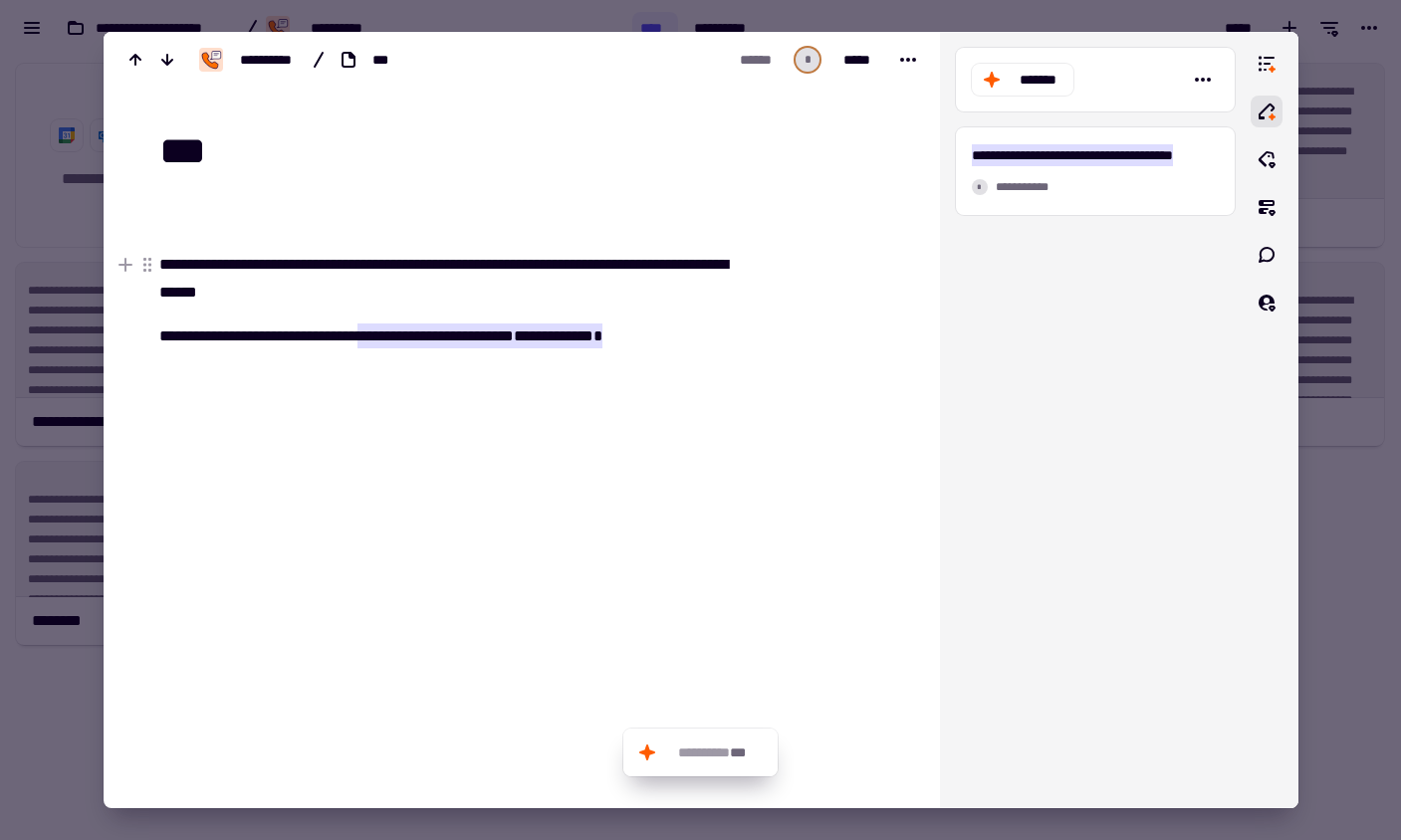 type 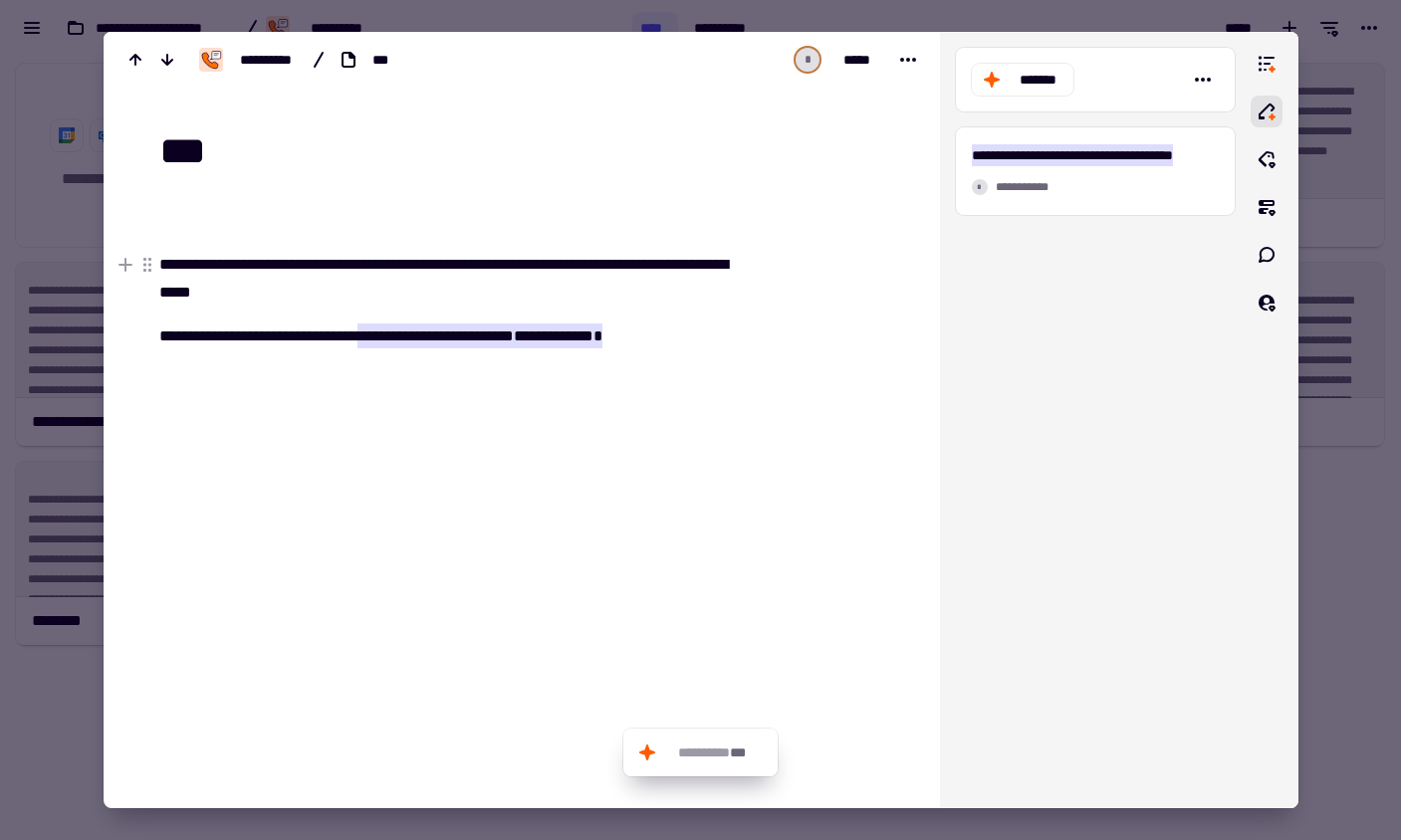 click on "**********" at bounding box center [447, 279] 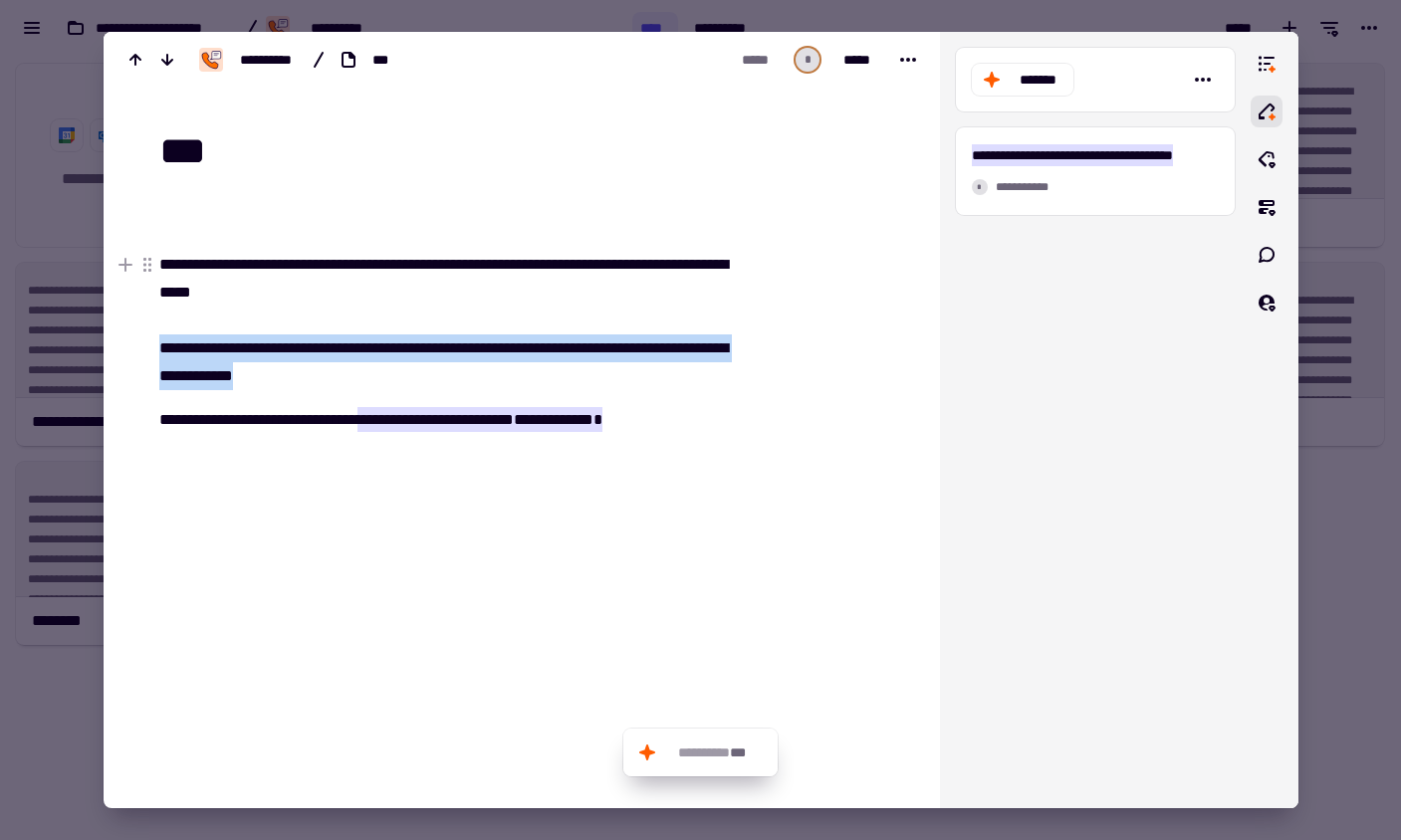 drag, startPoint x: 450, startPoint y: 373, endPoint x: 157, endPoint y: 348, distance: 294.065 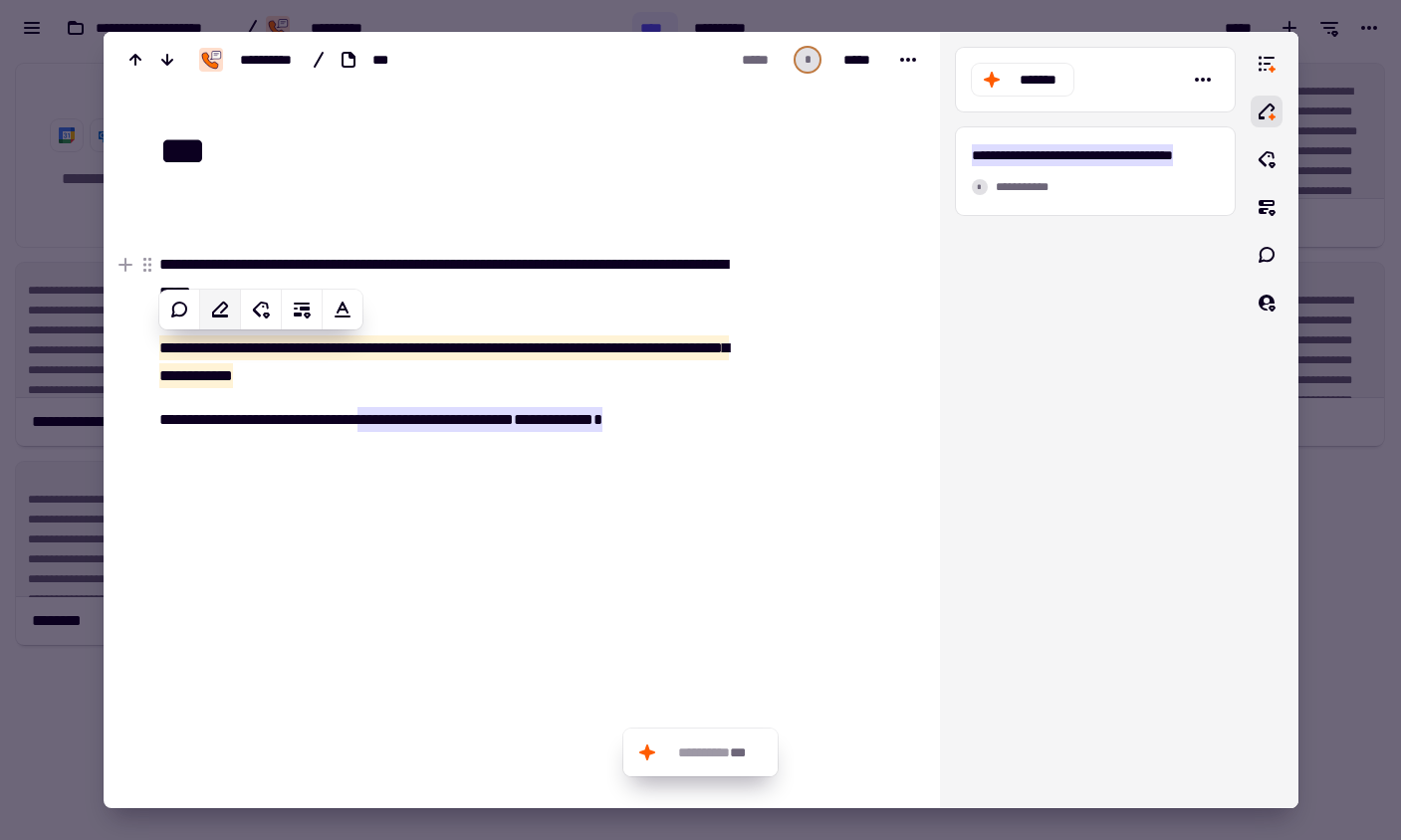 click 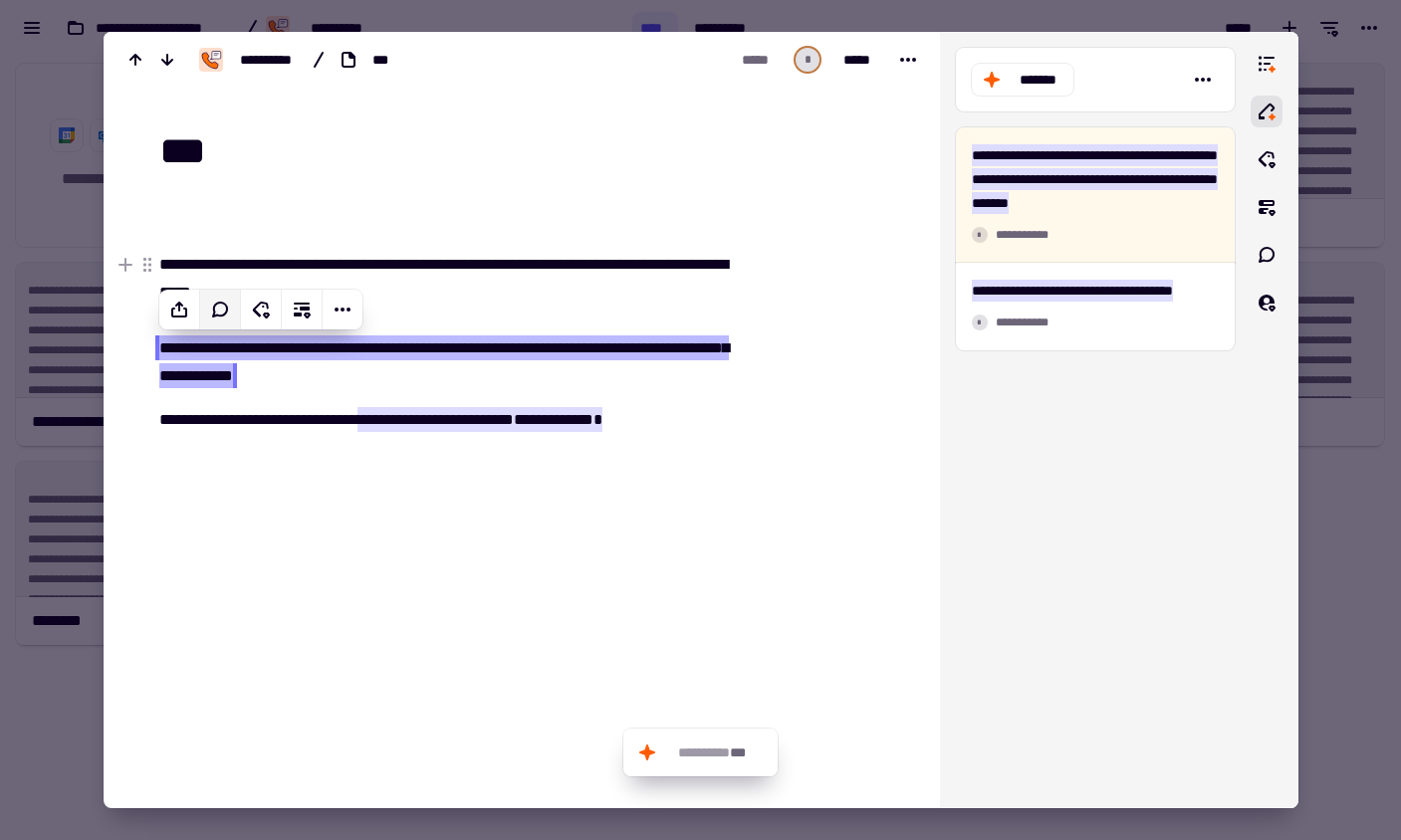 click at bounding box center [823, 438] 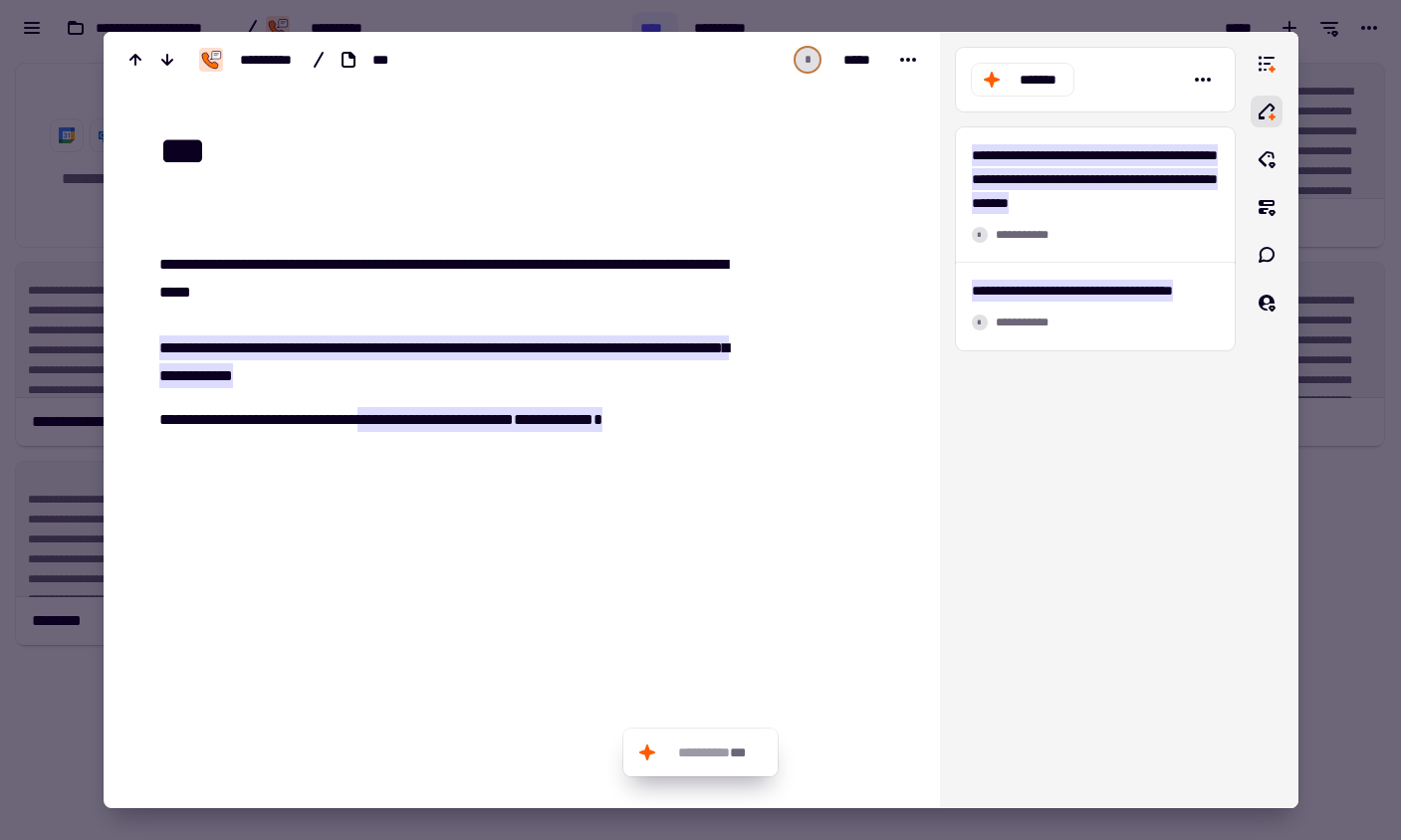 drag, startPoint x: 1339, startPoint y: 586, endPoint x: 1330, endPoint y: 581, distance: 10.29563 